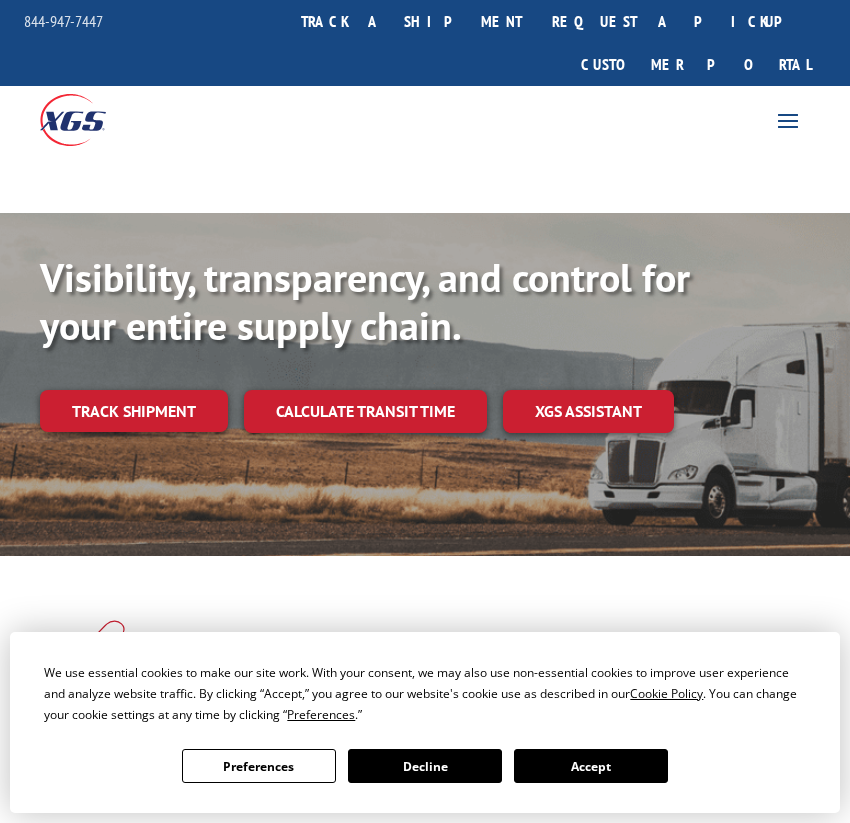scroll, scrollTop: 0, scrollLeft: 0, axis: both 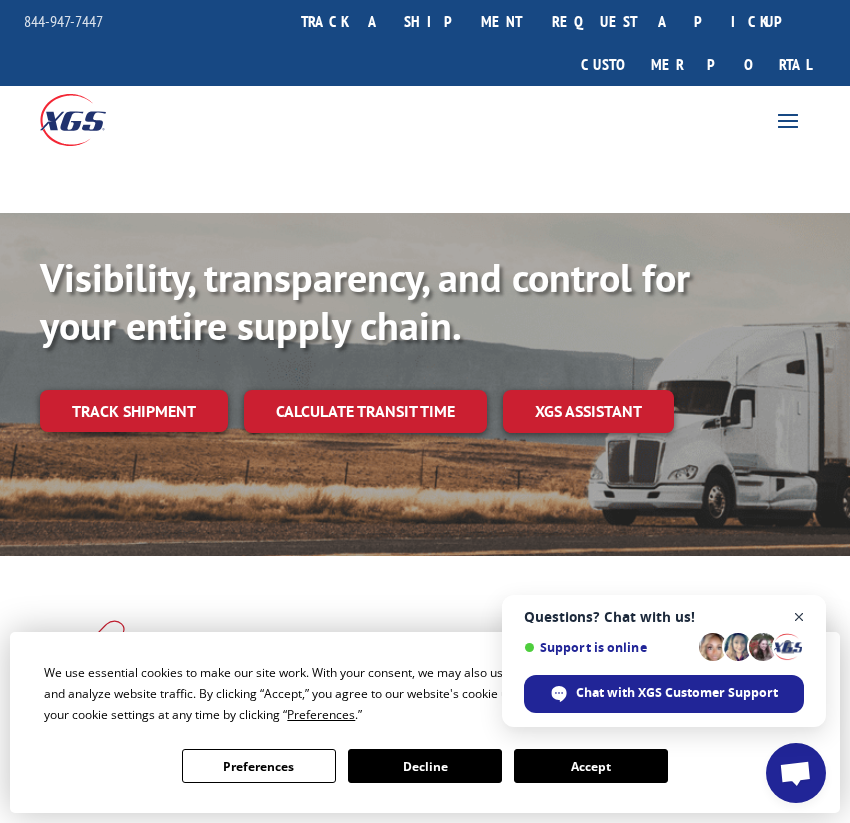 click at bounding box center (799, 617) 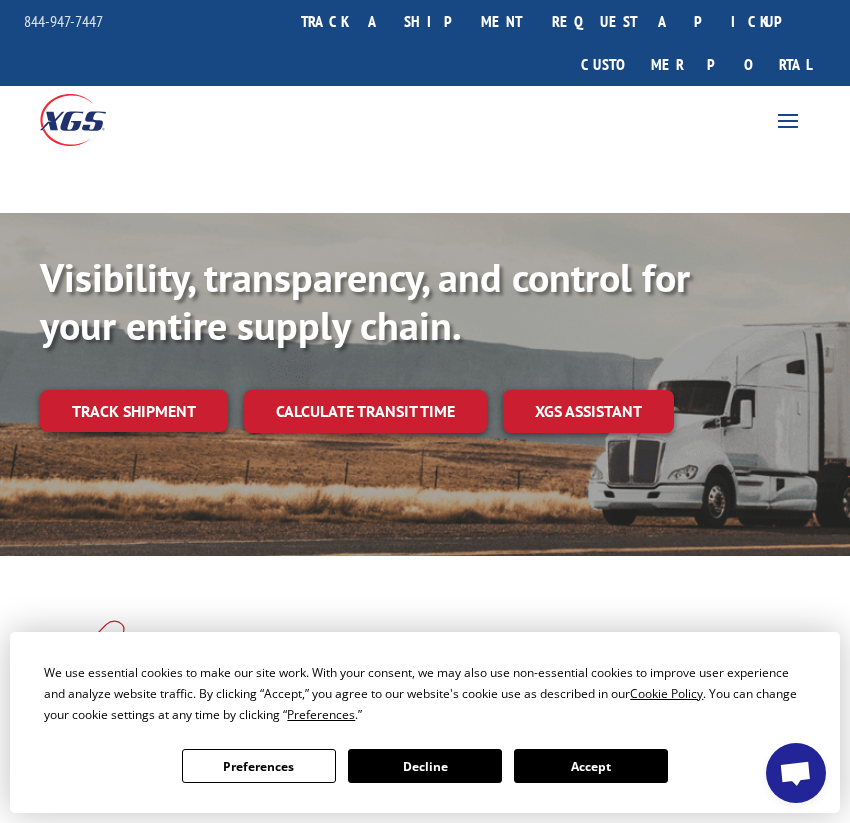 click on "Accept" at bounding box center (591, 766) 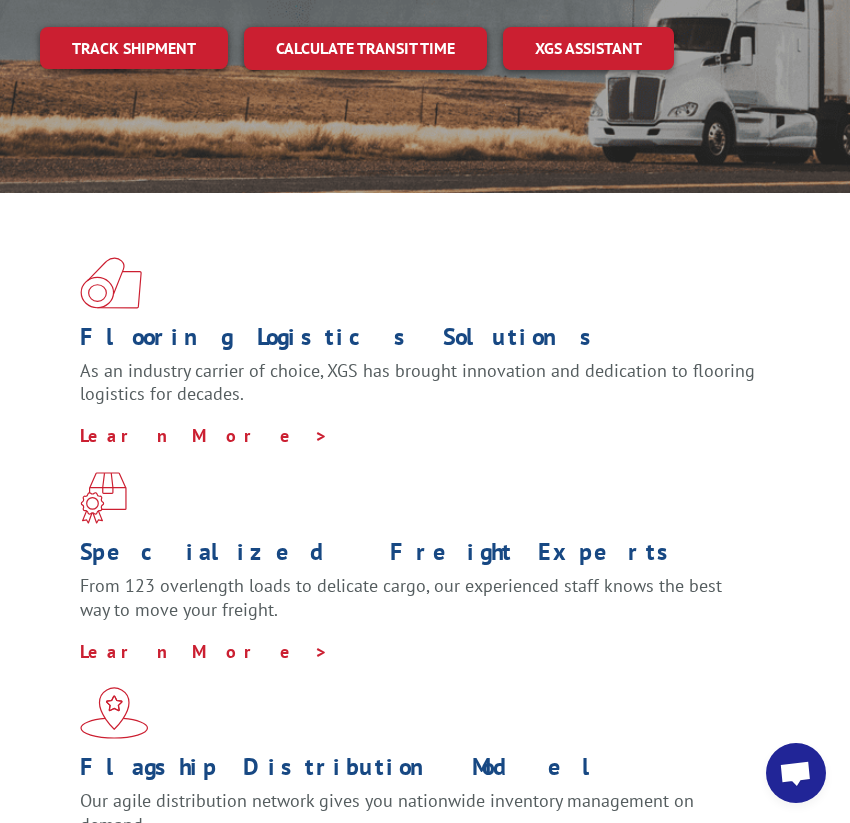 scroll, scrollTop: 0, scrollLeft: 0, axis: both 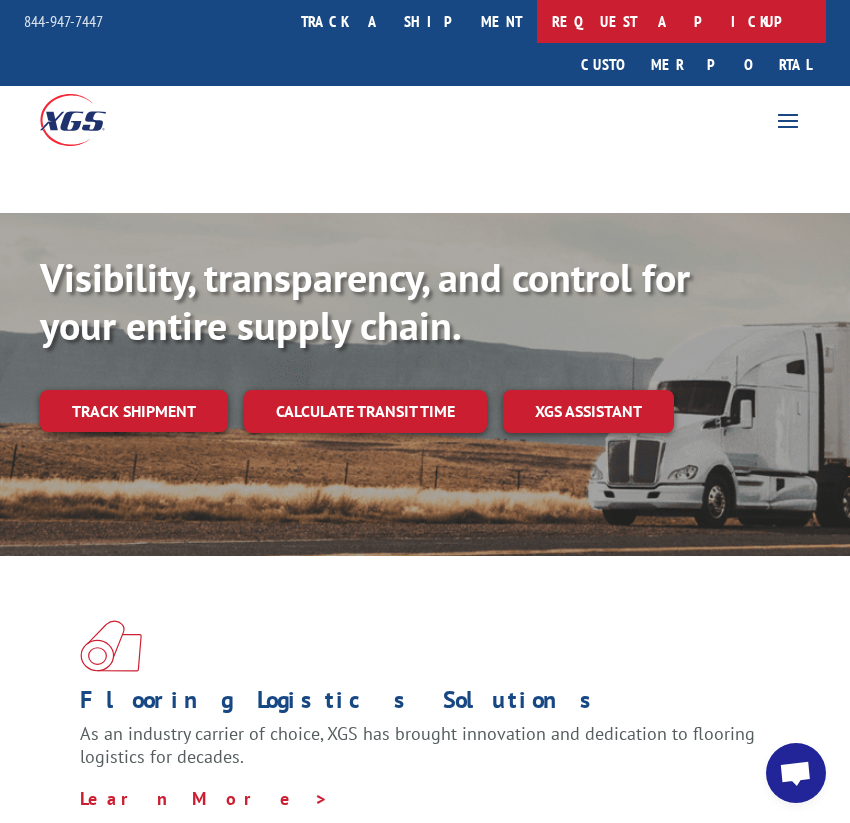 click on "Request a pickup" at bounding box center (681, 21) 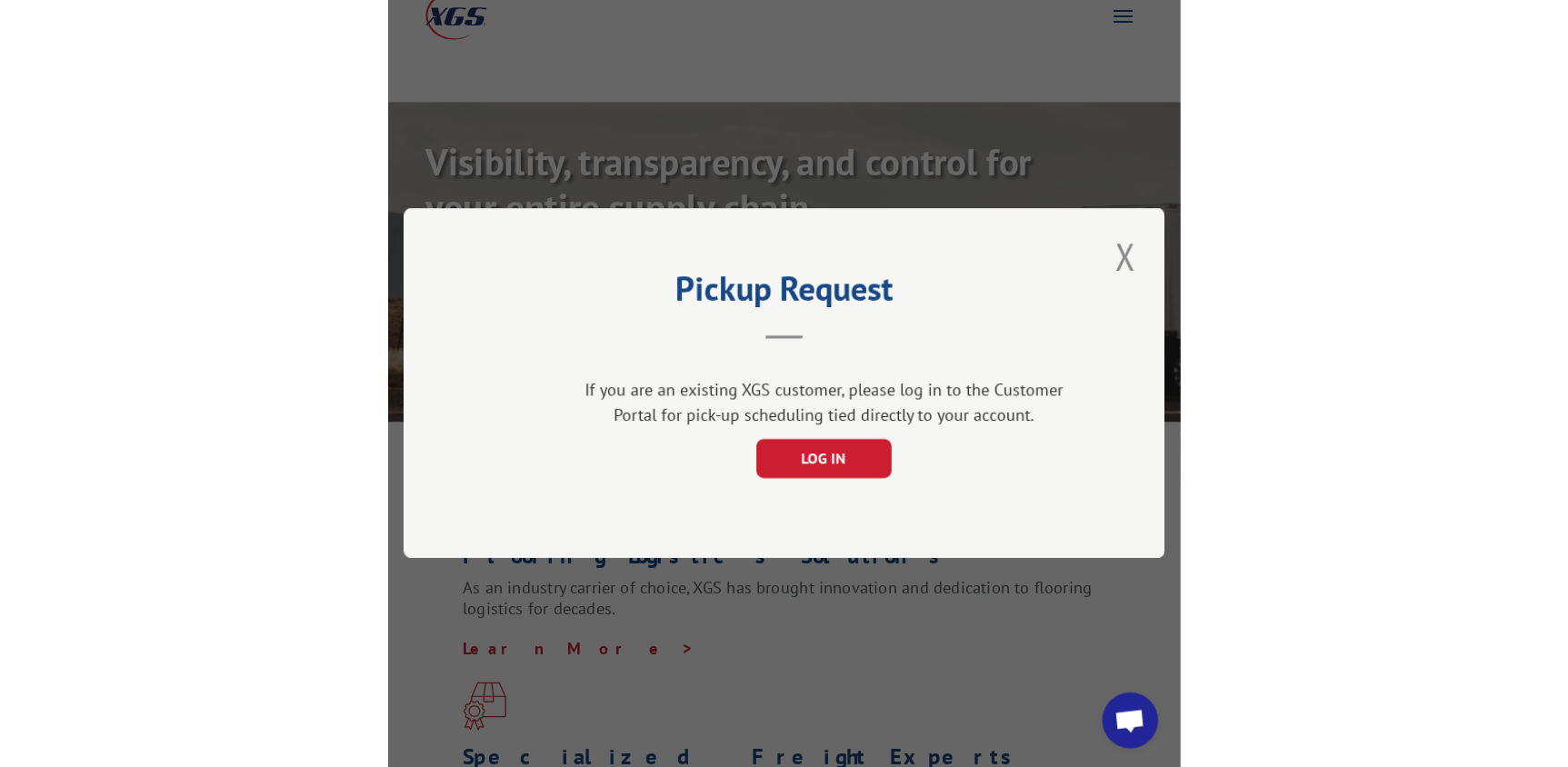 scroll, scrollTop: 0, scrollLeft: 0, axis: both 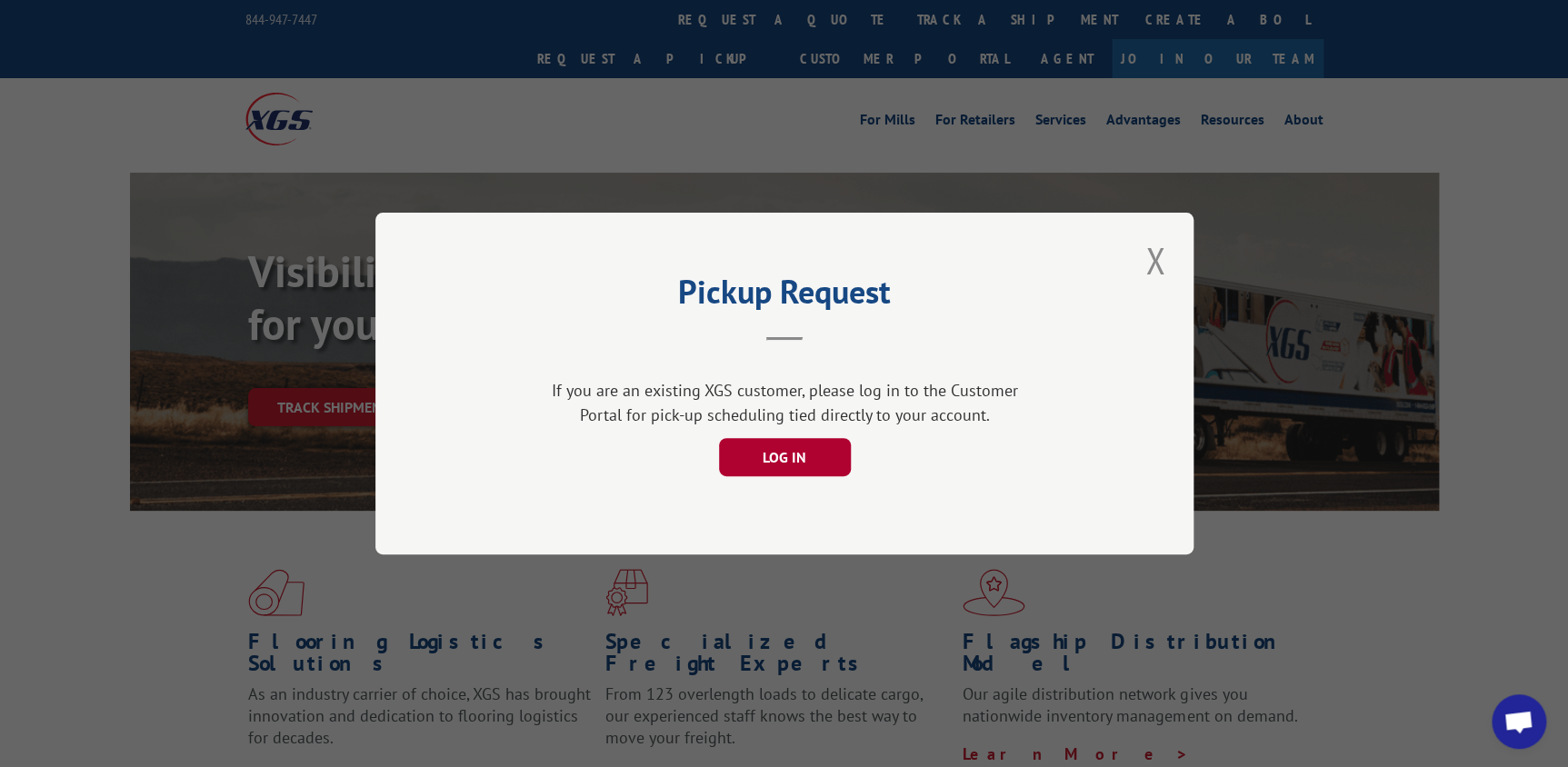 click on "LOG IN" at bounding box center [784, 457] 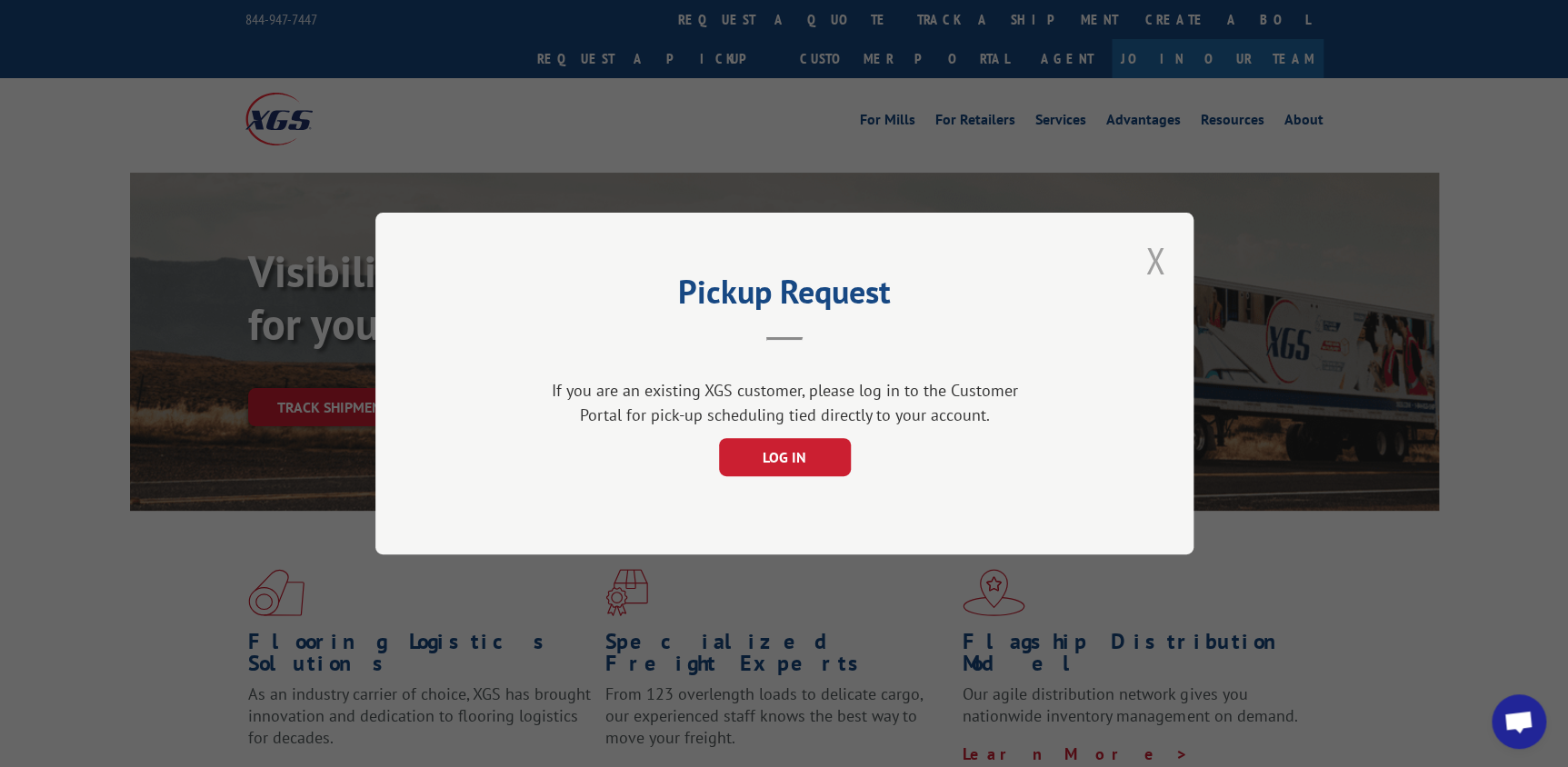 click at bounding box center (1155, 260) 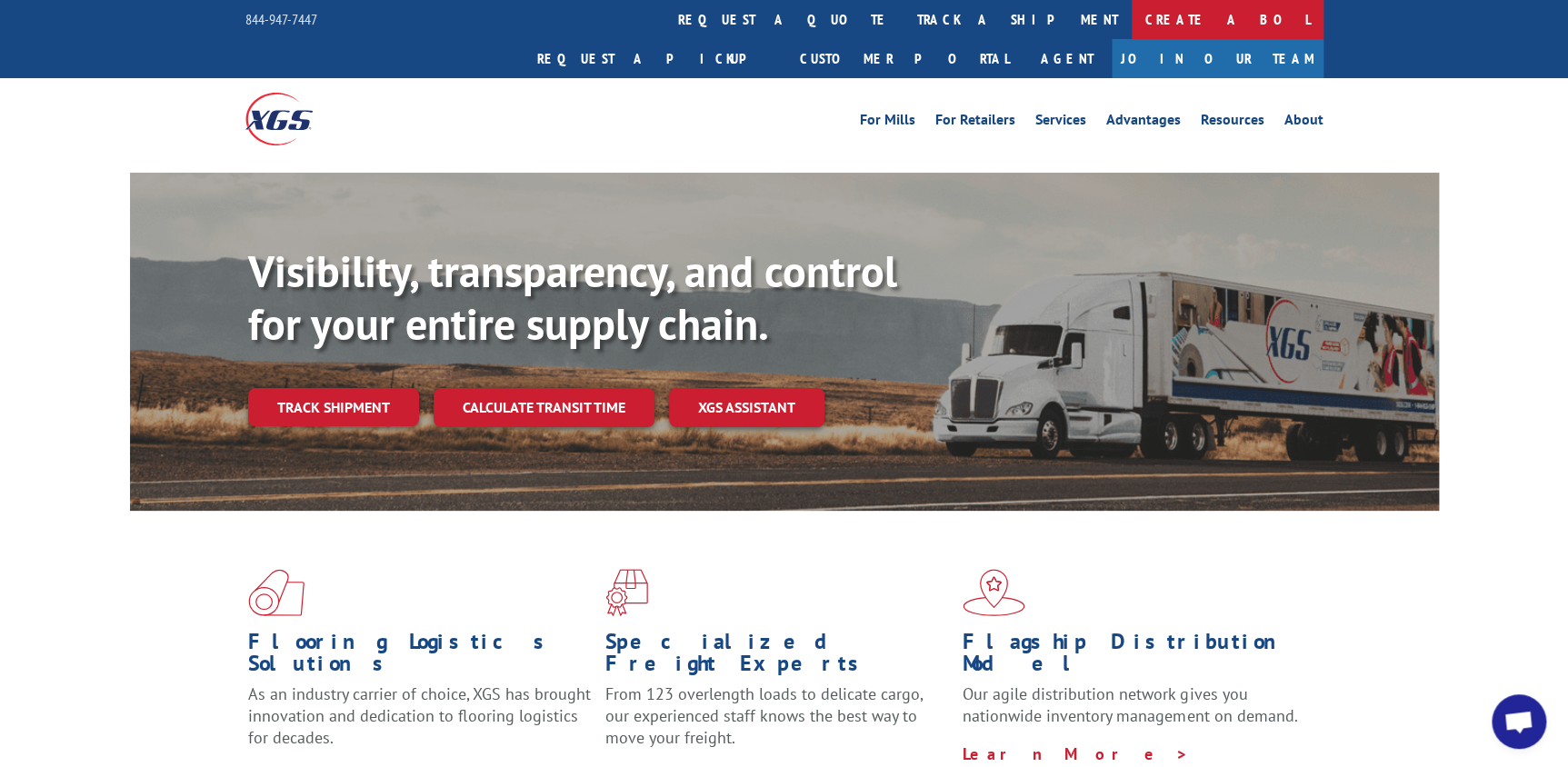 click on "Create a BOL" at bounding box center (1227, 19) 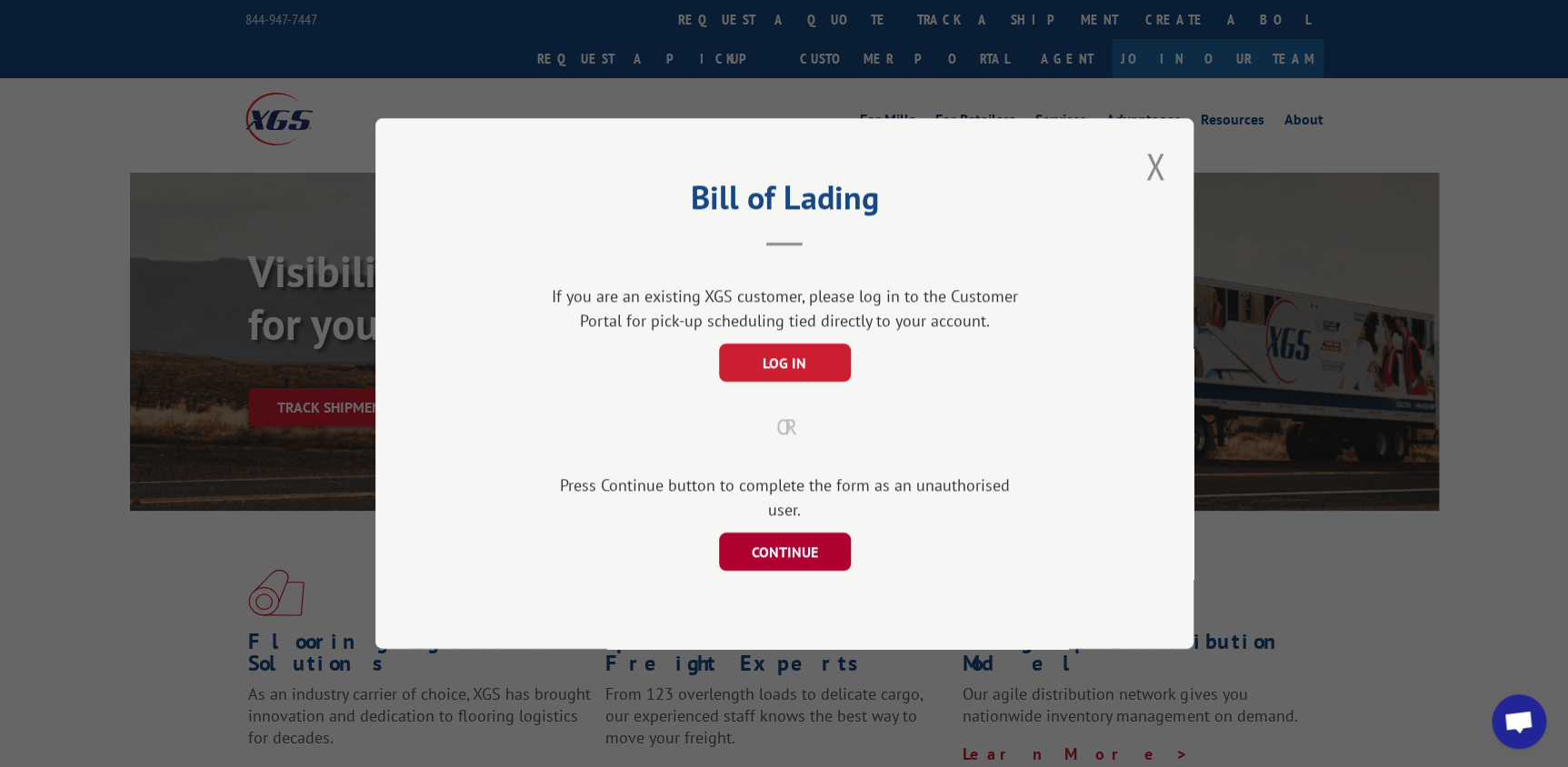 click on "CONTINUE" at bounding box center (784, 552) 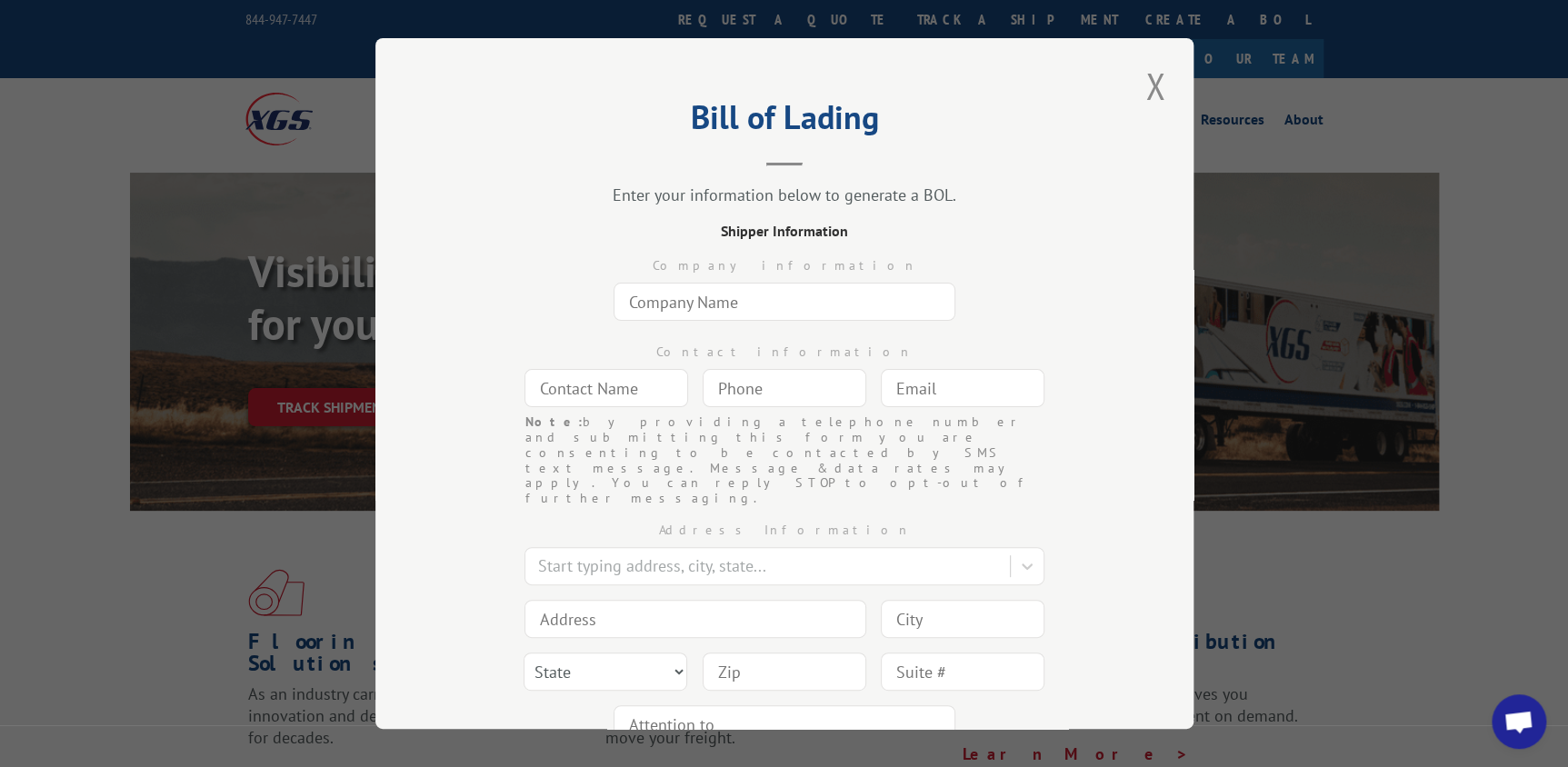 click at bounding box center (784, 302) 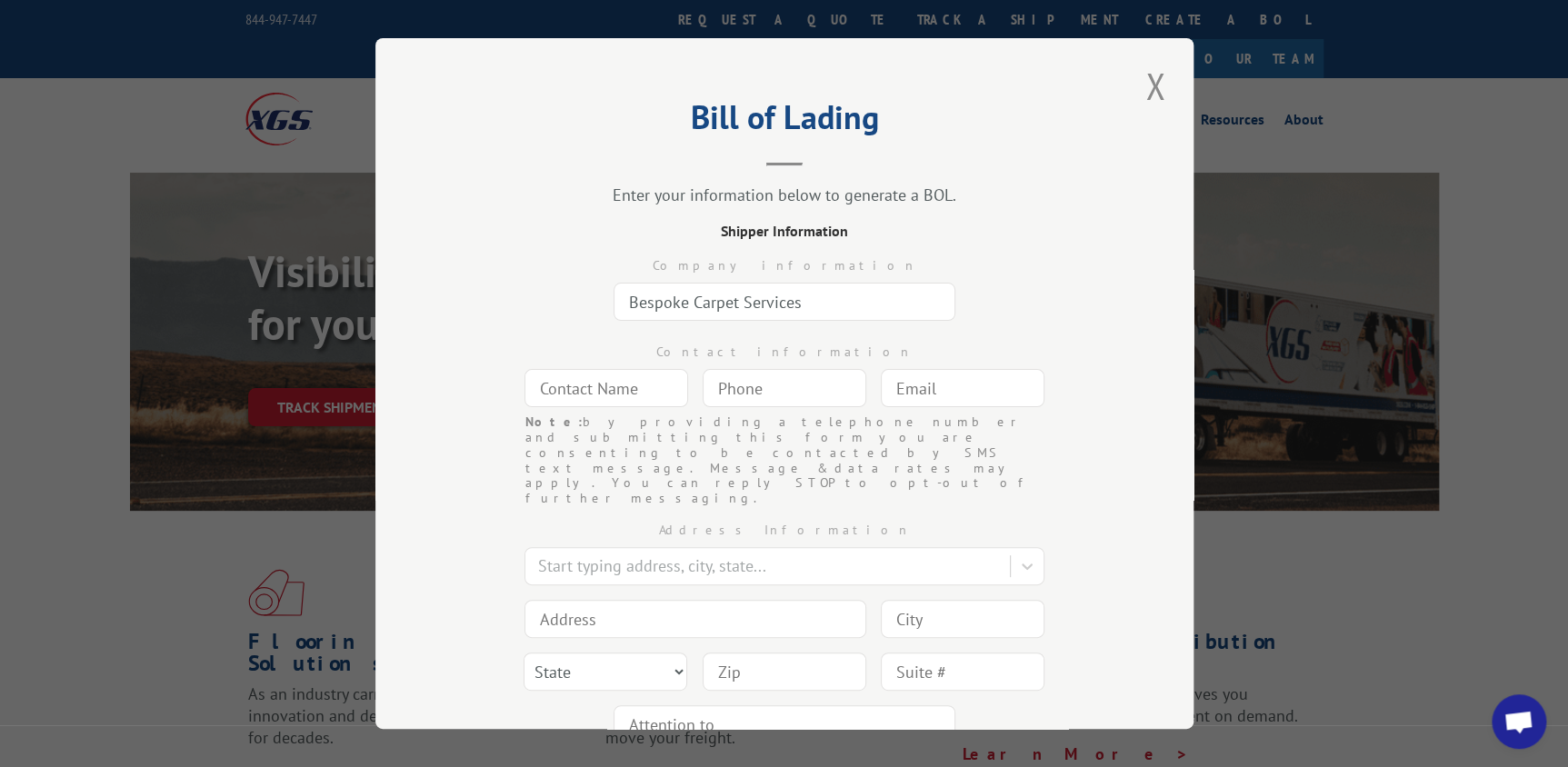 type on "Bespoke Carpet Services" 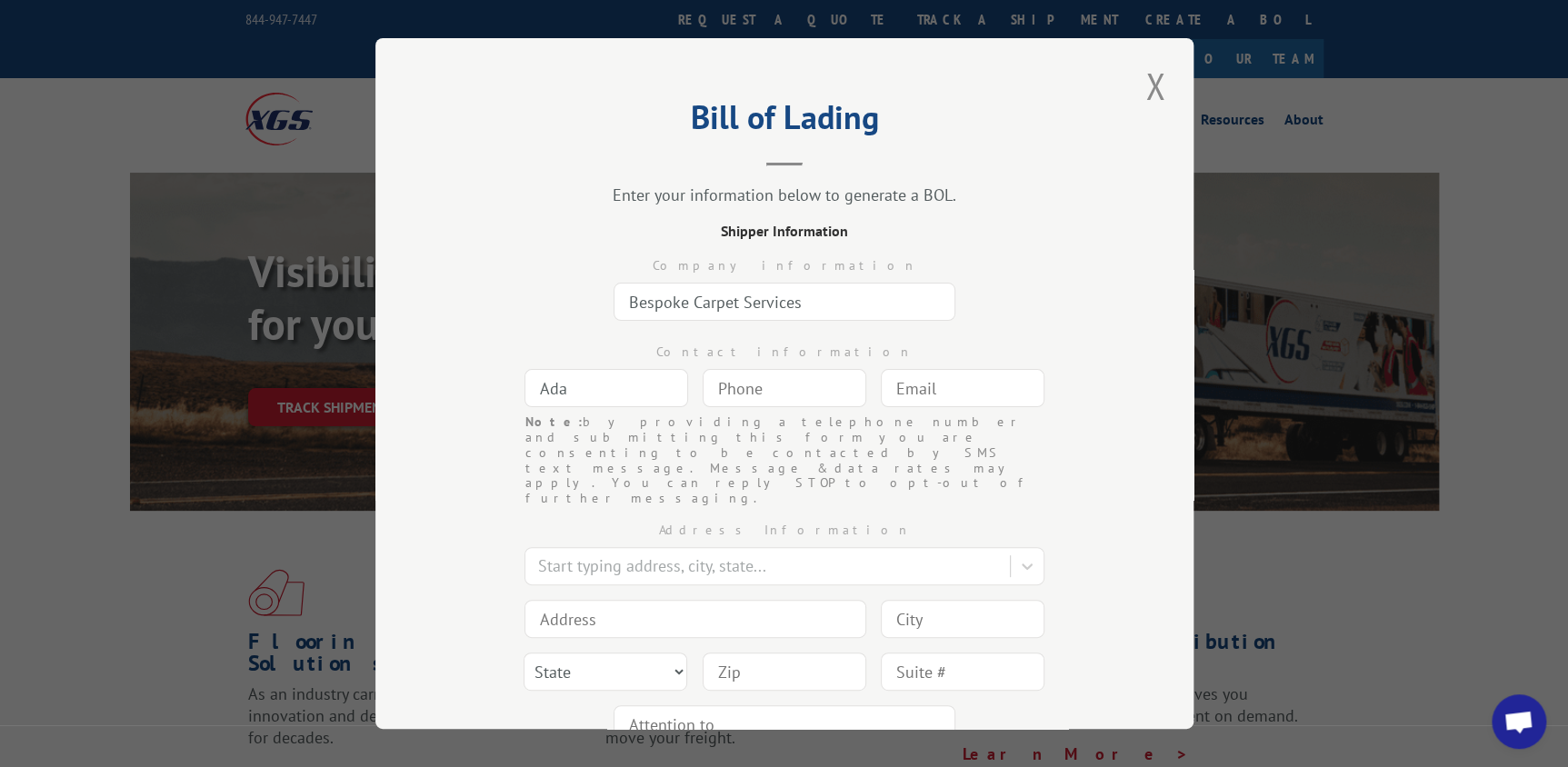 type on "ADAN RODRIGUEZ" 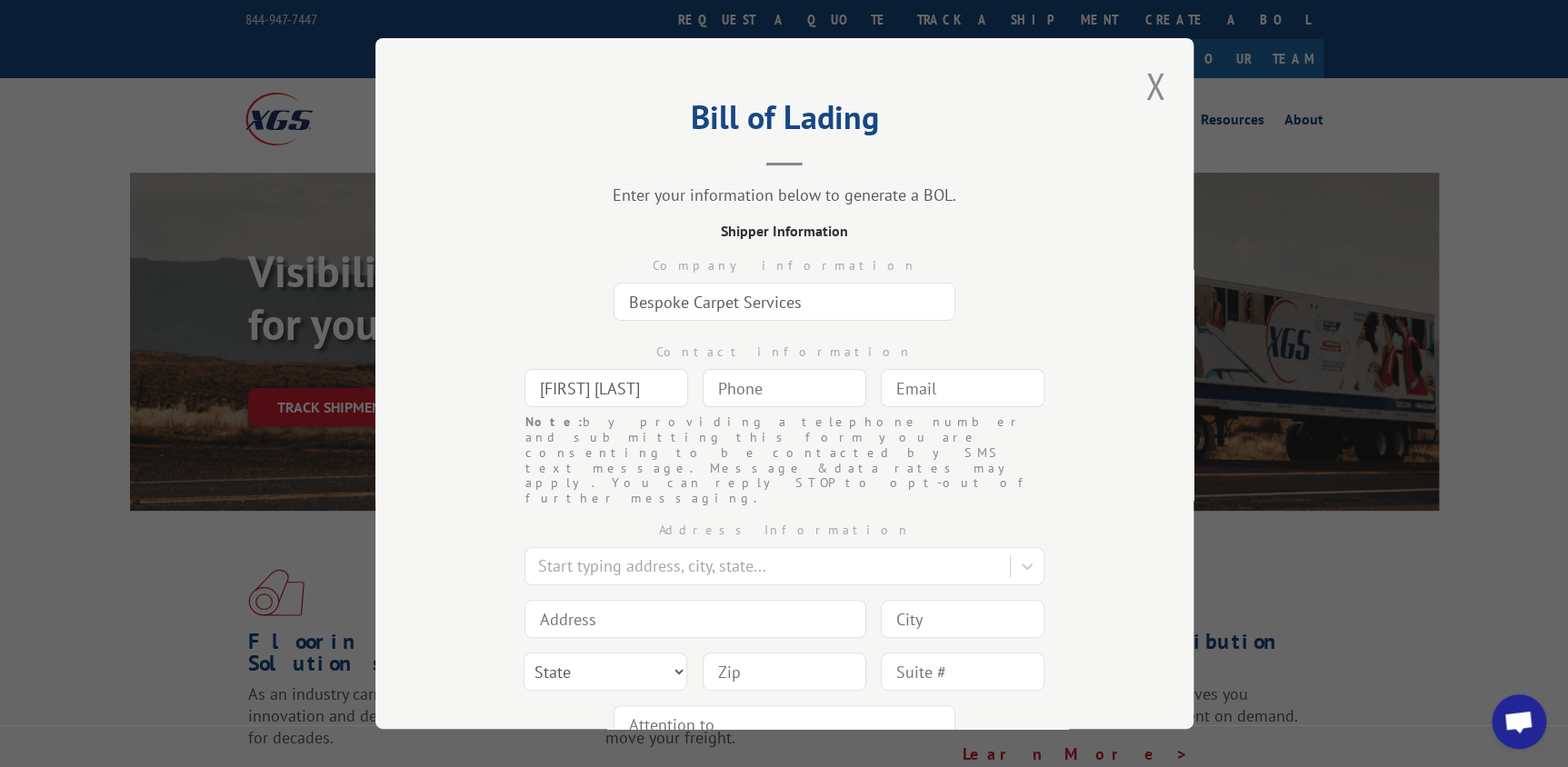 type on "service@bespokecarpets.com" 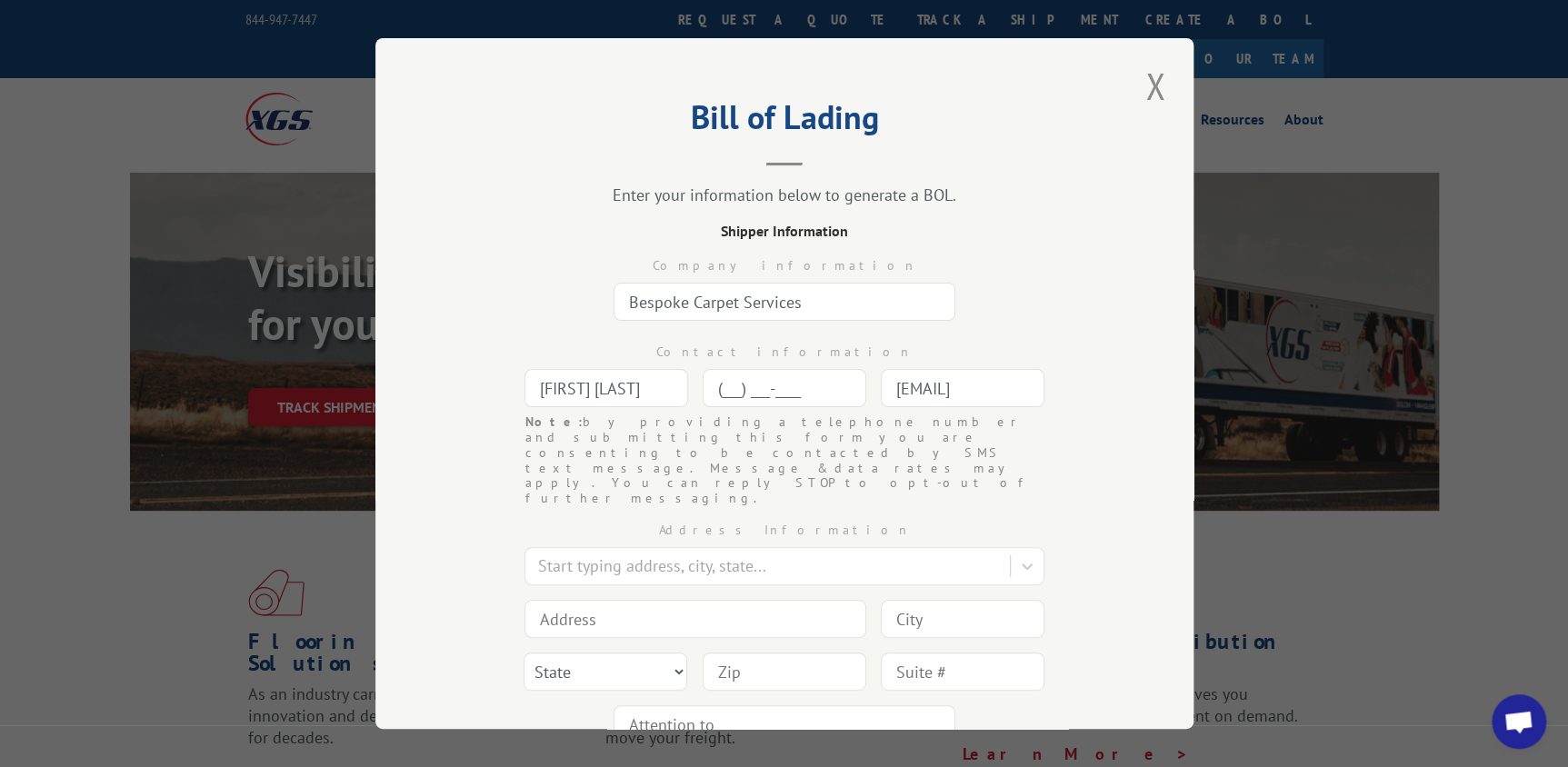 click on "(___) ___-____" at bounding box center (784, 388) 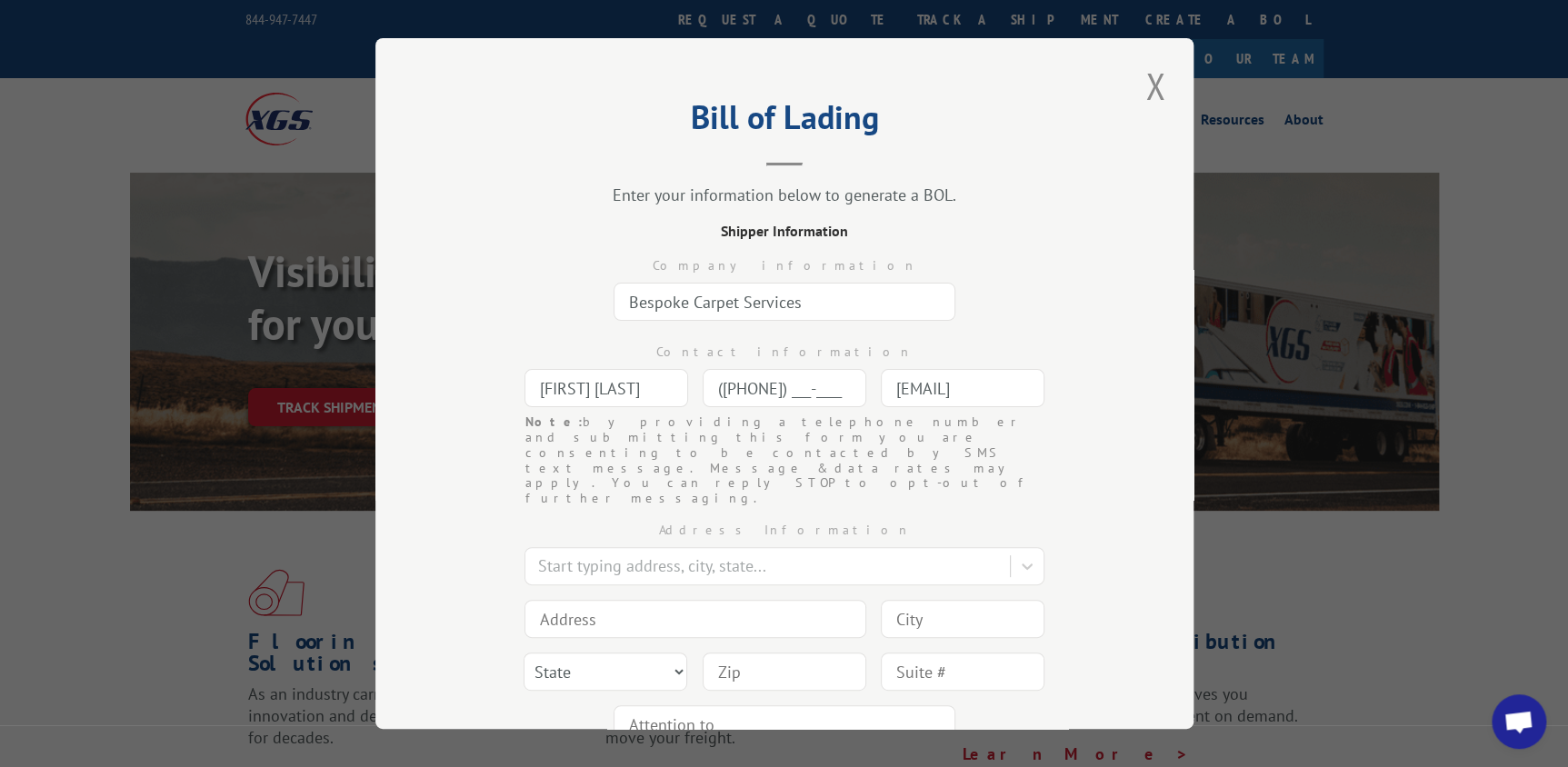type on "POMPANO BEACH" 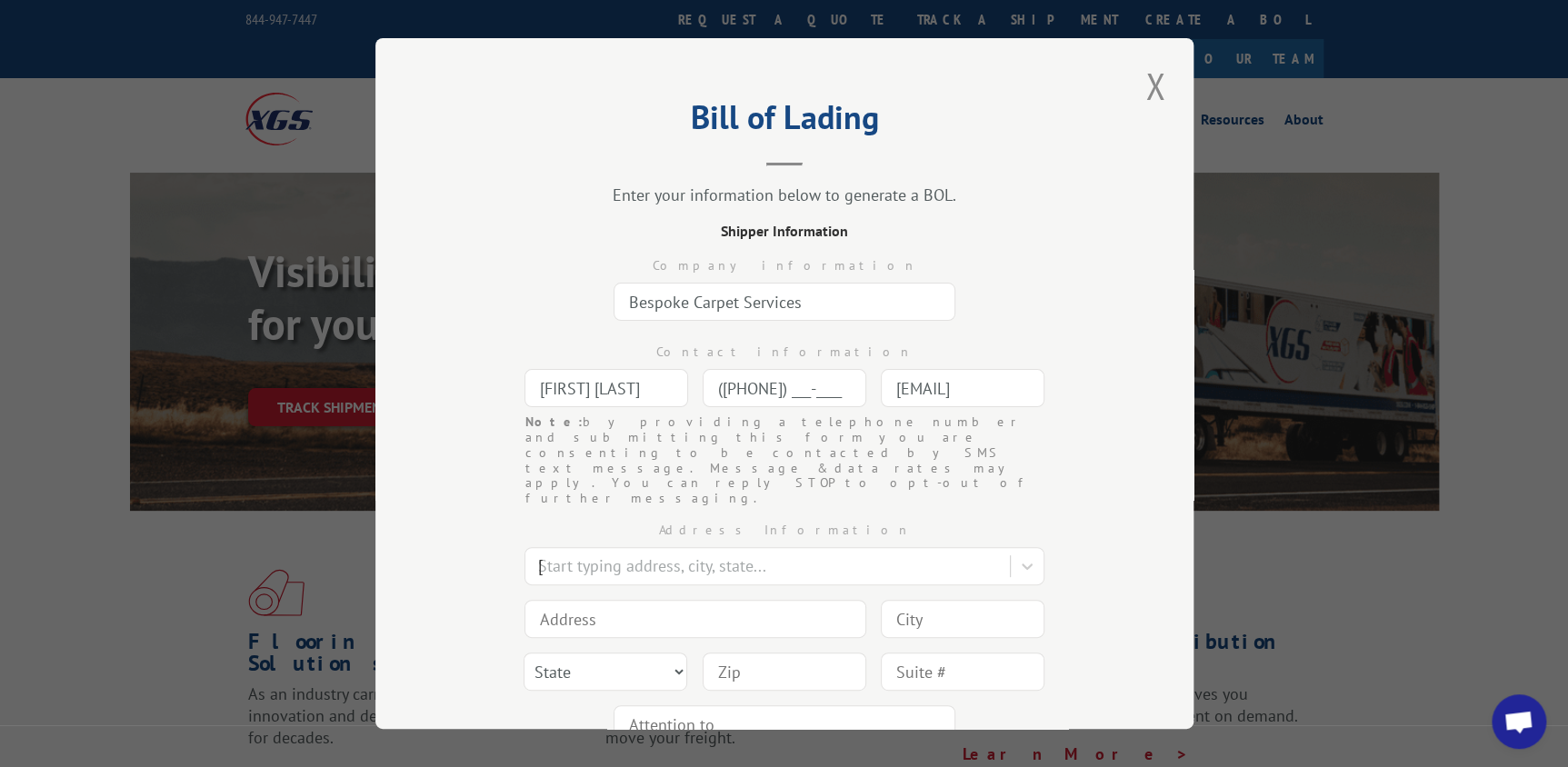 type on "4100 N. POWERLINE ROAD, SUITE 0 4-5" 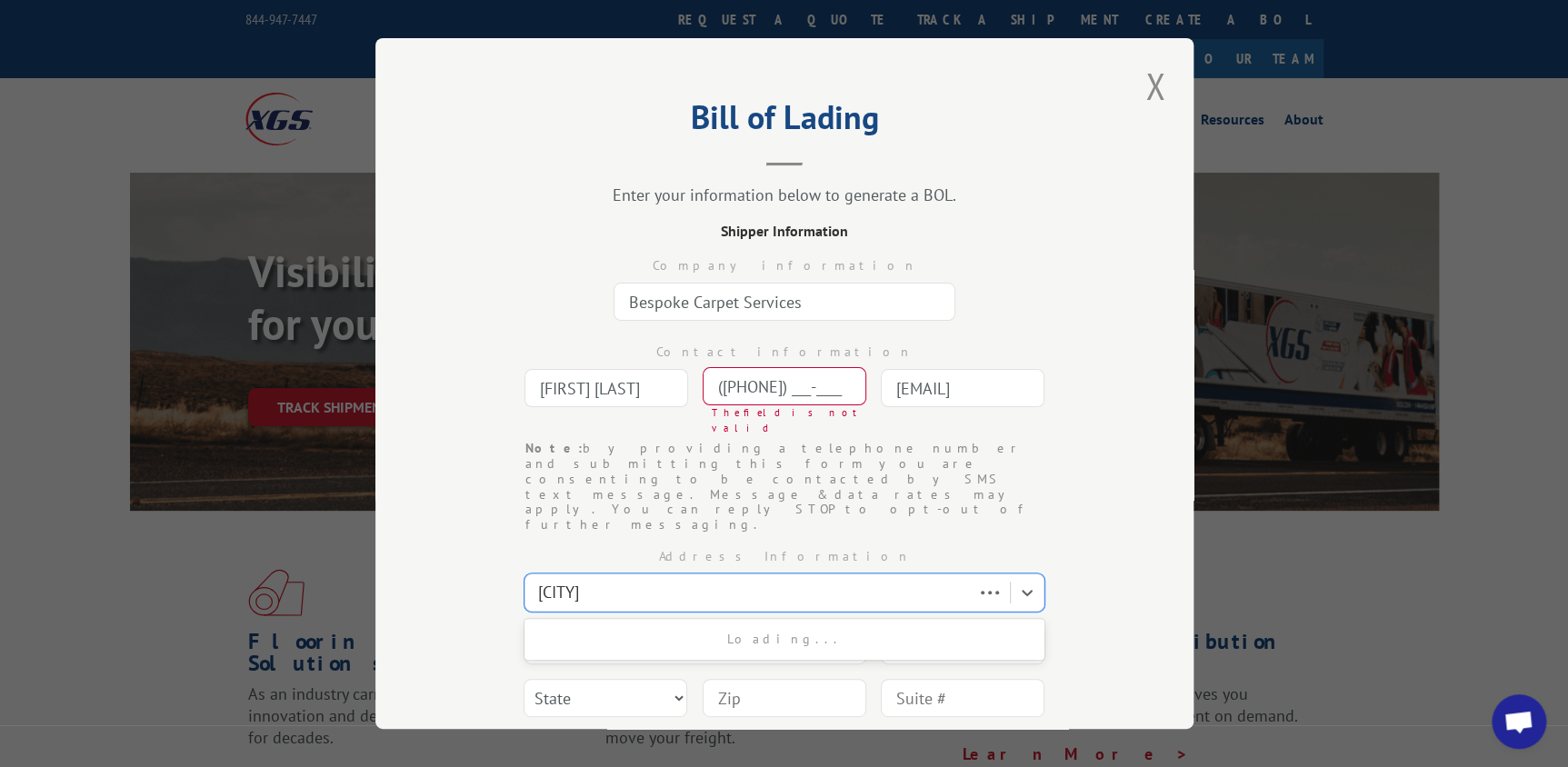 type on "00000" 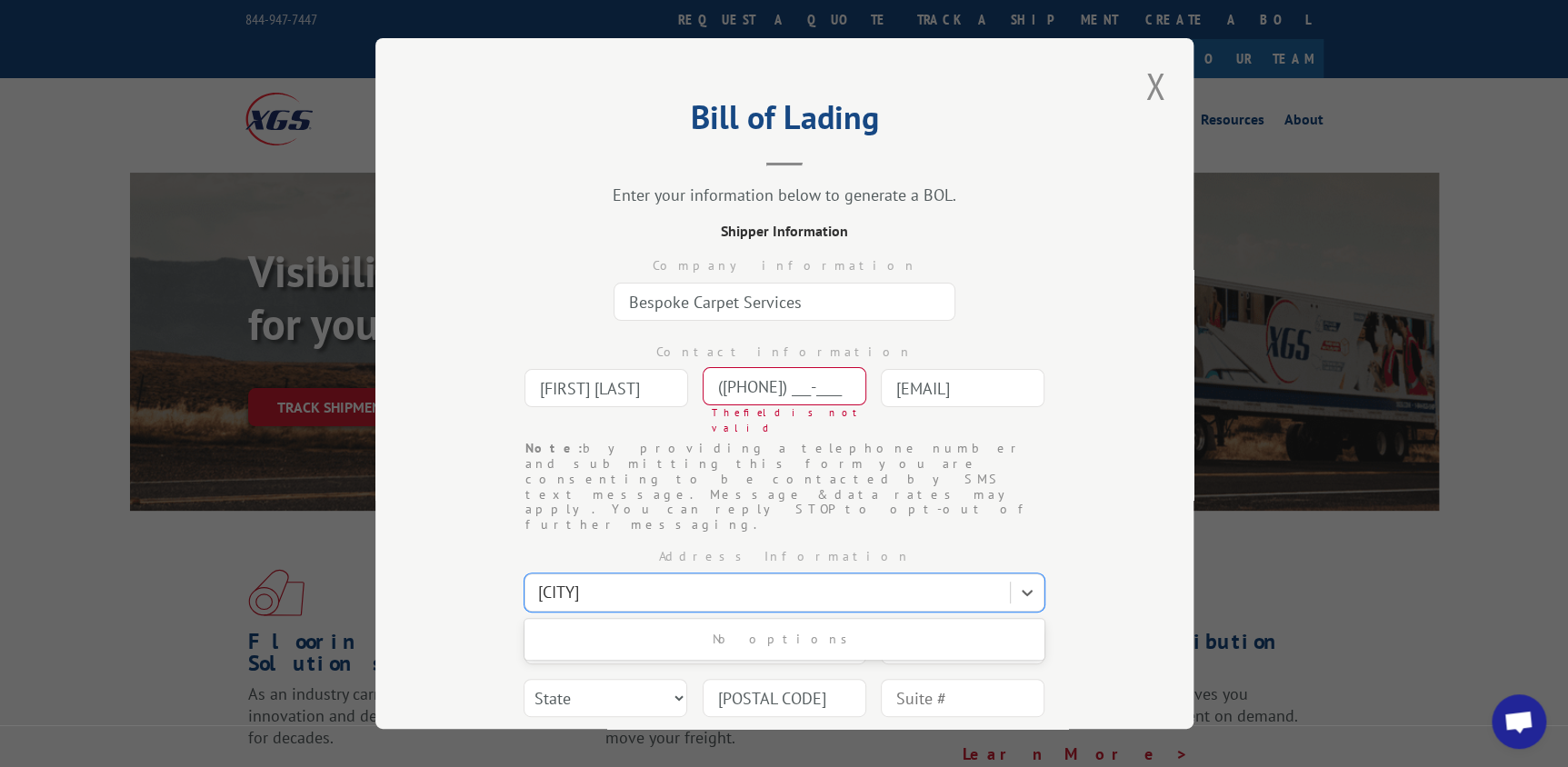type 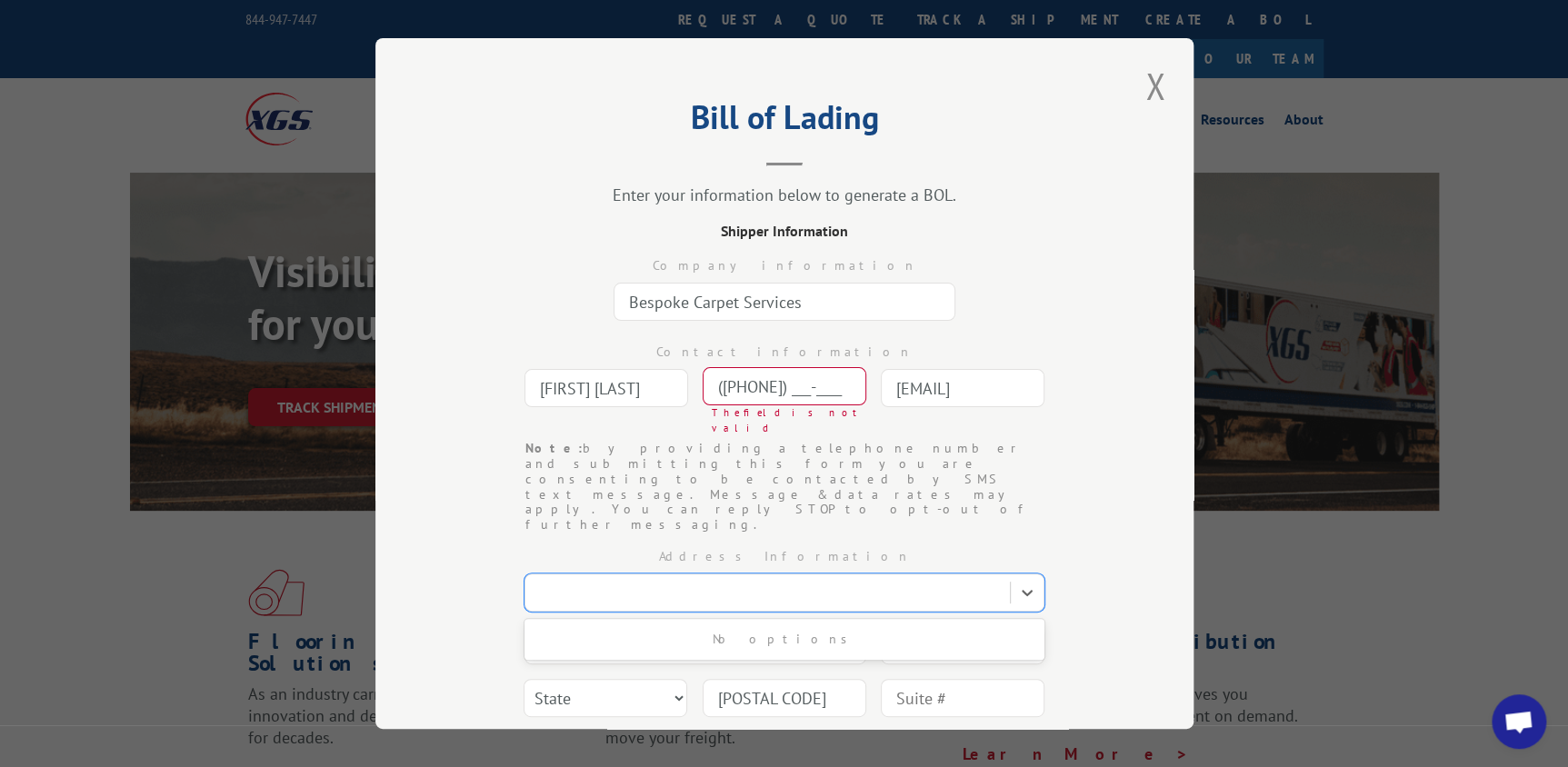 click on "(542) 249-689_" at bounding box center (784, 386) 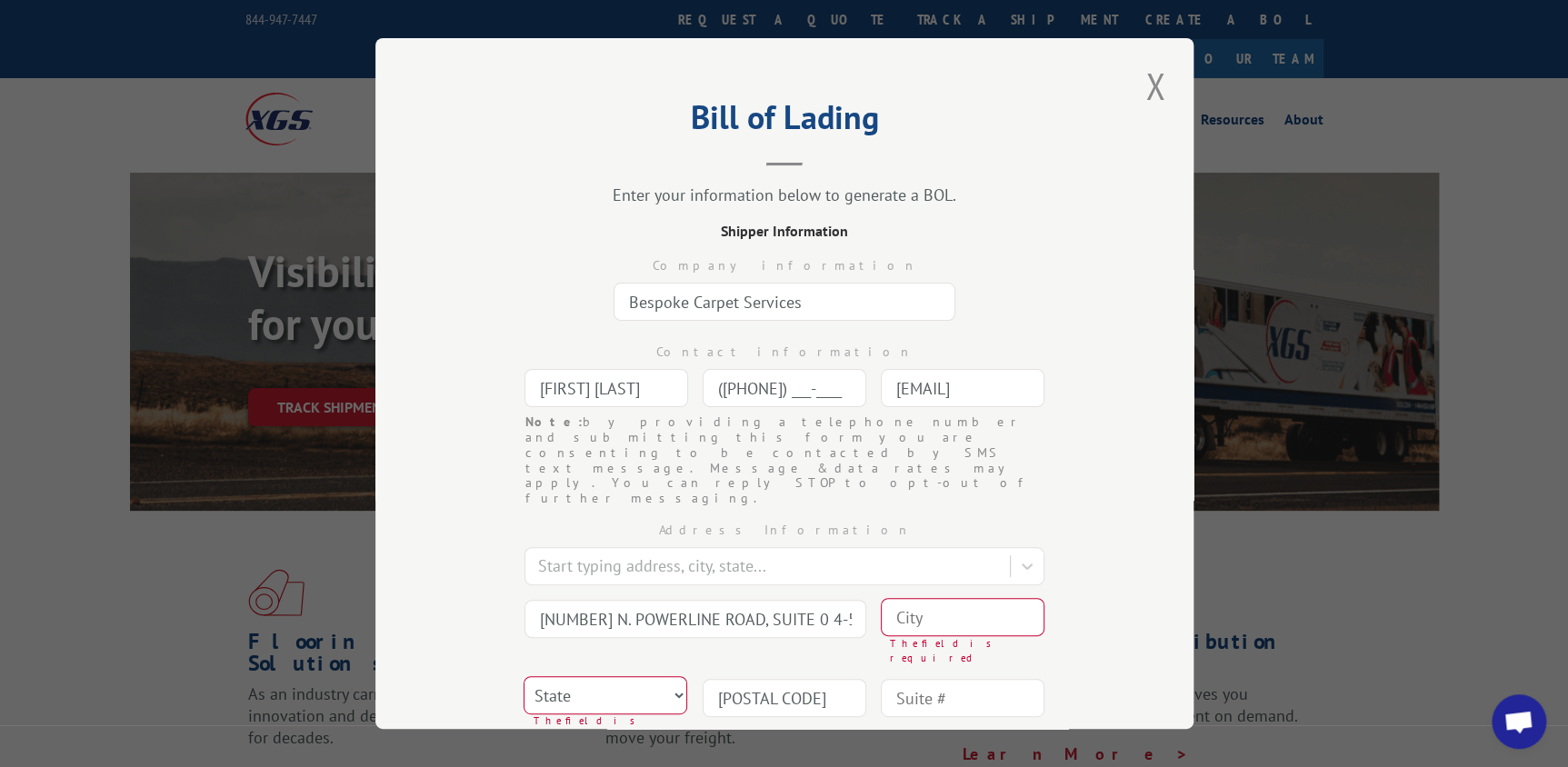 click on "(5__) ___-____" at bounding box center [784, 388] 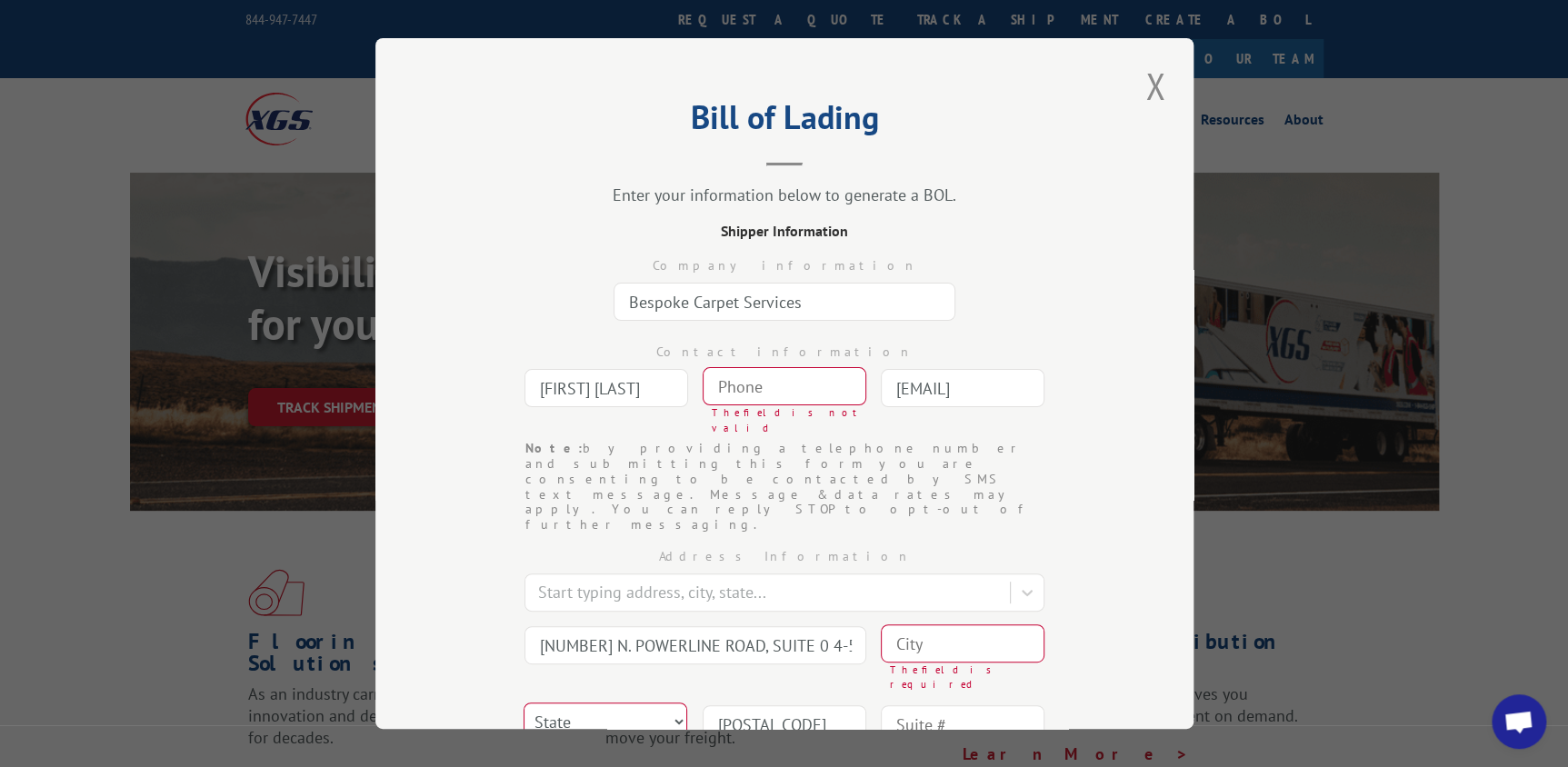 click on "Note:  by providing a telephone number and submitting this form you are consenting to be contacted by SMS text message. Message & data rates may apply. You can reply STOP to opt-out of further messaging." at bounding box center [784, 486] 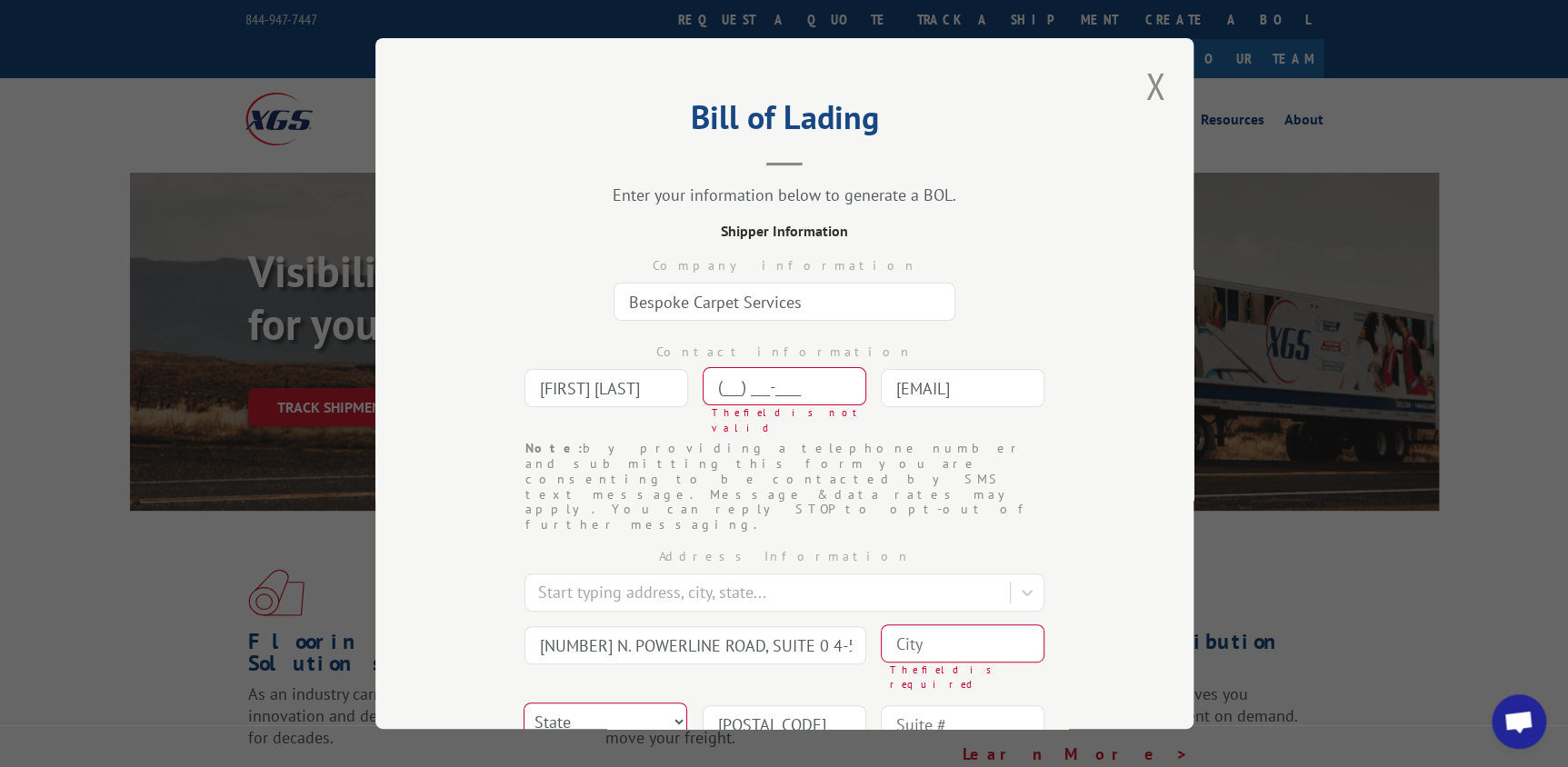 click on "(___) ___-____" at bounding box center [784, 386] 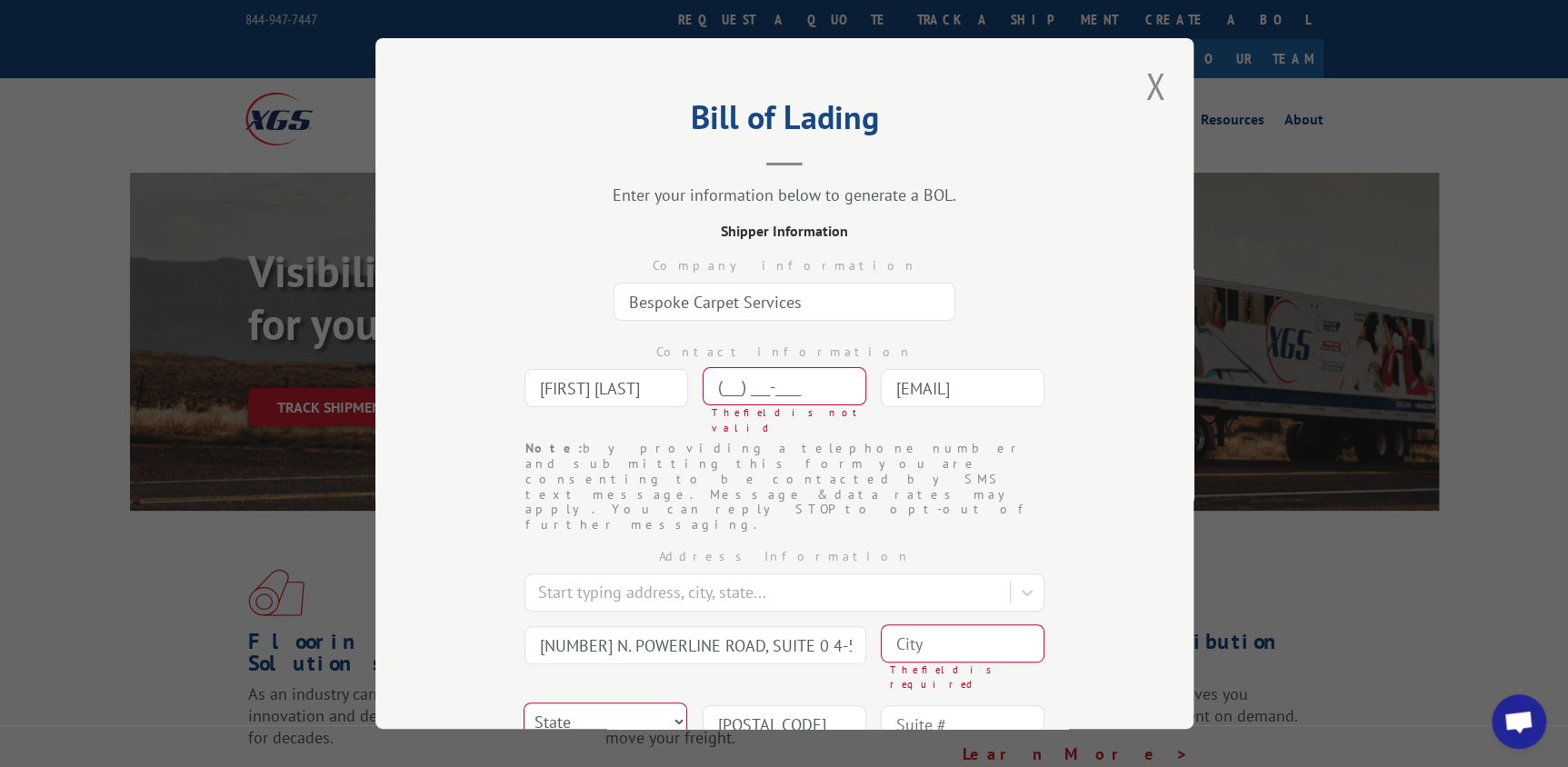 type on "(542) 249-689_" 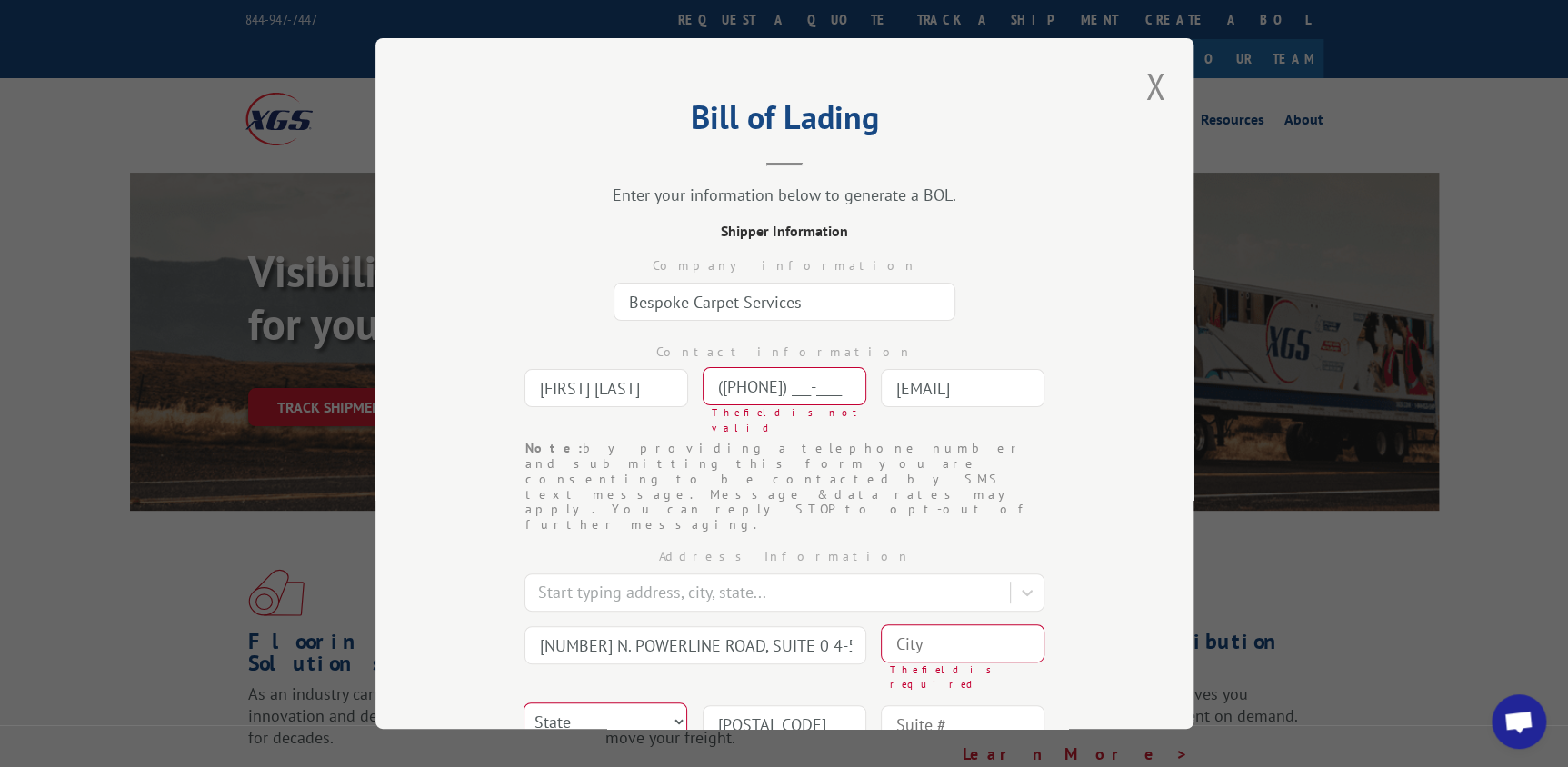 type on "POMPANO BEACH" 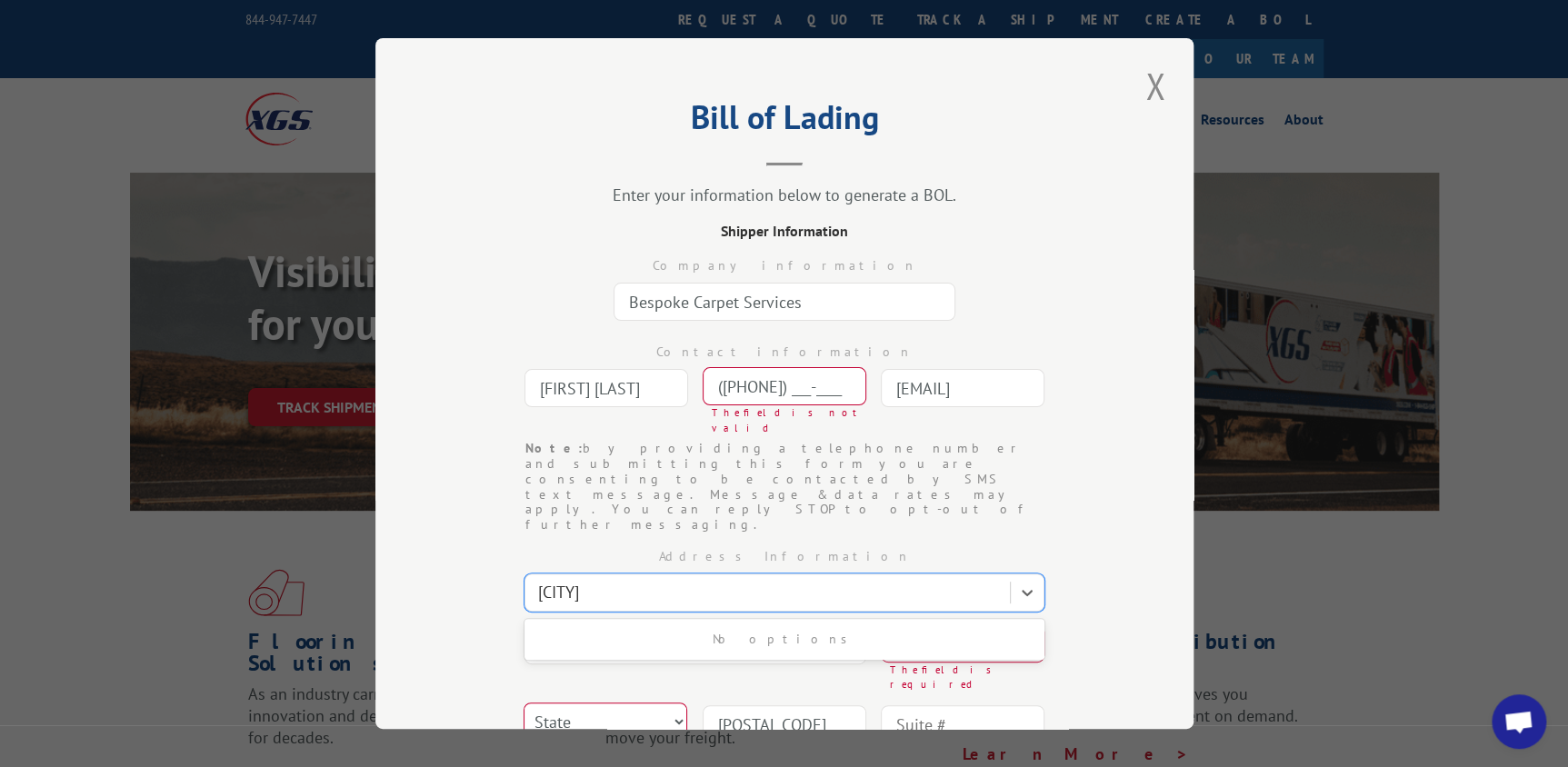 type 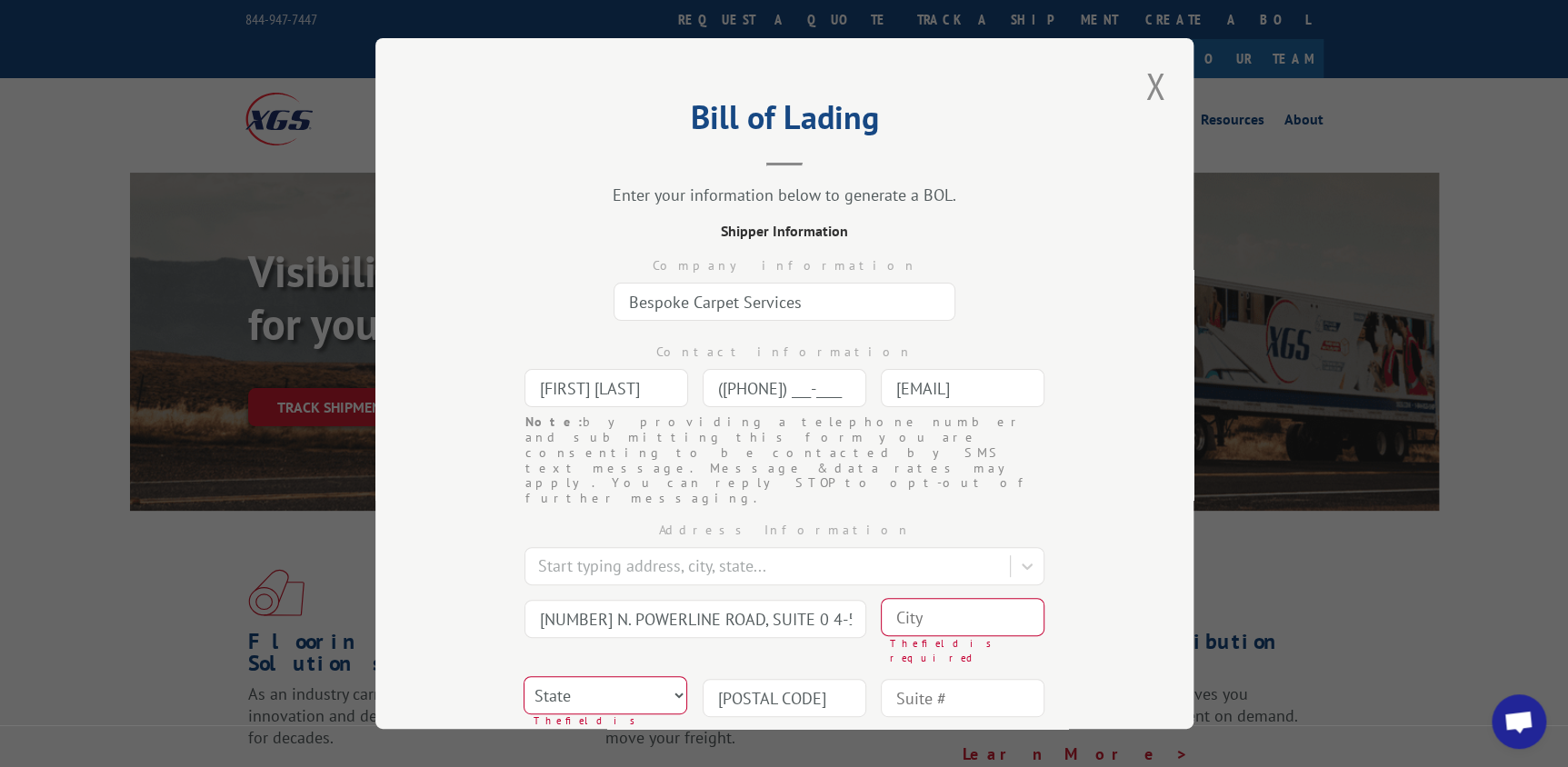 click on "(542) 249-689_" at bounding box center [784, 388] 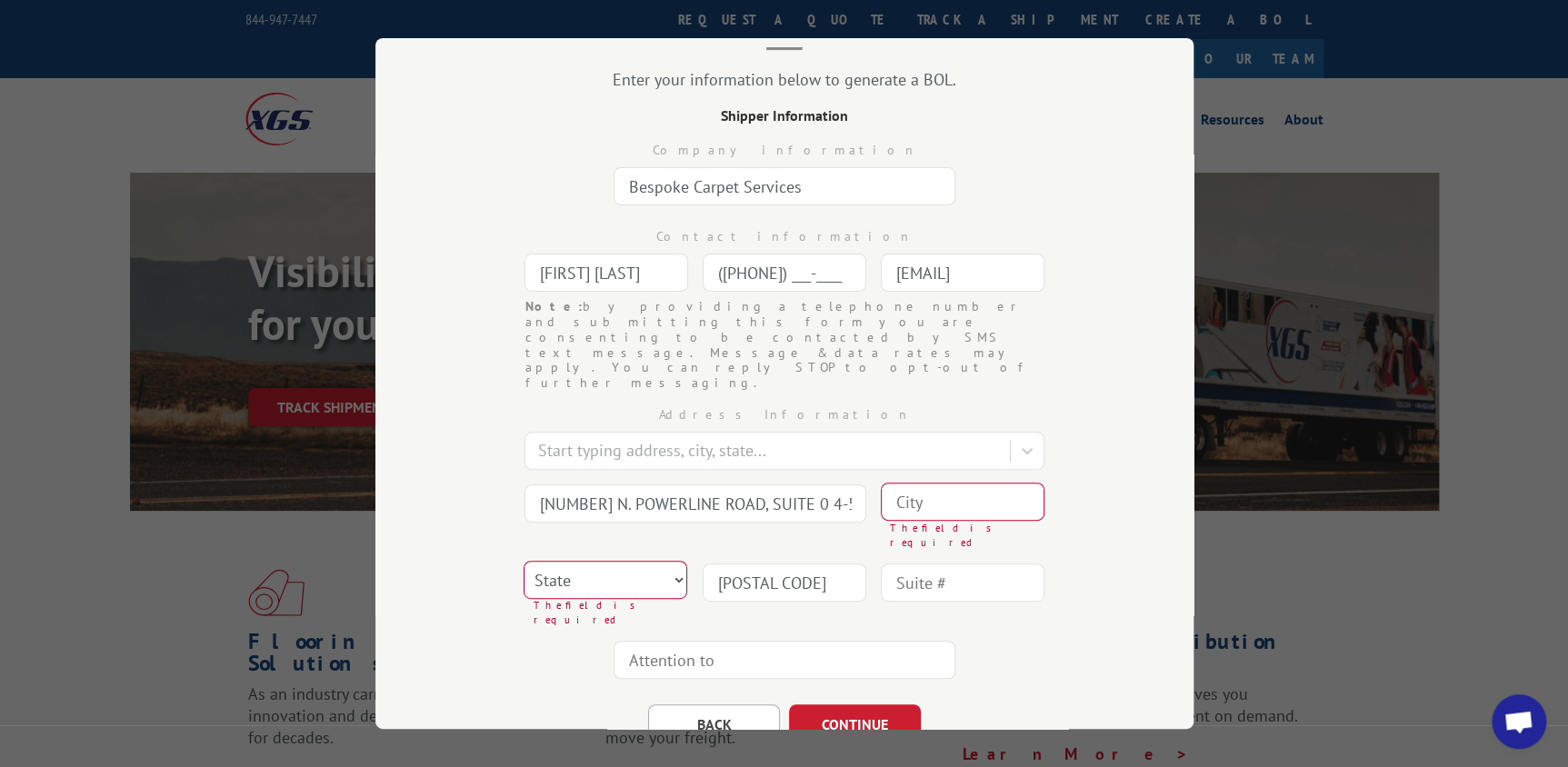 scroll, scrollTop: 134, scrollLeft: 0, axis: vertical 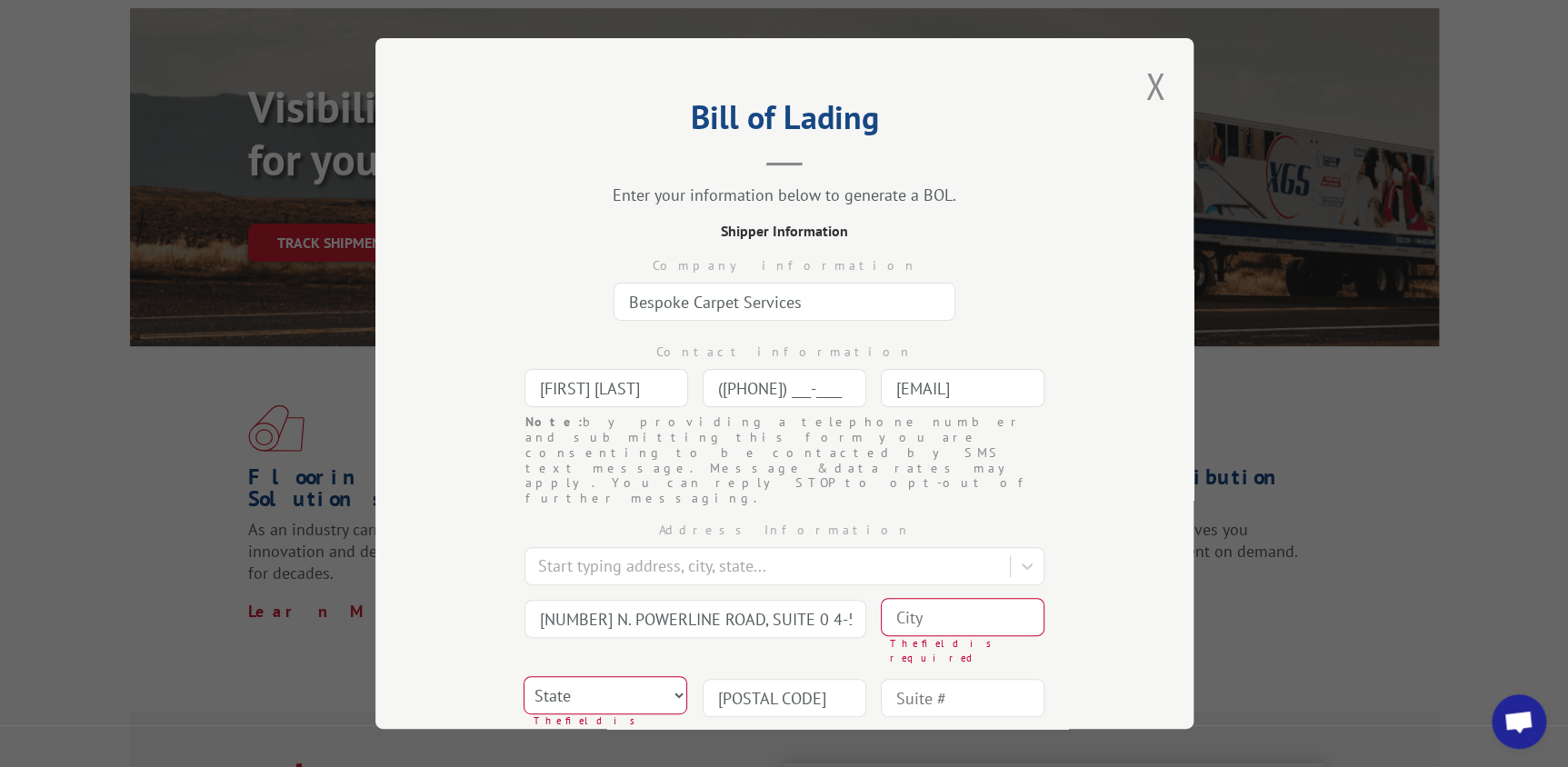 click on "(542) 249-689_" at bounding box center [784, 388] 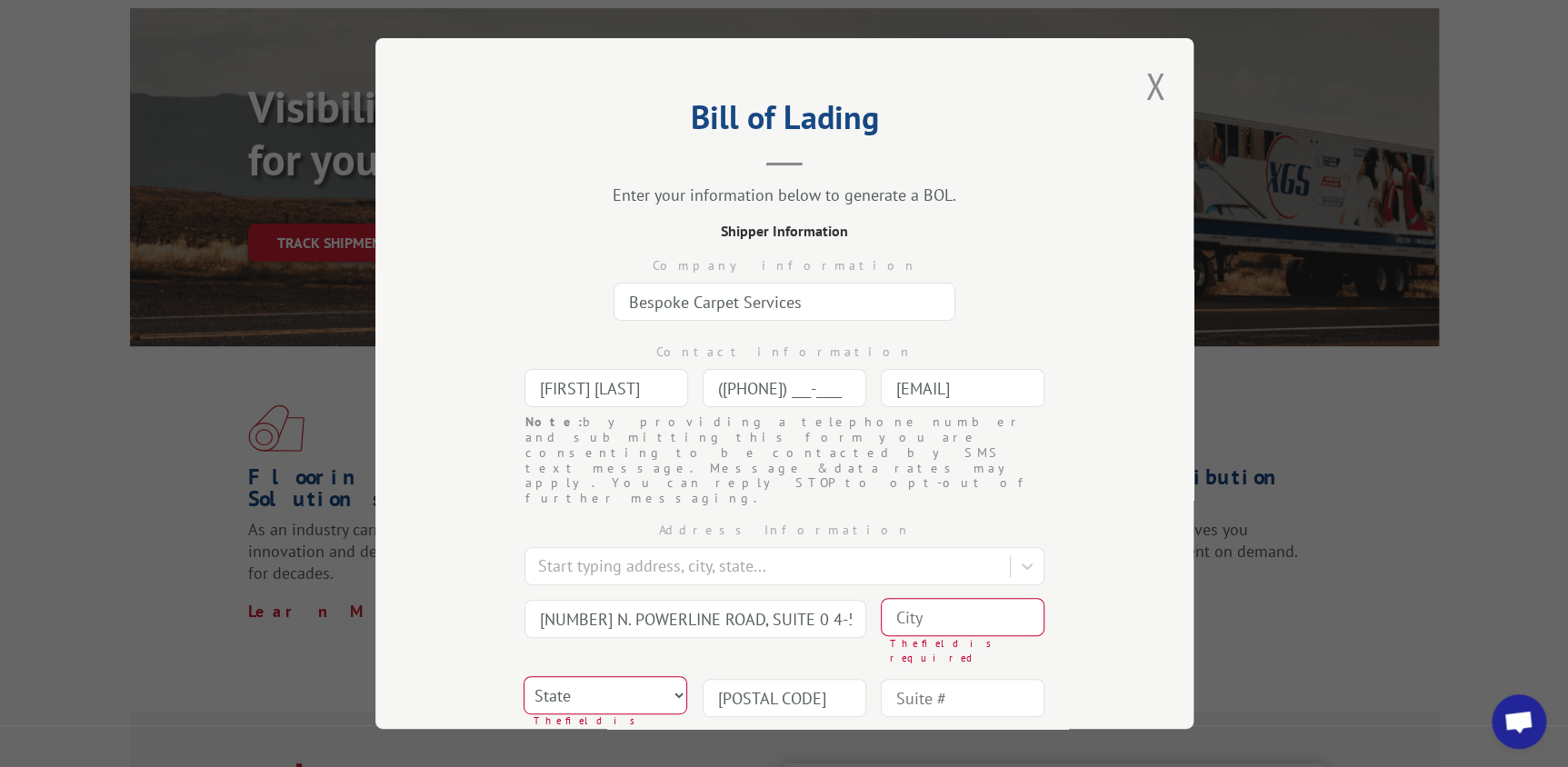 click on "CONTINUE" at bounding box center [854, 840] 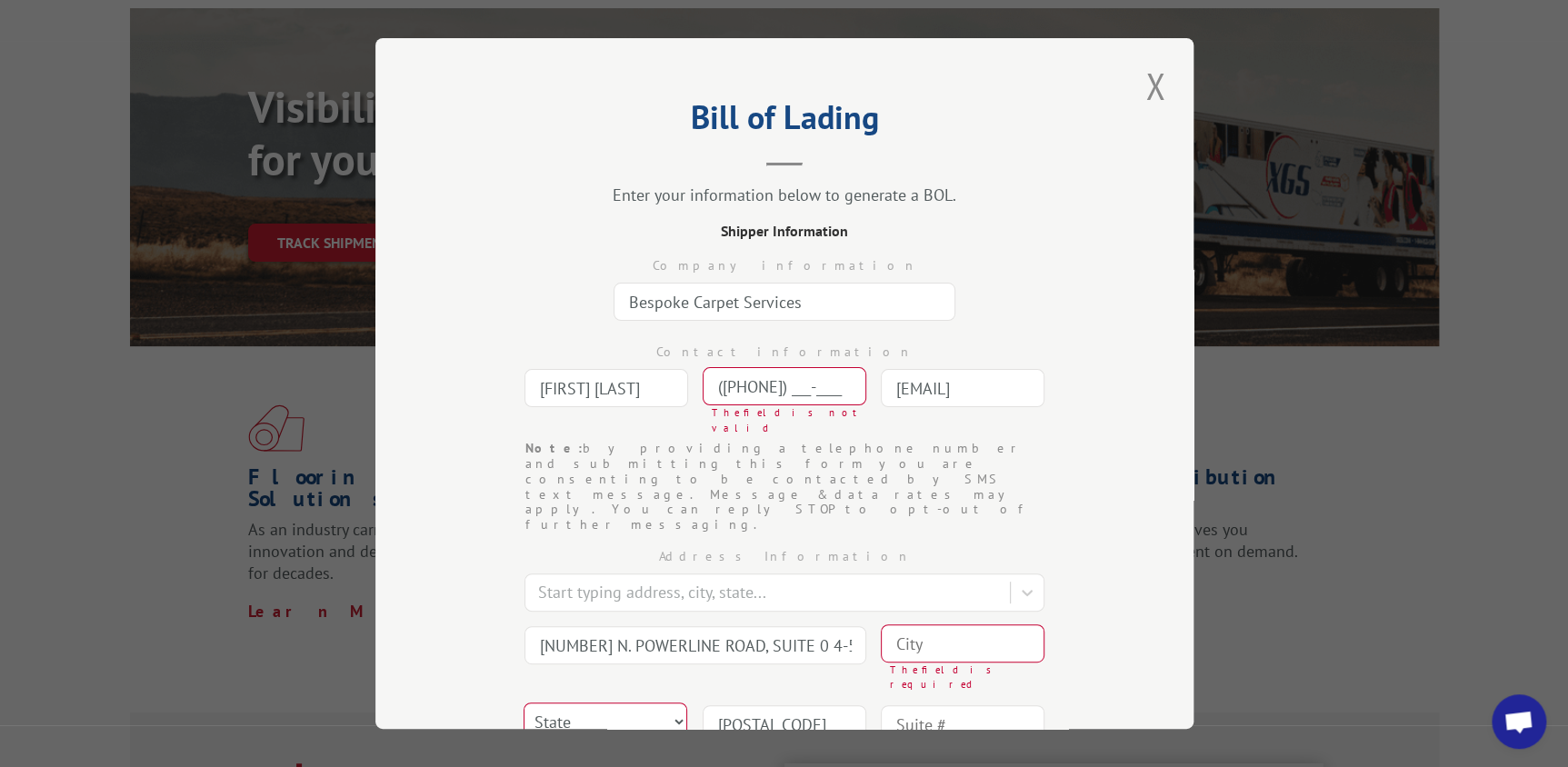 click on "(5__) ___-____" at bounding box center [784, 386] 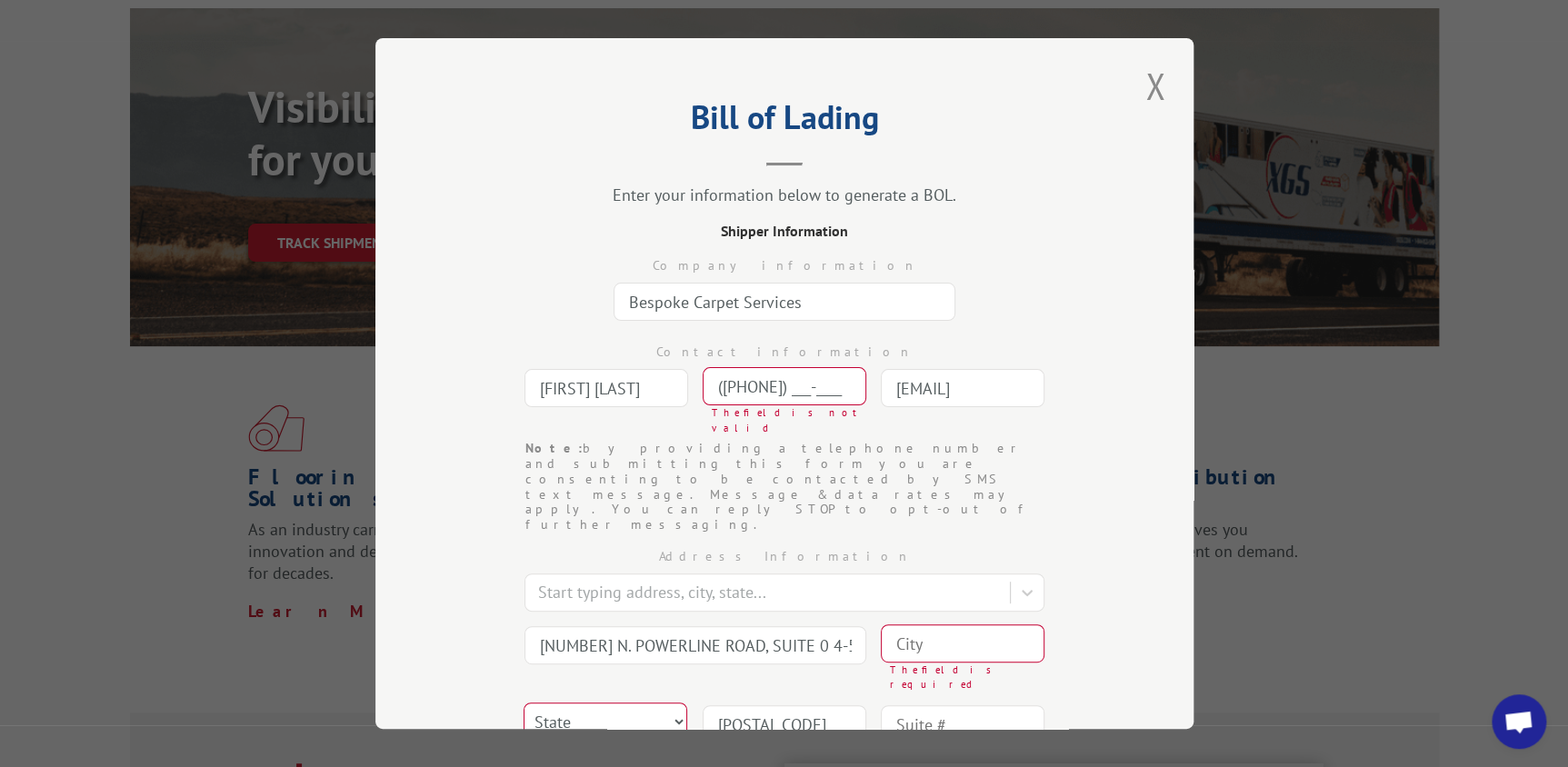 click on "(5__) ___-____" at bounding box center (784, 386) 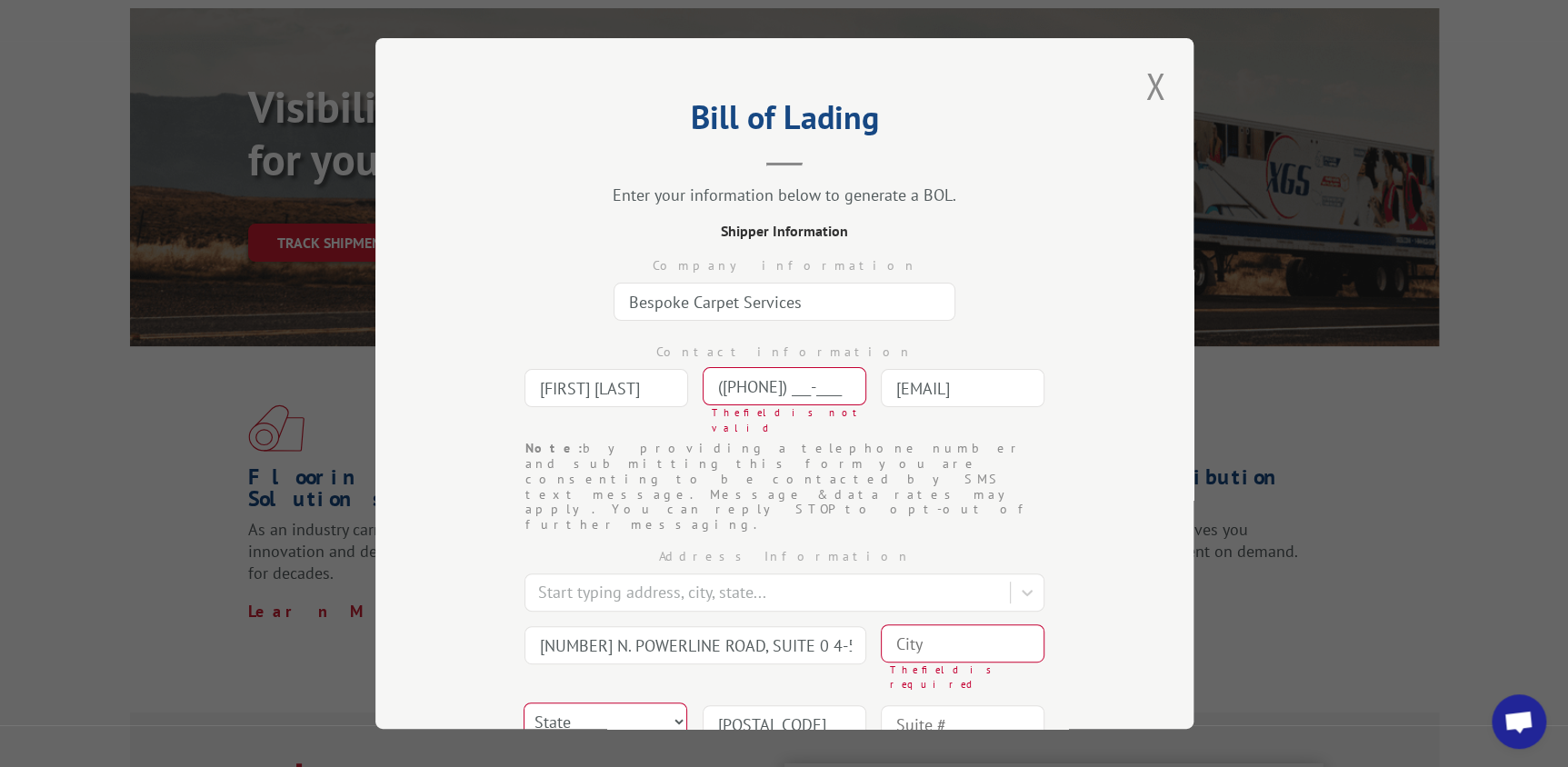 click on "(5__) ___-____" at bounding box center [784, 386] 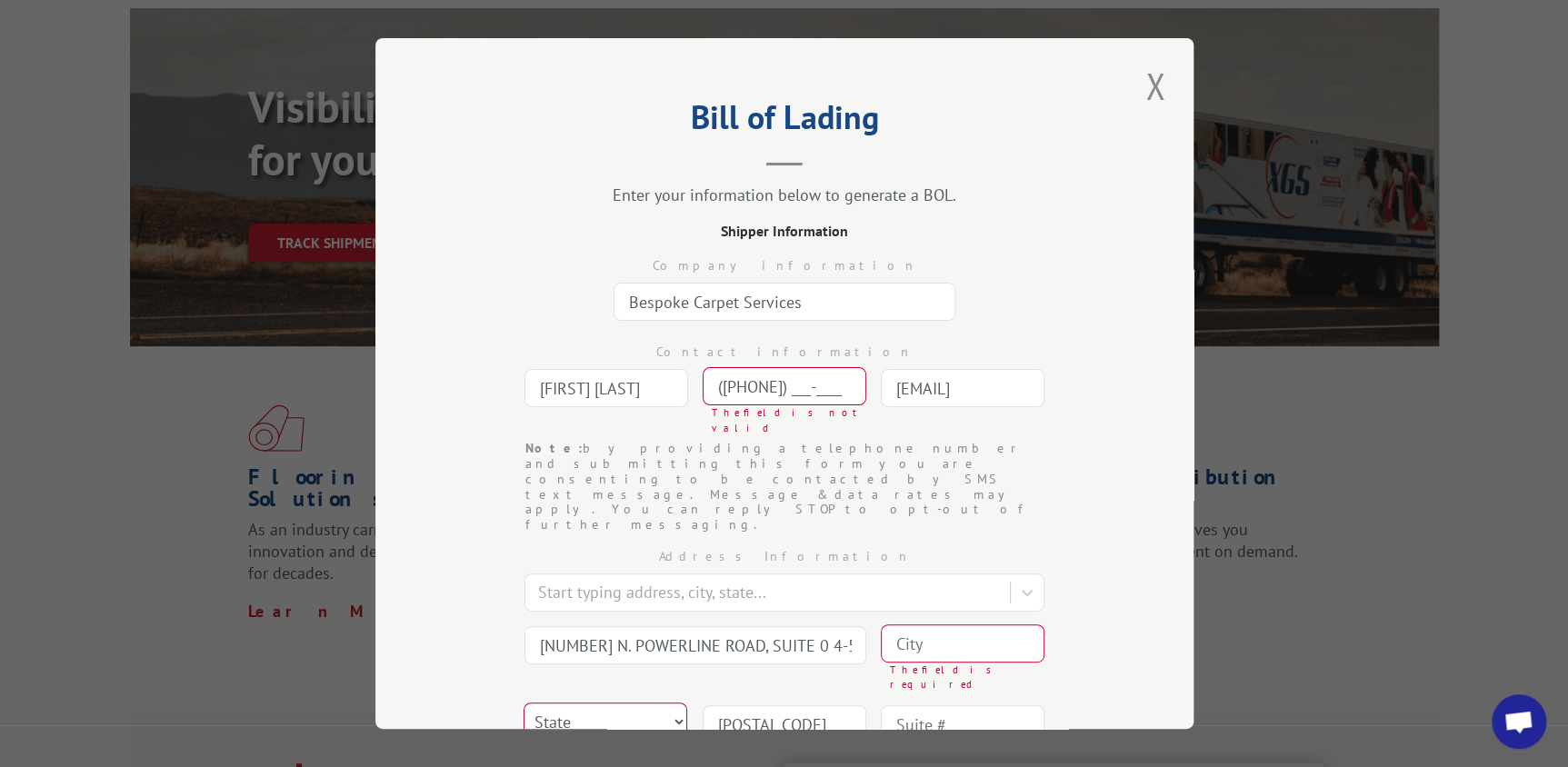 type on "(5__) ___-____" 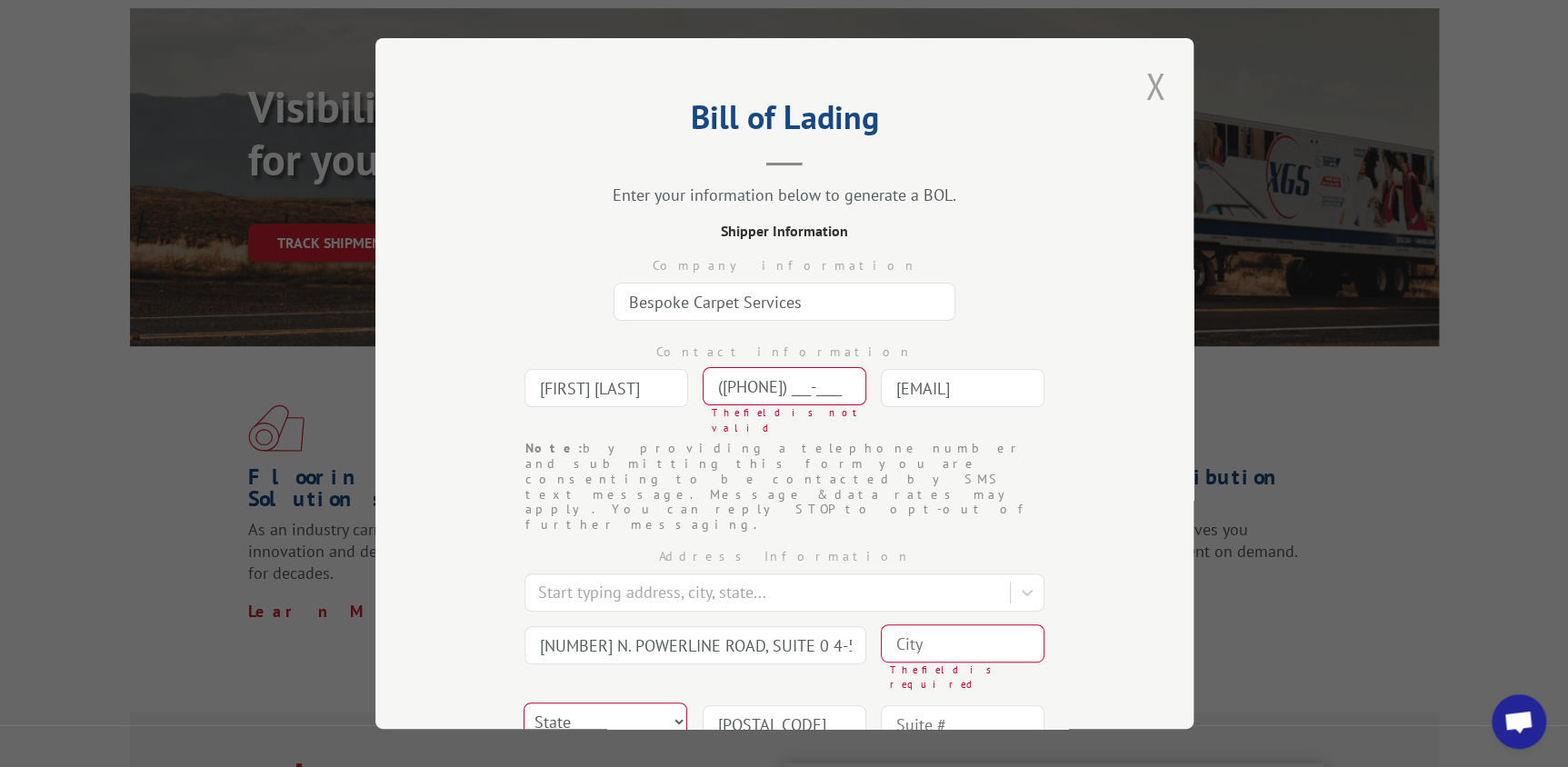 type 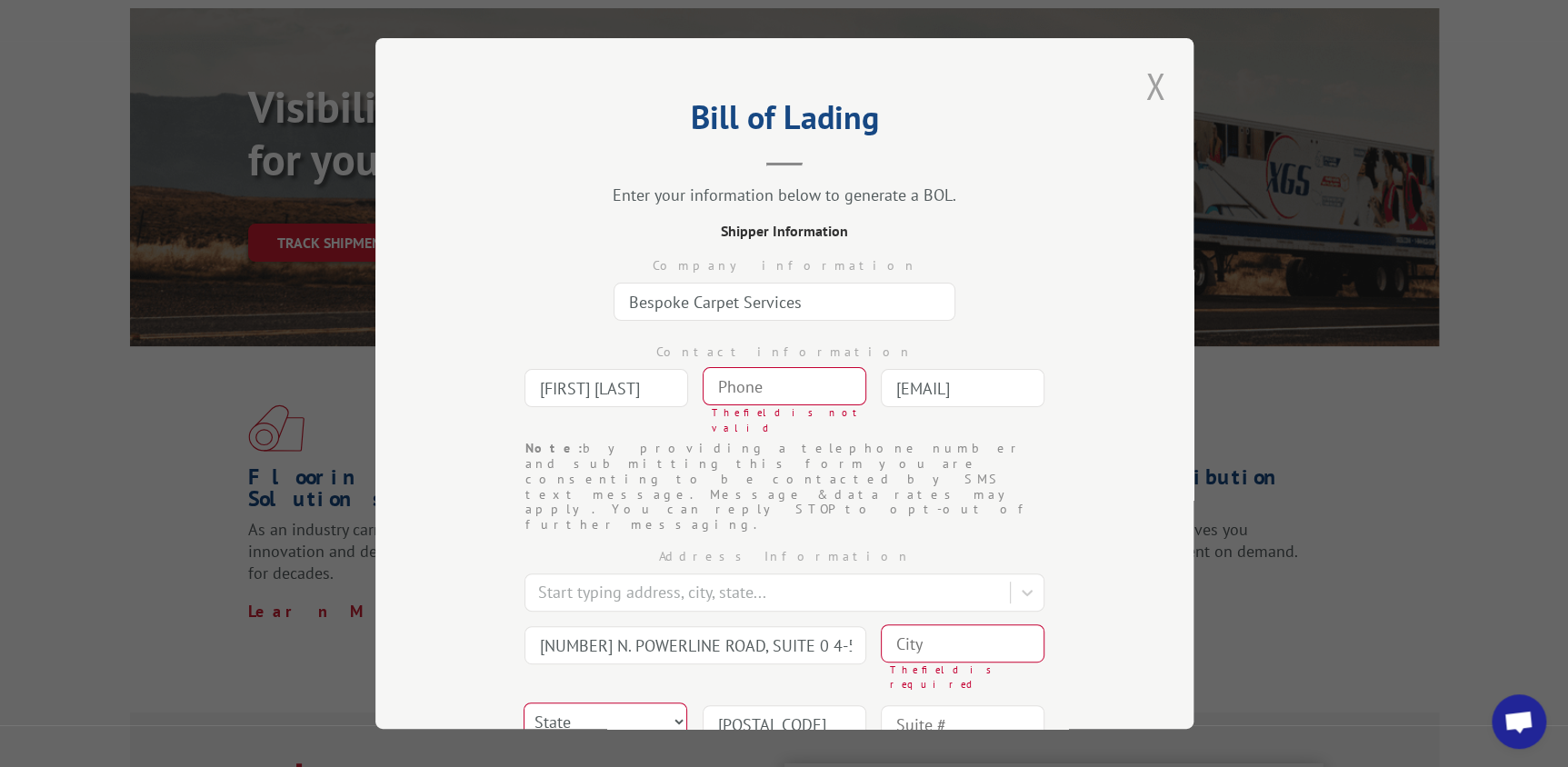 click at bounding box center [1155, 85] 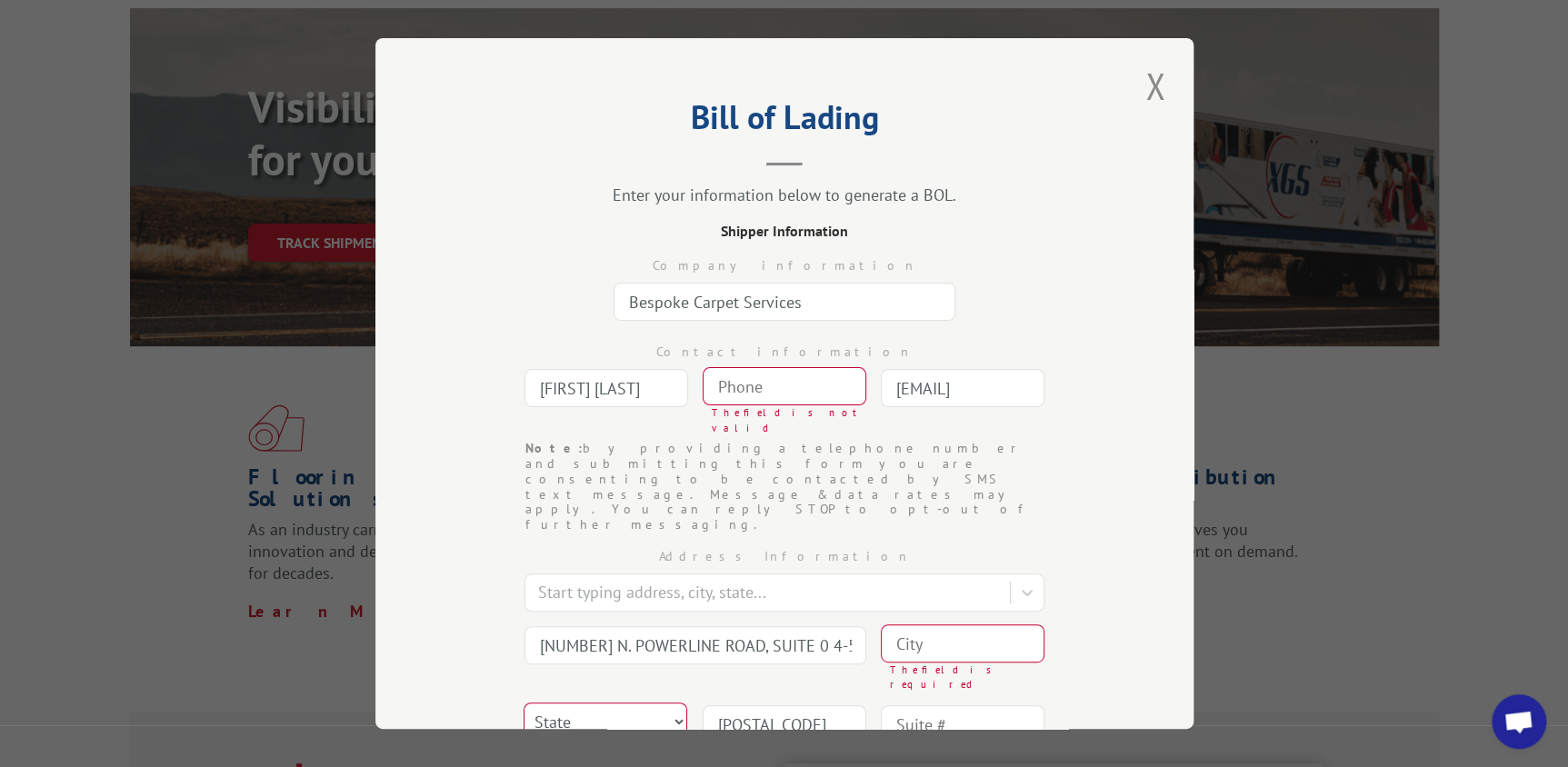 scroll, scrollTop: 0, scrollLeft: 0, axis: both 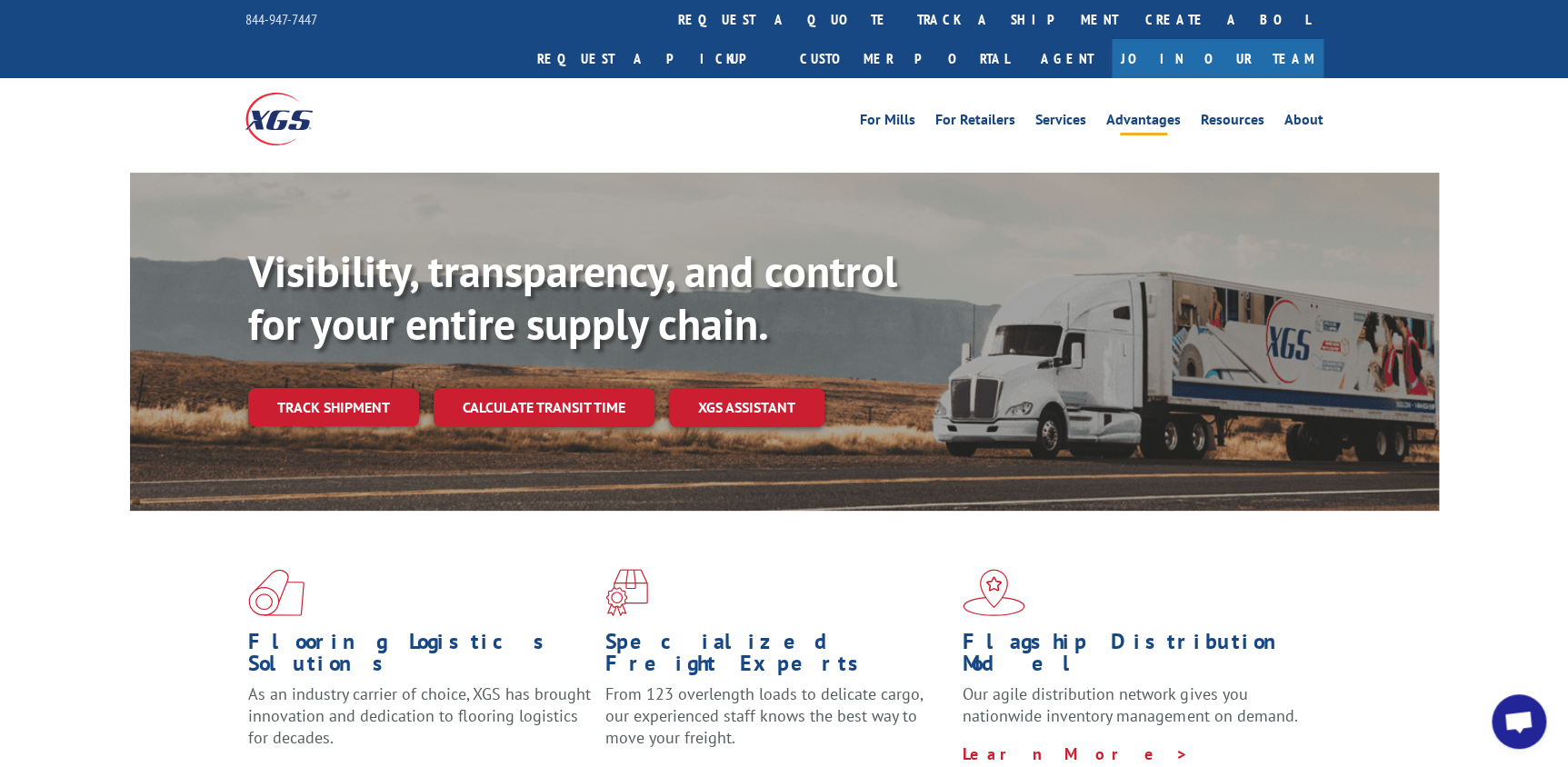 click on "Advantages" at bounding box center [1144, 123] 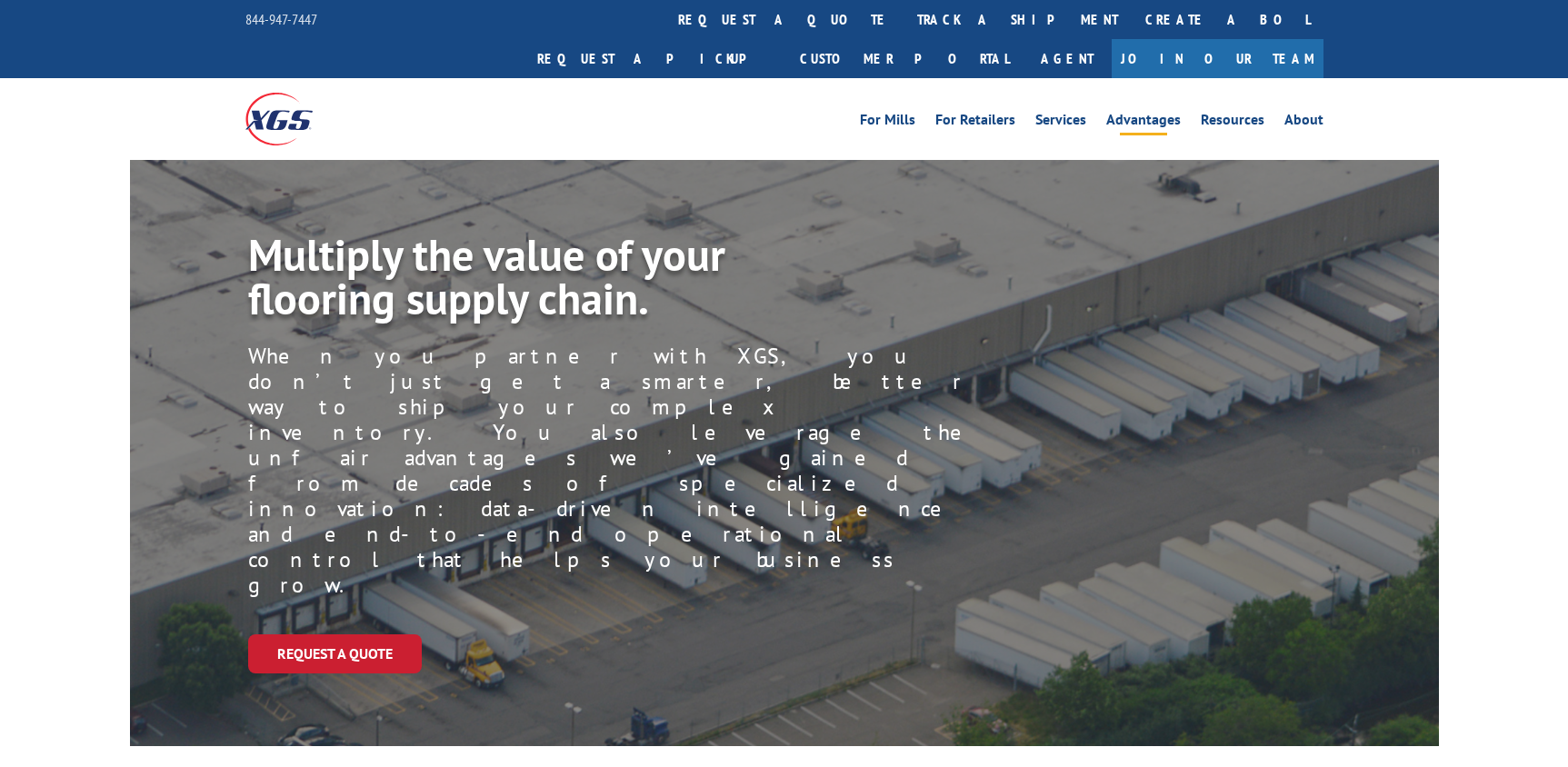 scroll, scrollTop: 0, scrollLeft: 0, axis: both 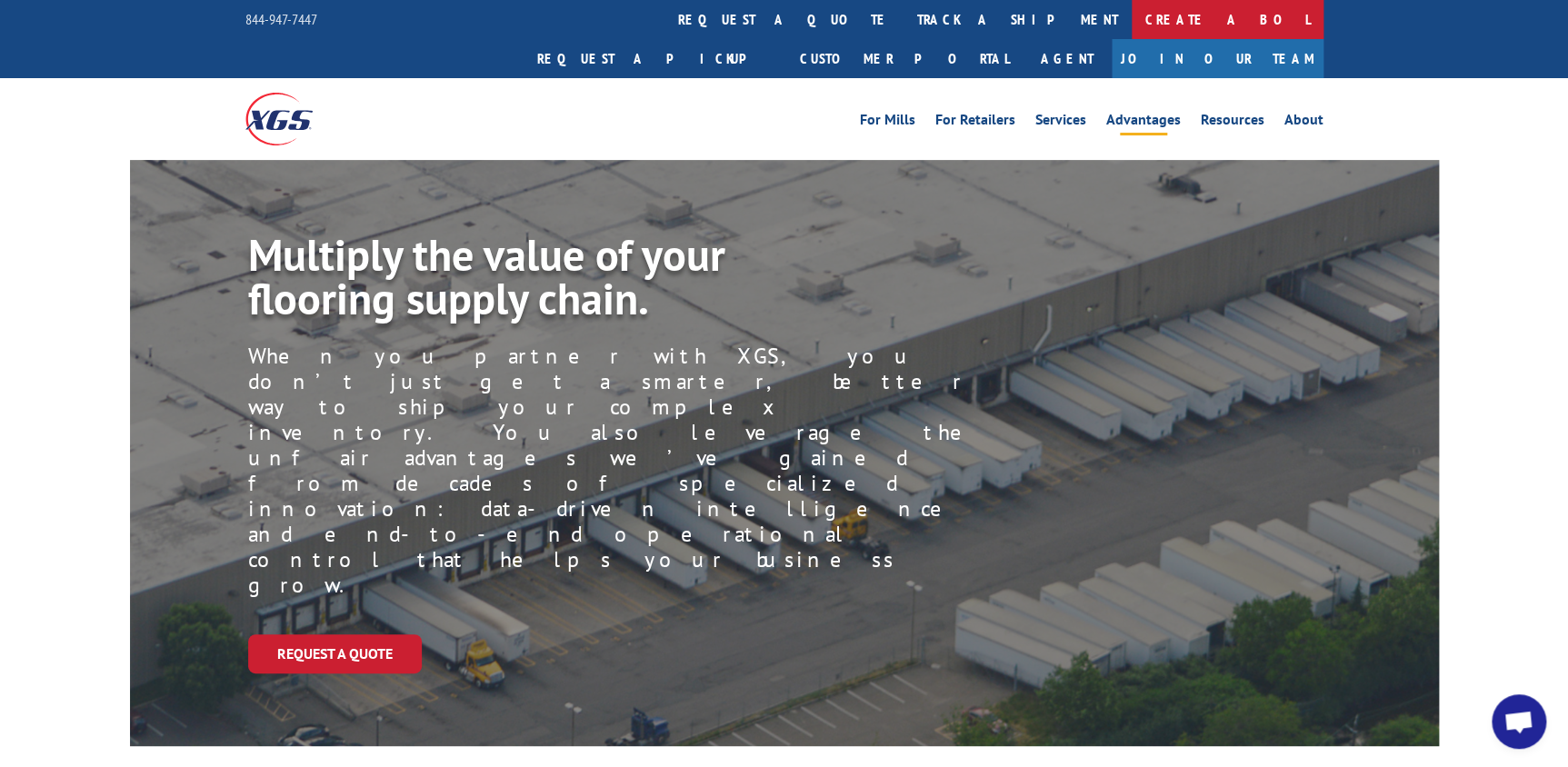 click on "Create a BOL" at bounding box center (1227, 19) 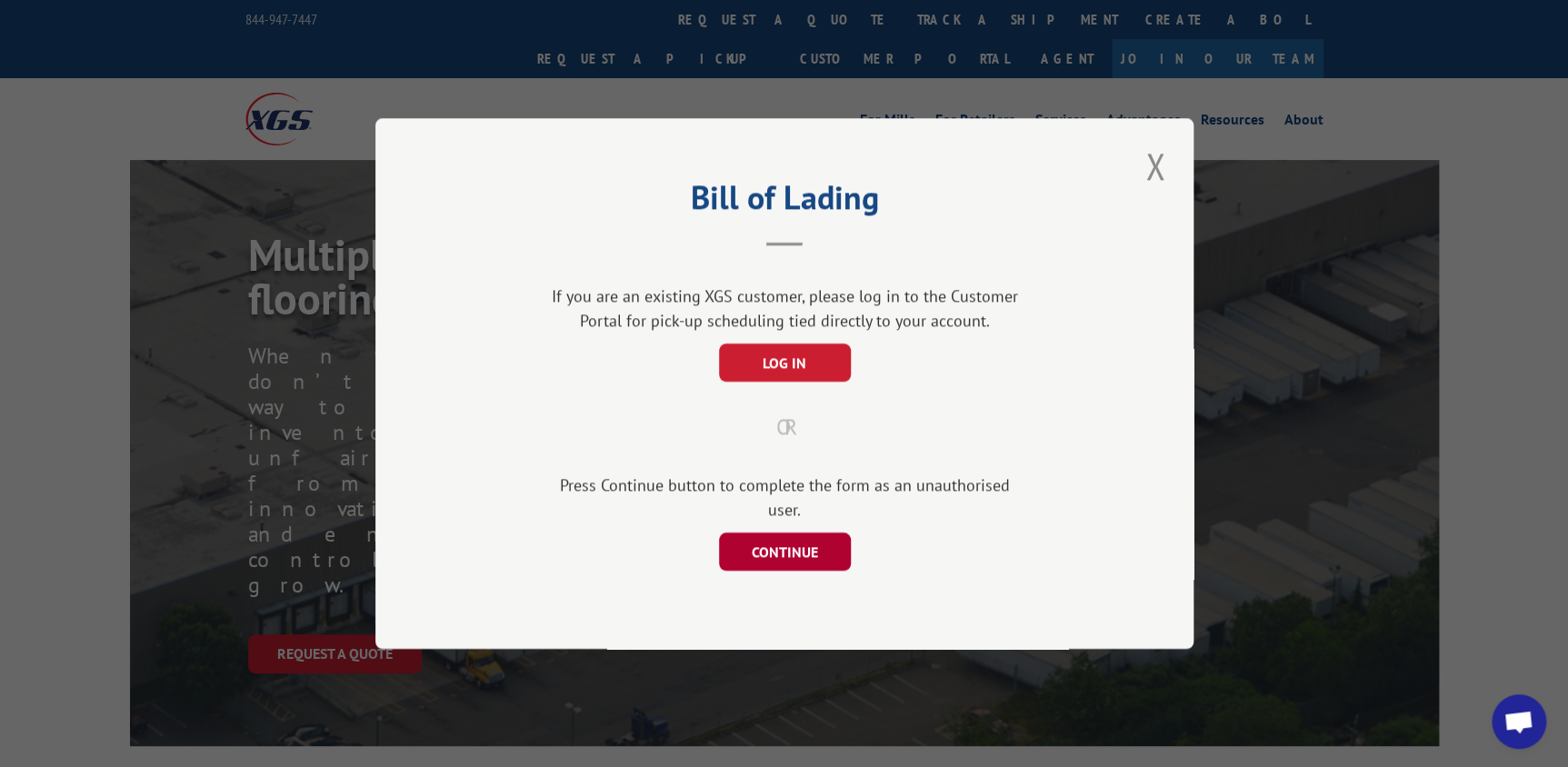 click on "CONTINUE" at bounding box center (784, 552) 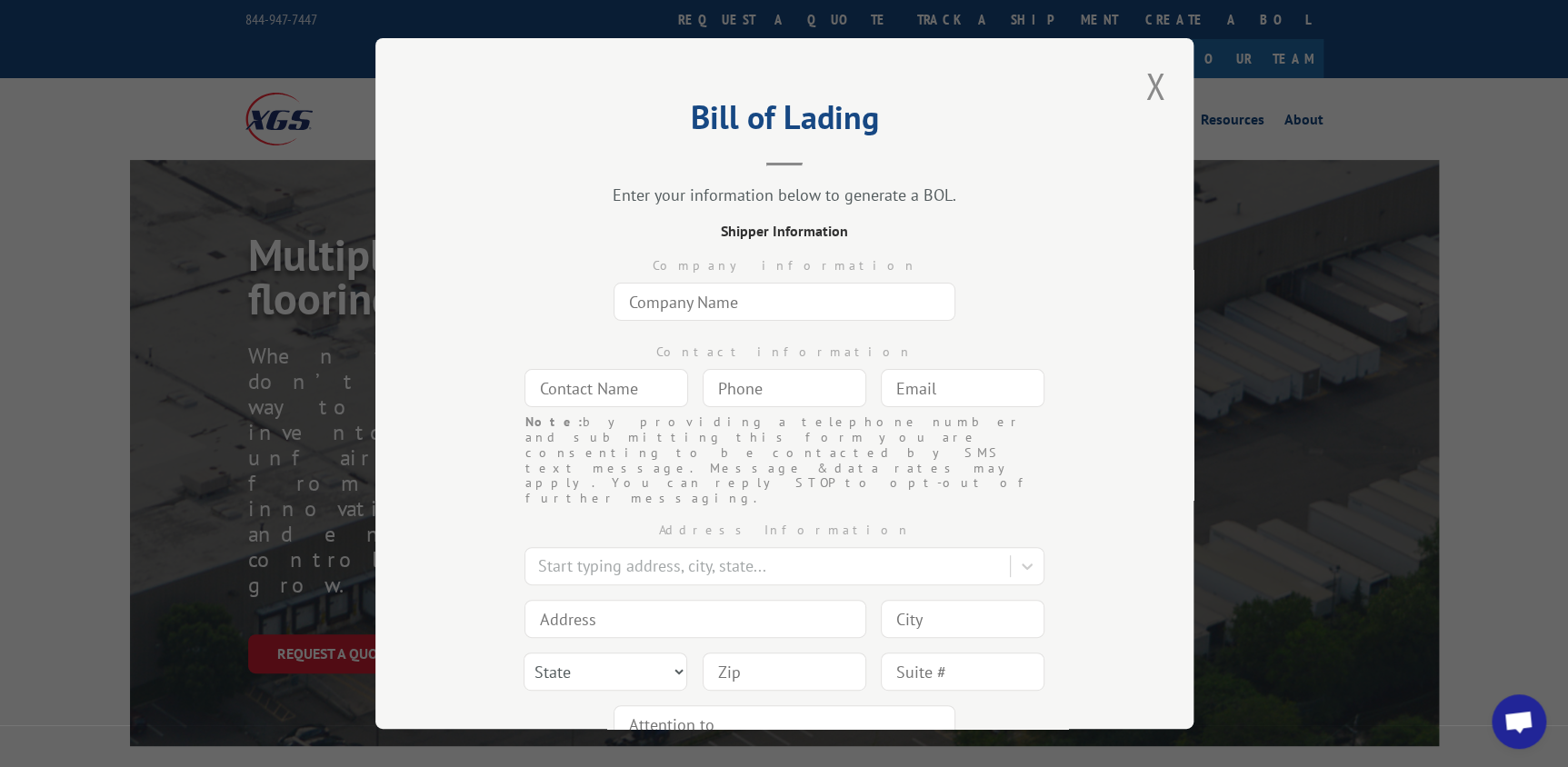 click at bounding box center (784, 302) 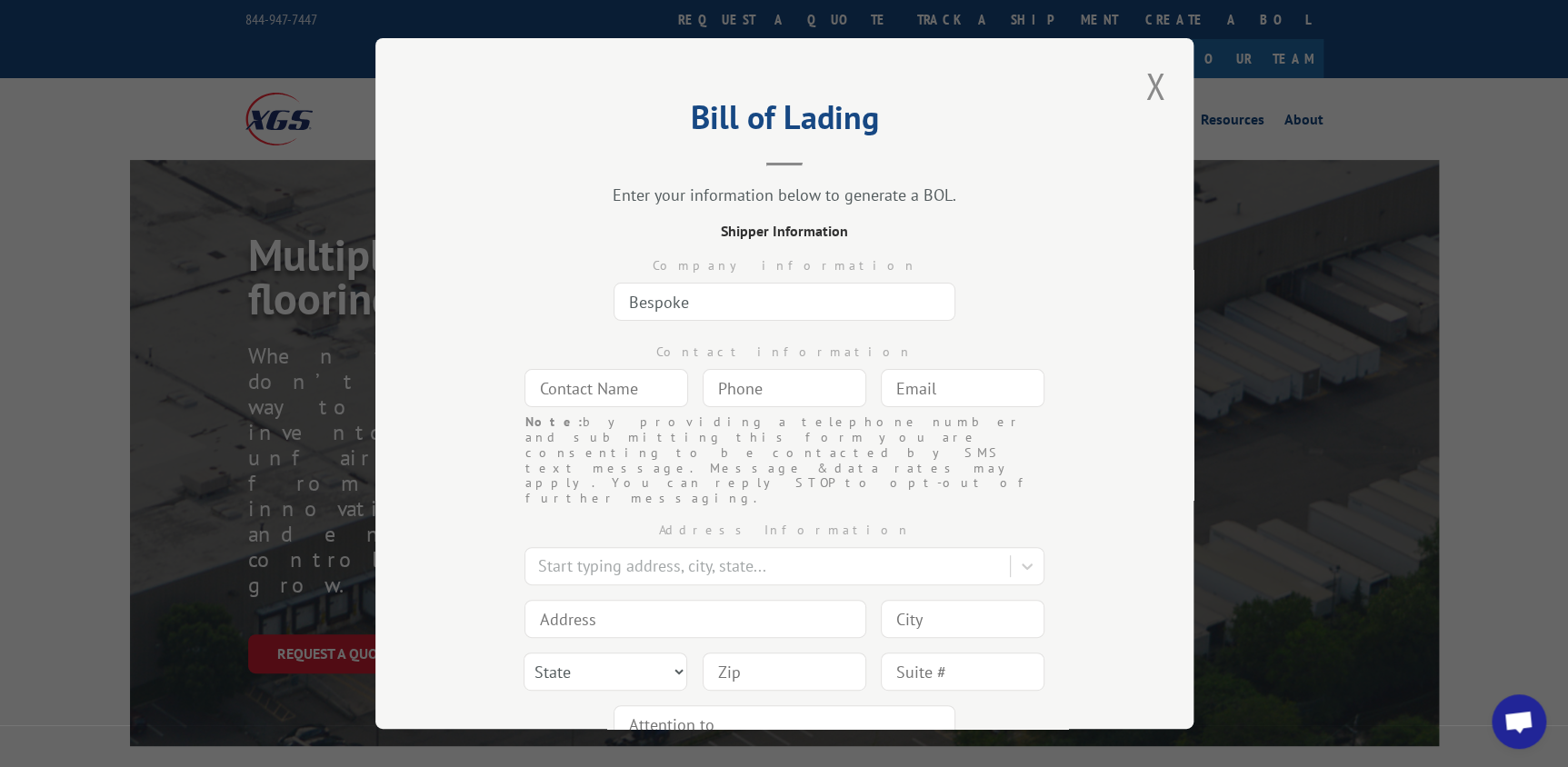 type on "Bespoke Carpet Services" 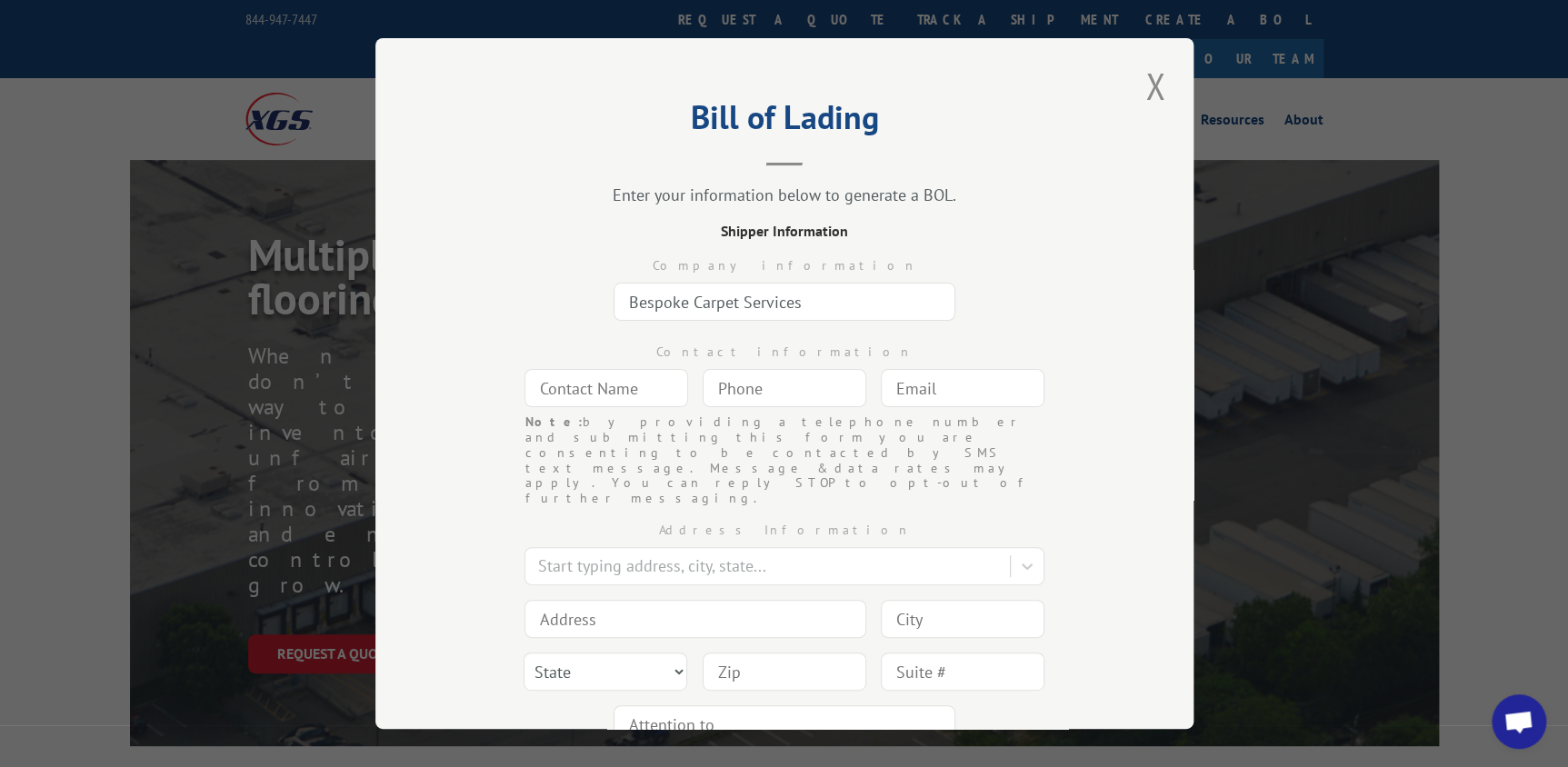 click at bounding box center (606, 388) 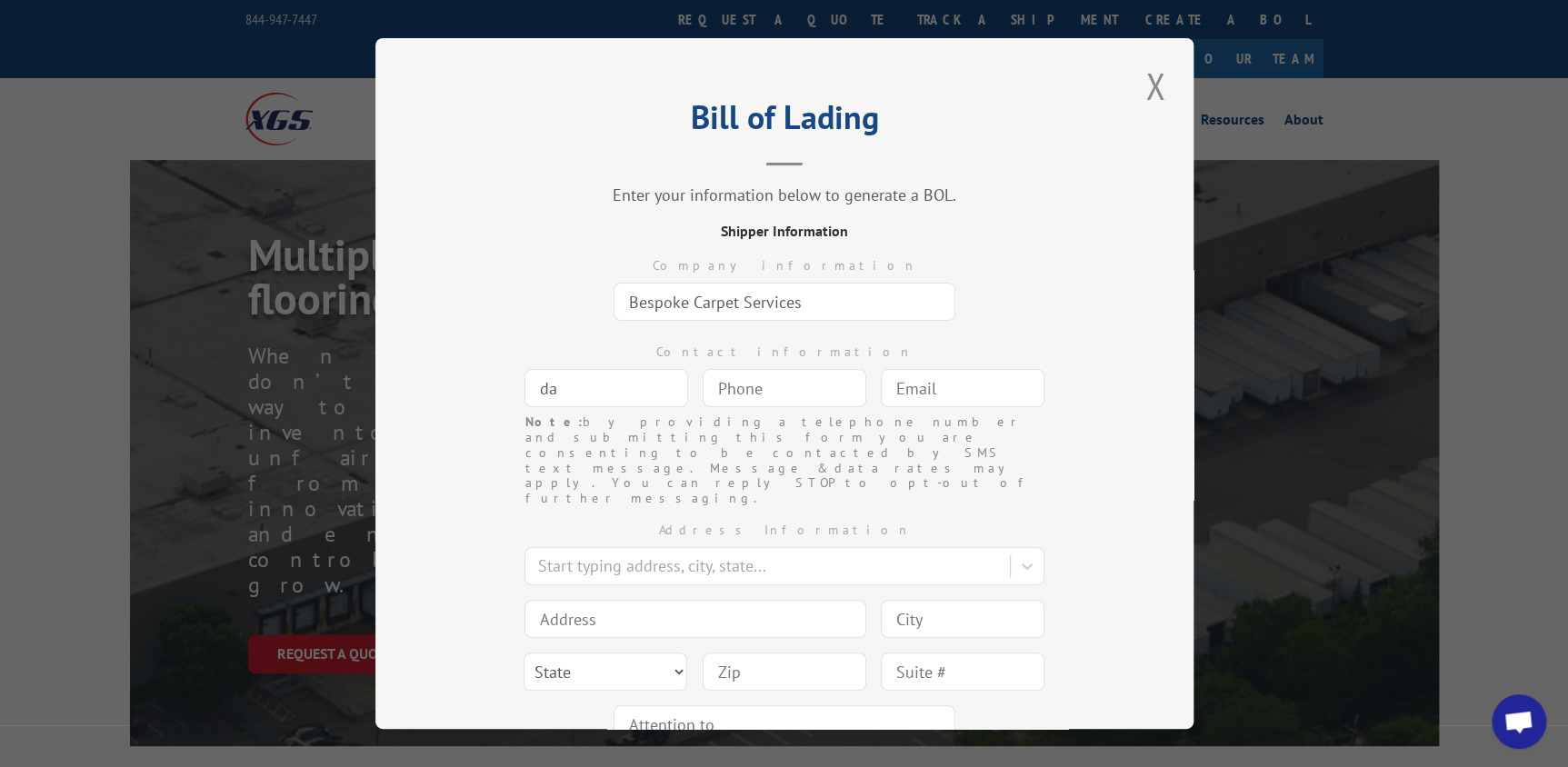 type on "d" 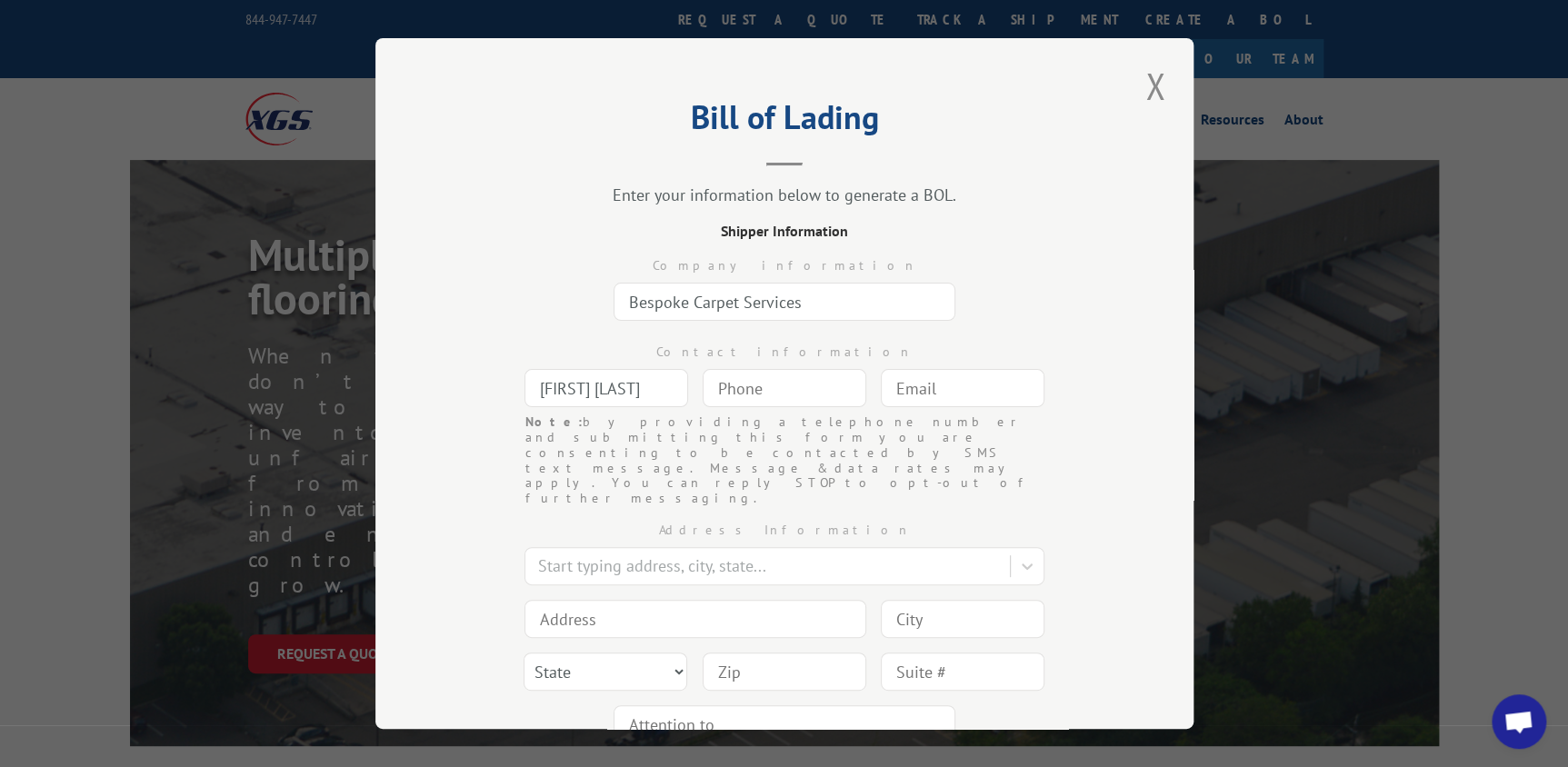 type on "[FIRST] [LAST]" 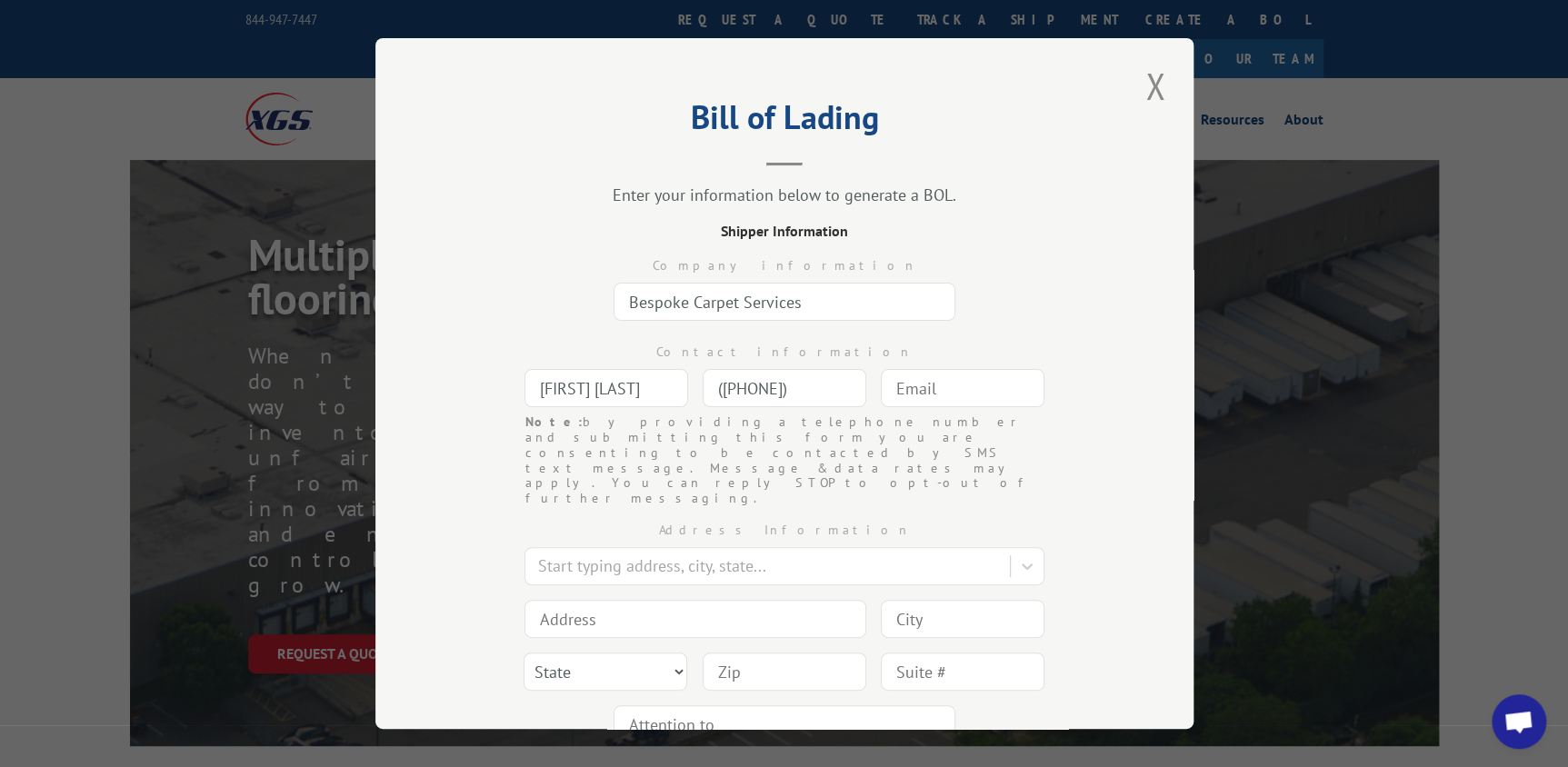 type on "([PHONE])" 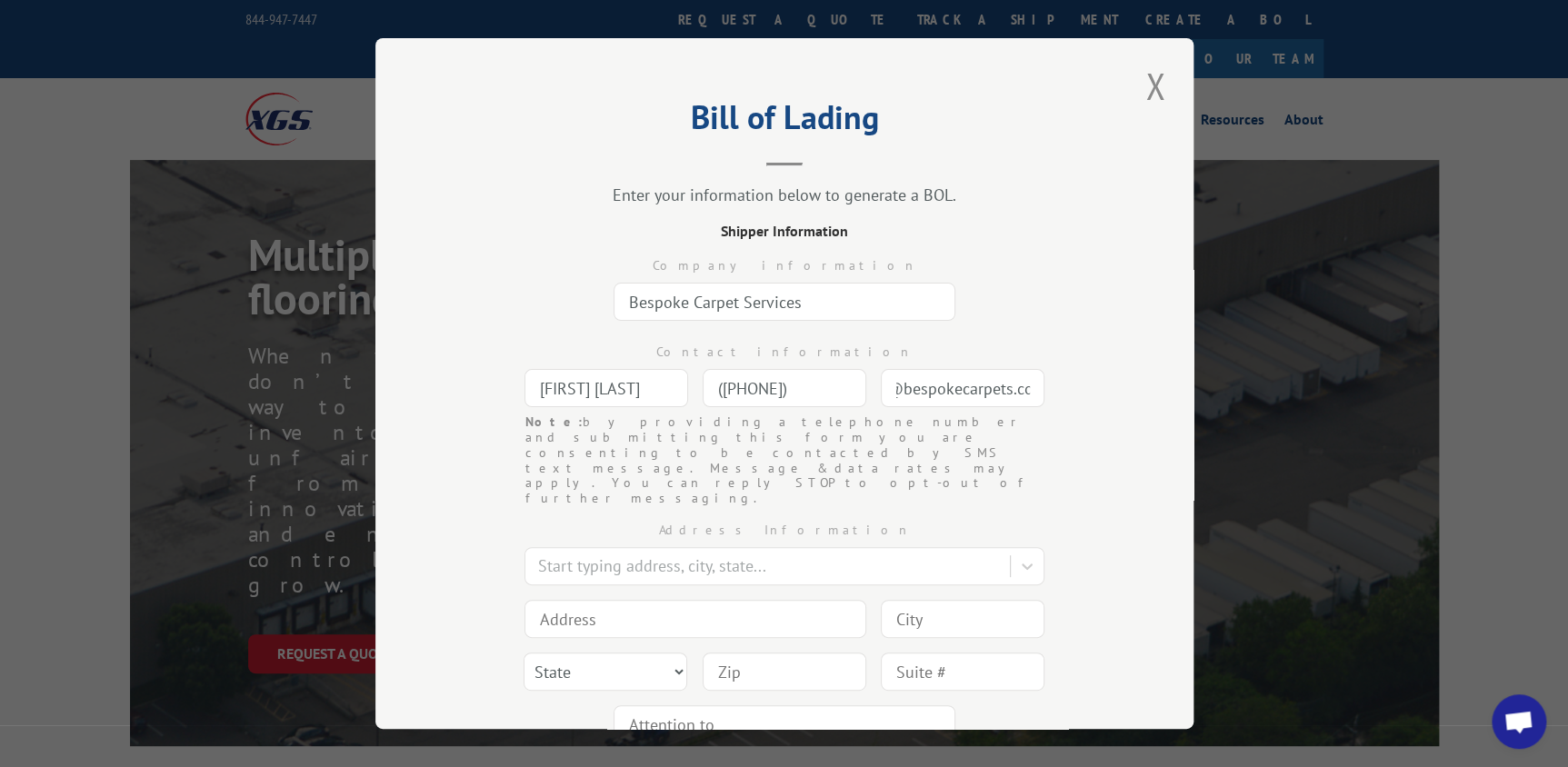 scroll, scrollTop: 0, scrollLeft: 73, axis: horizontal 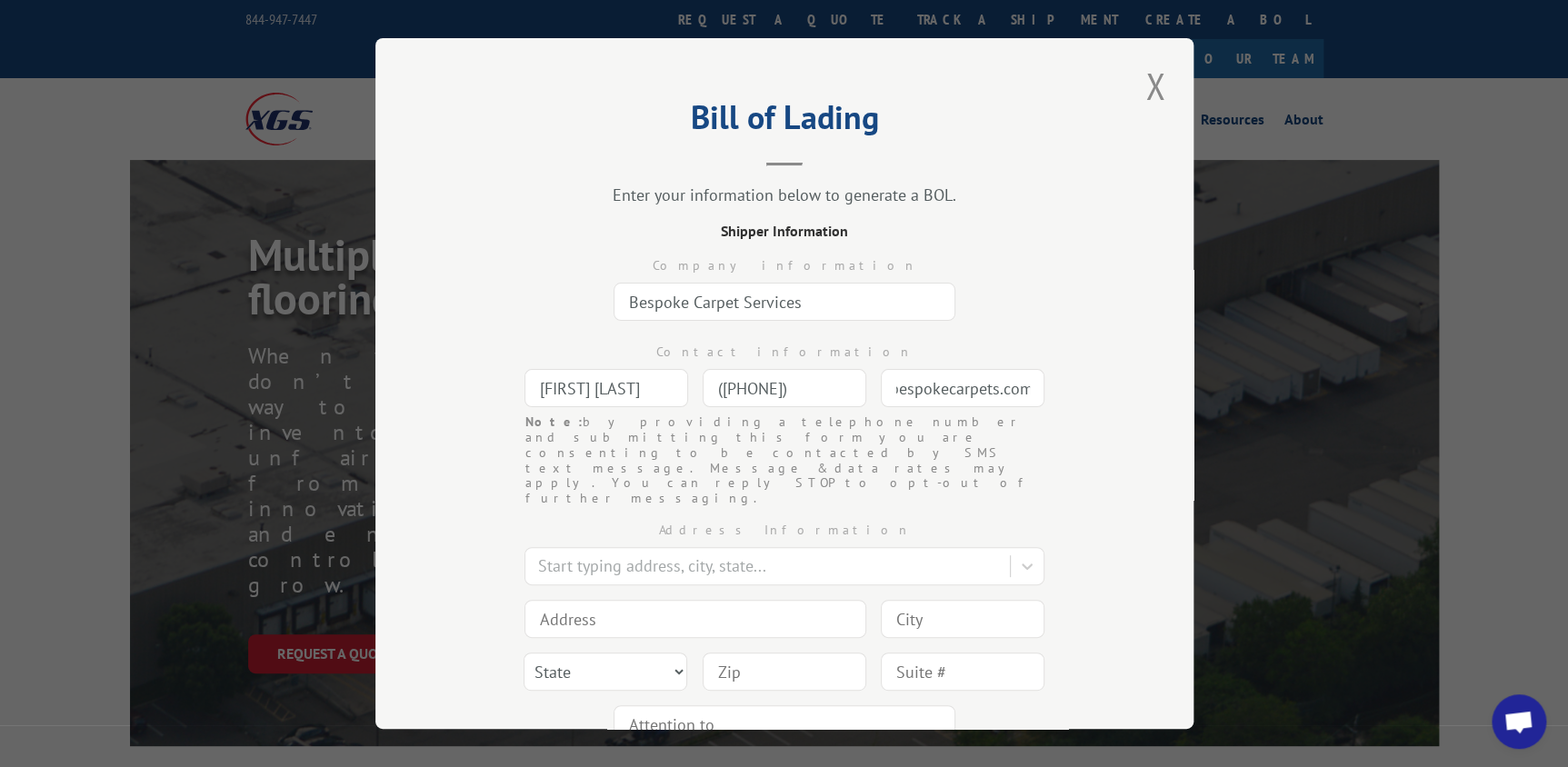 type on "service@bespokecarpets.com" 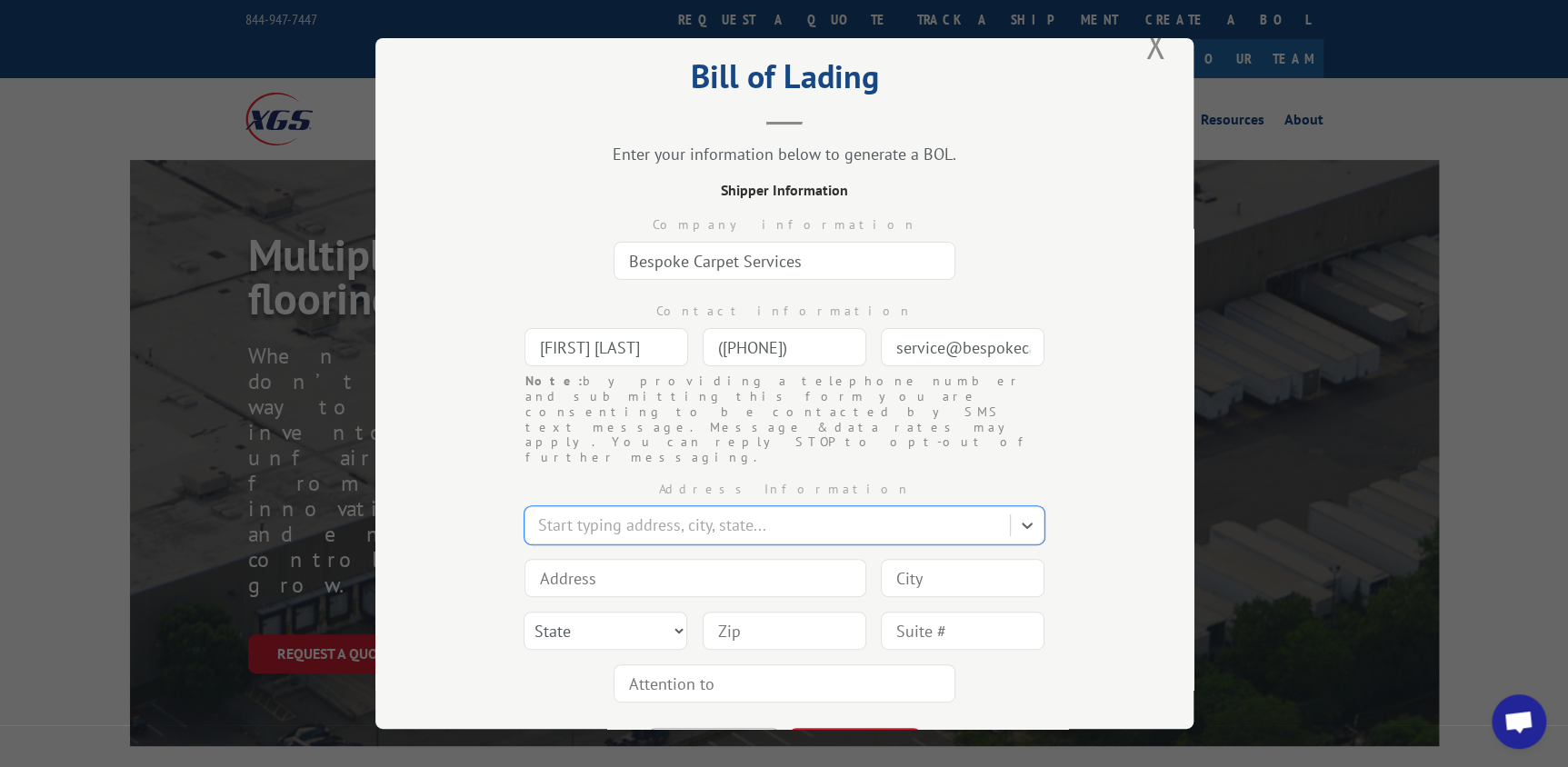 scroll, scrollTop: 113, scrollLeft: 0, axis: vertical 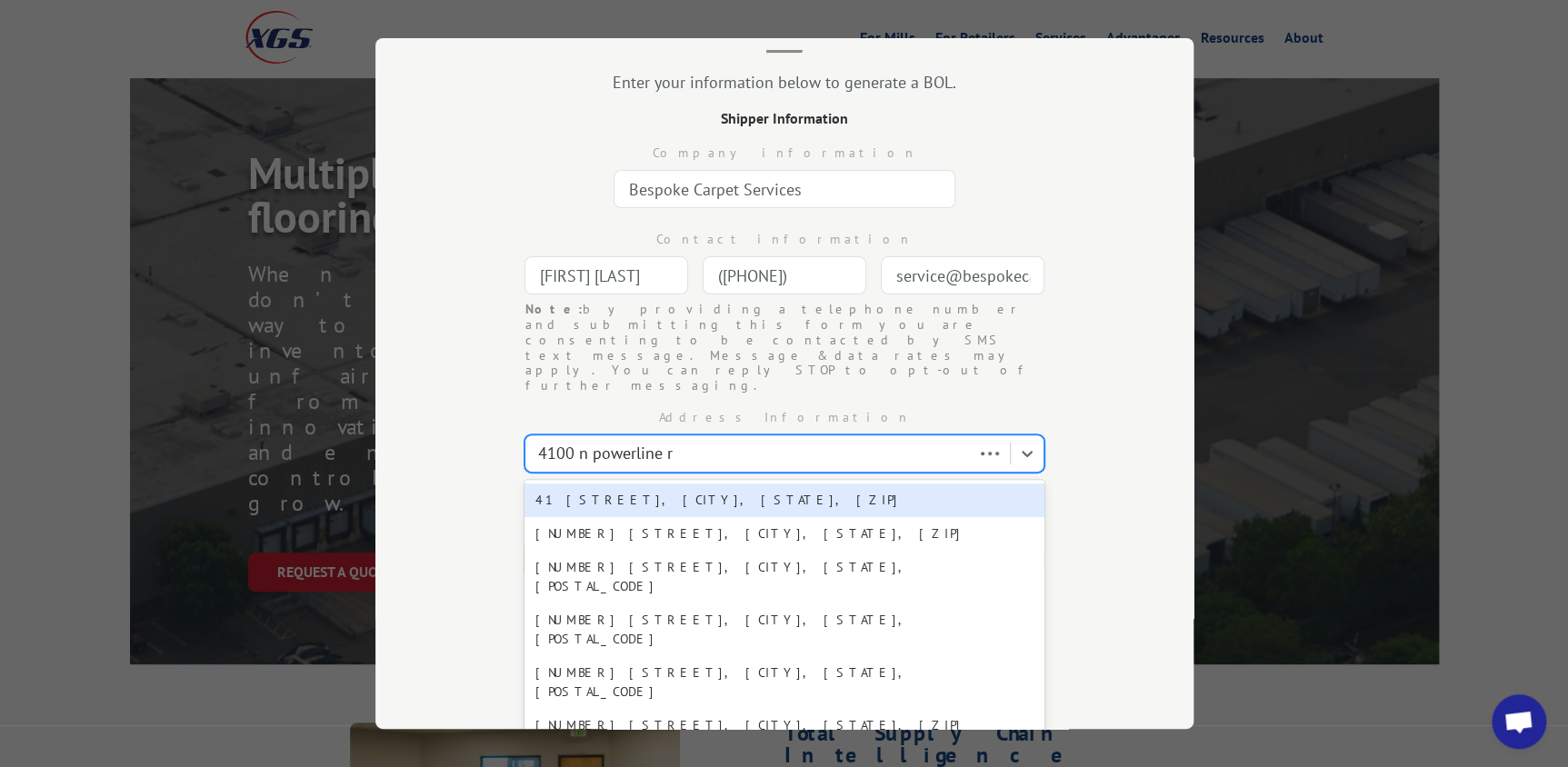 type on "[NUMBER] [STREET]" 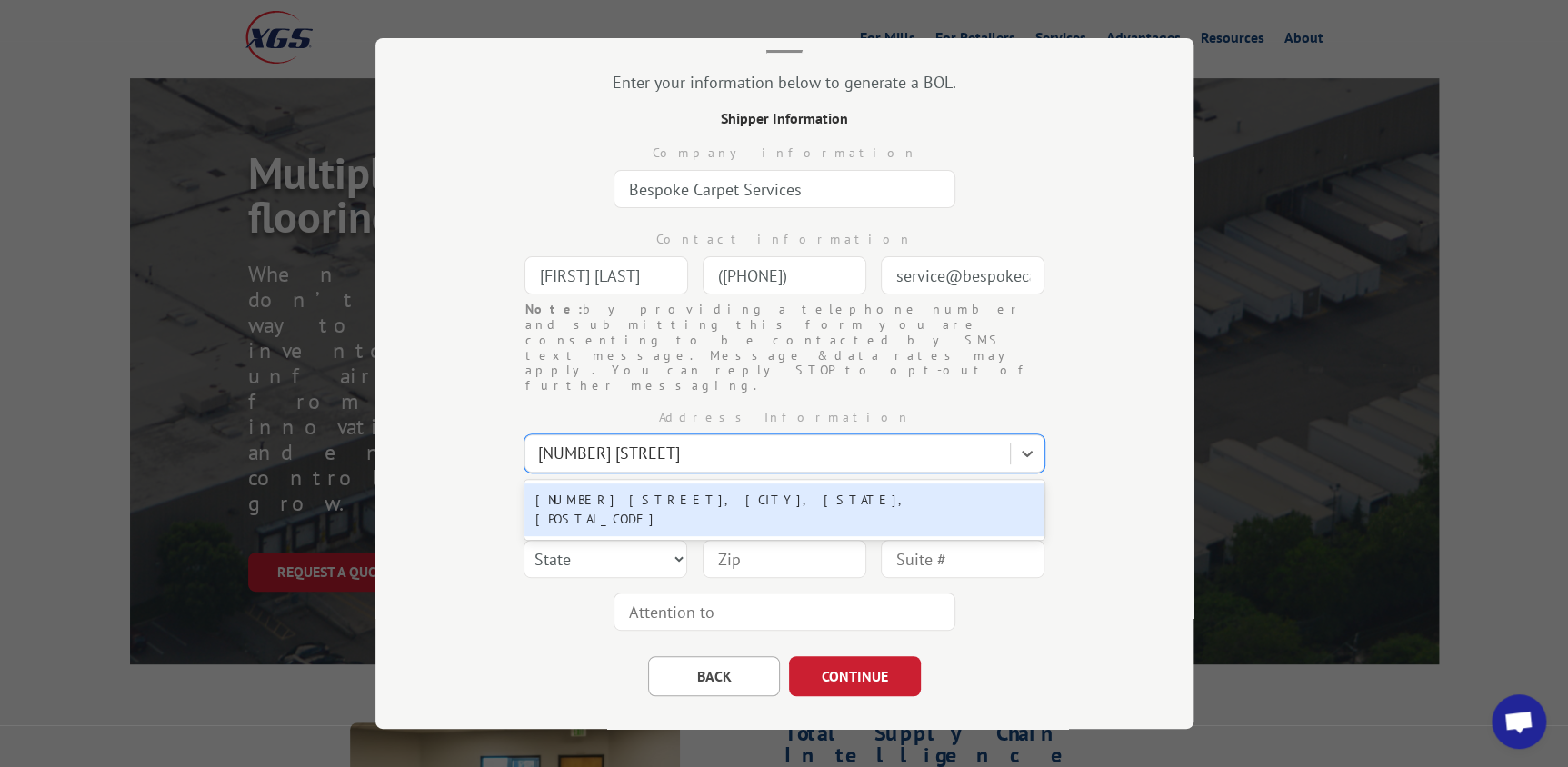 click on "[NUMBER] [STREET], [CITY], [STATE], [POSTAL_CODE]" at bounding box center (784, 510) 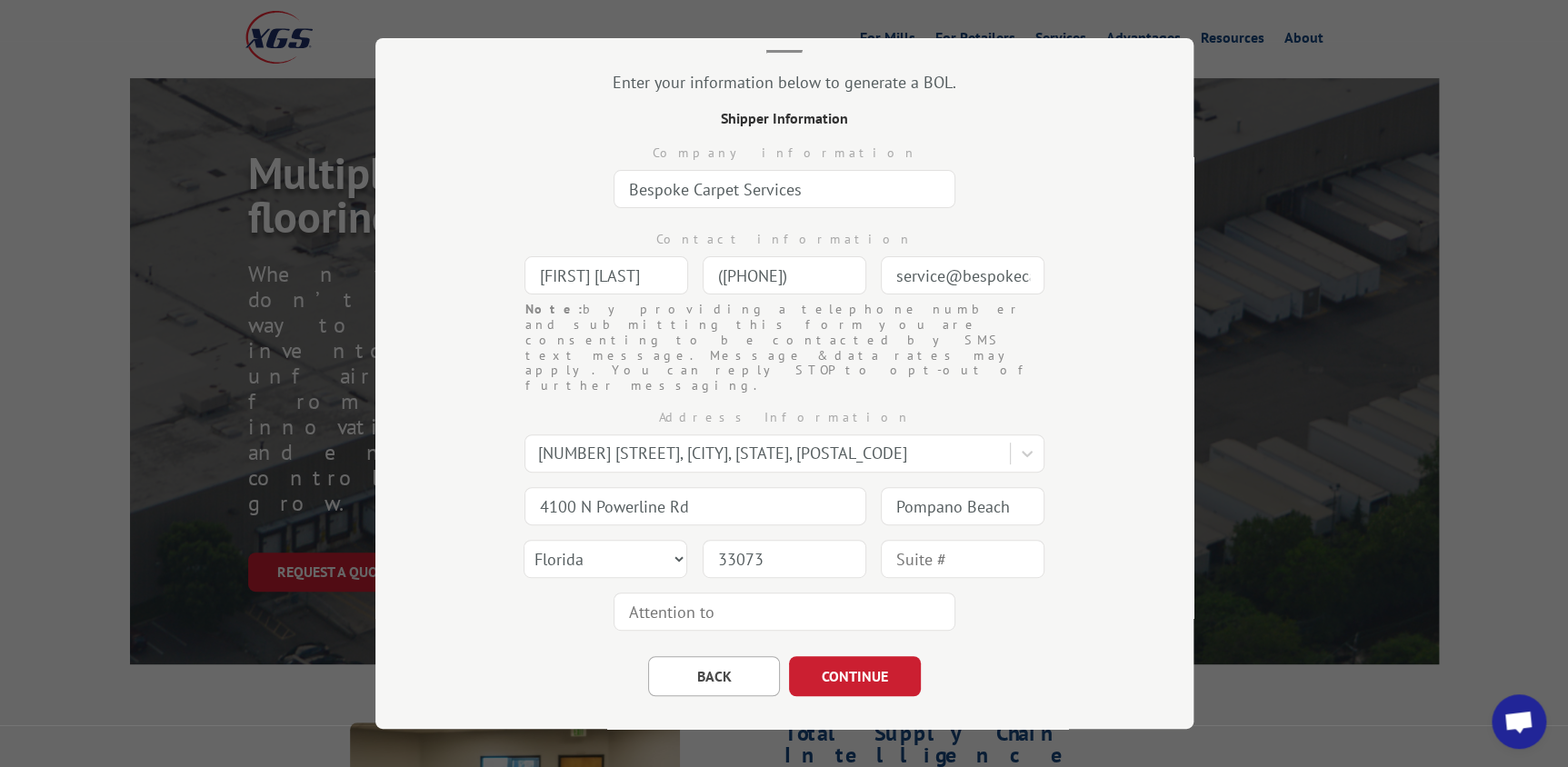 click at bounding box center [963, 559] 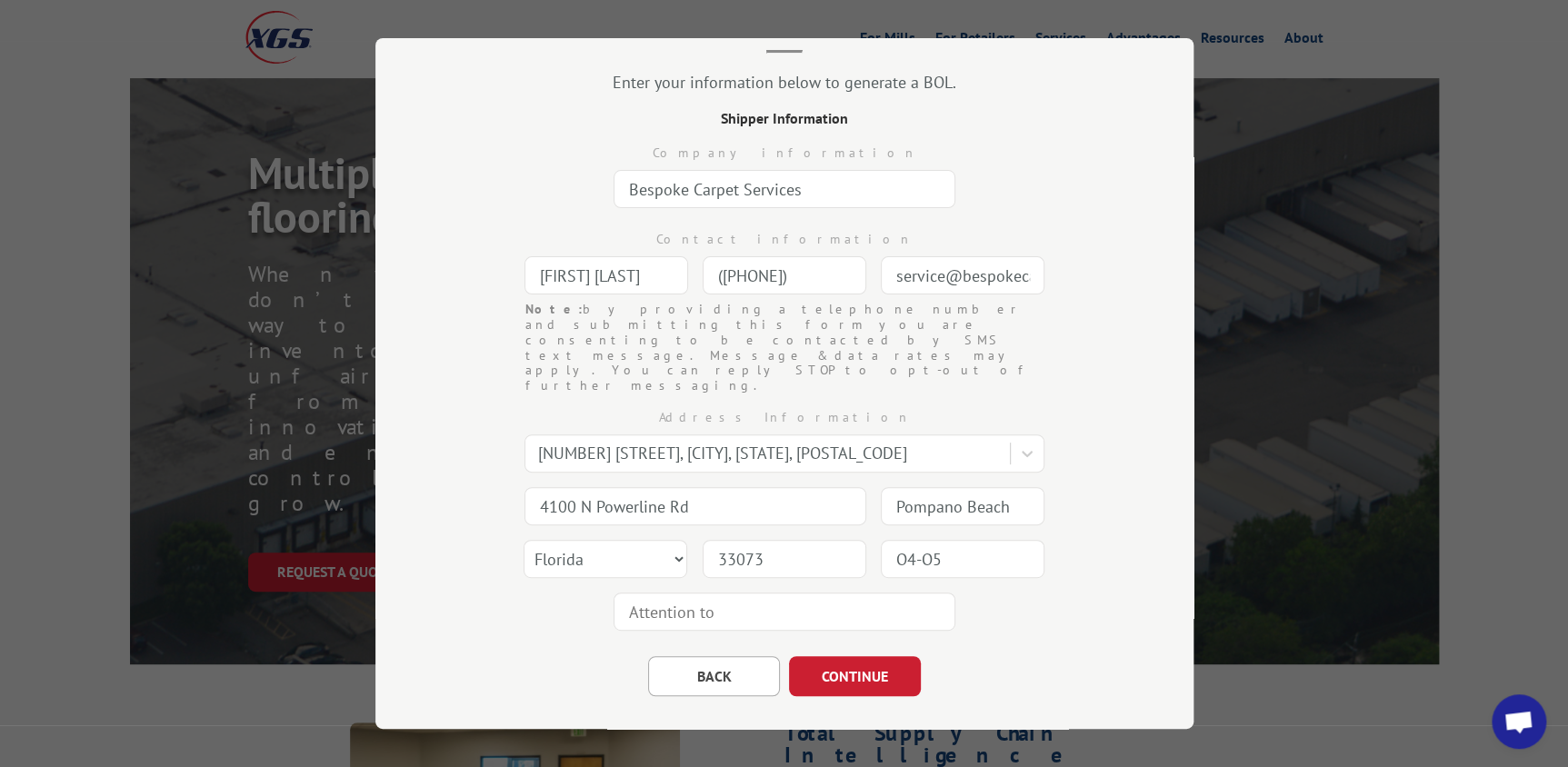 type on "O4-O5" 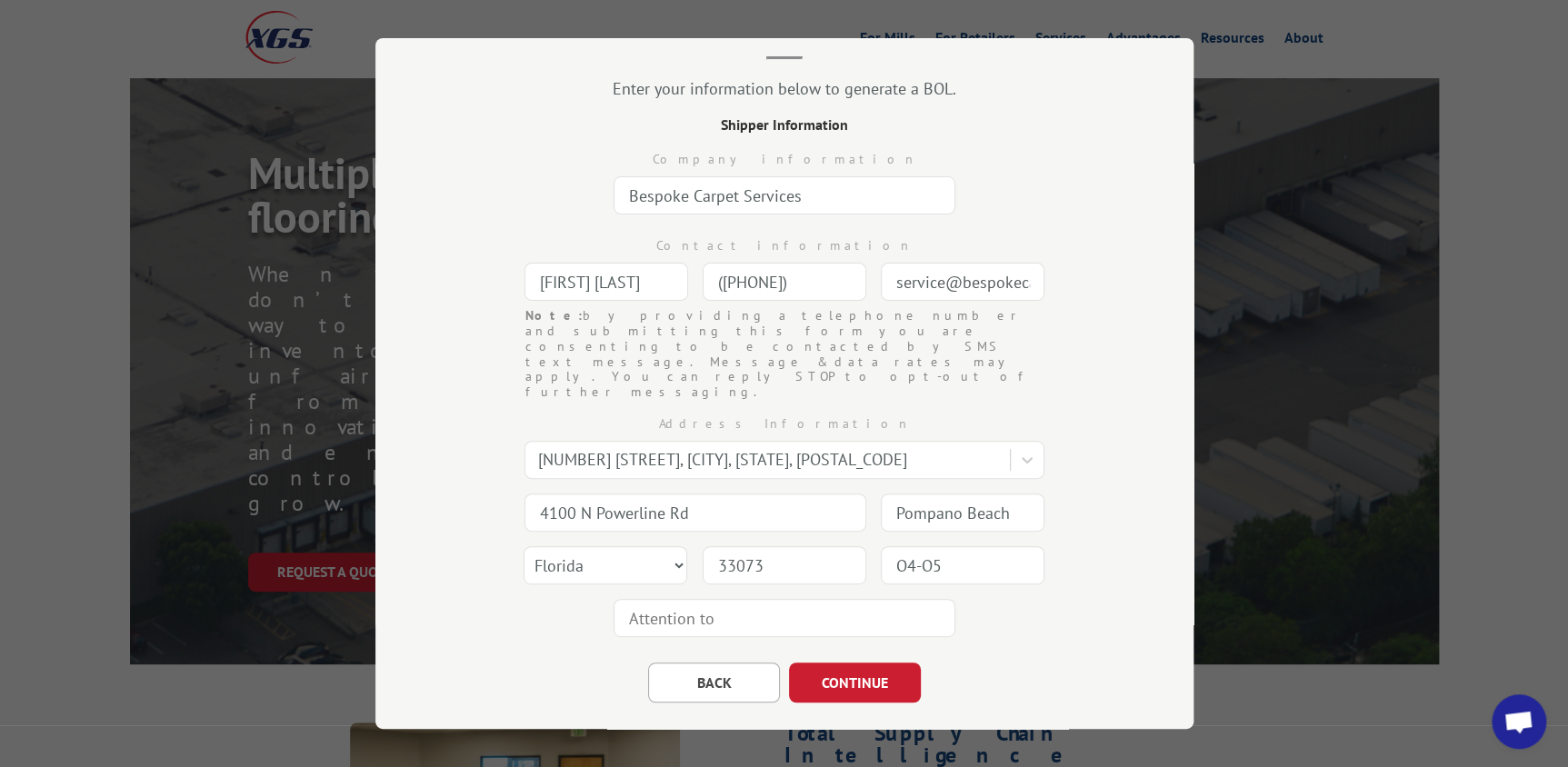 scroll, scrollTop: 113, scrollLeft: 0, axis: vertical 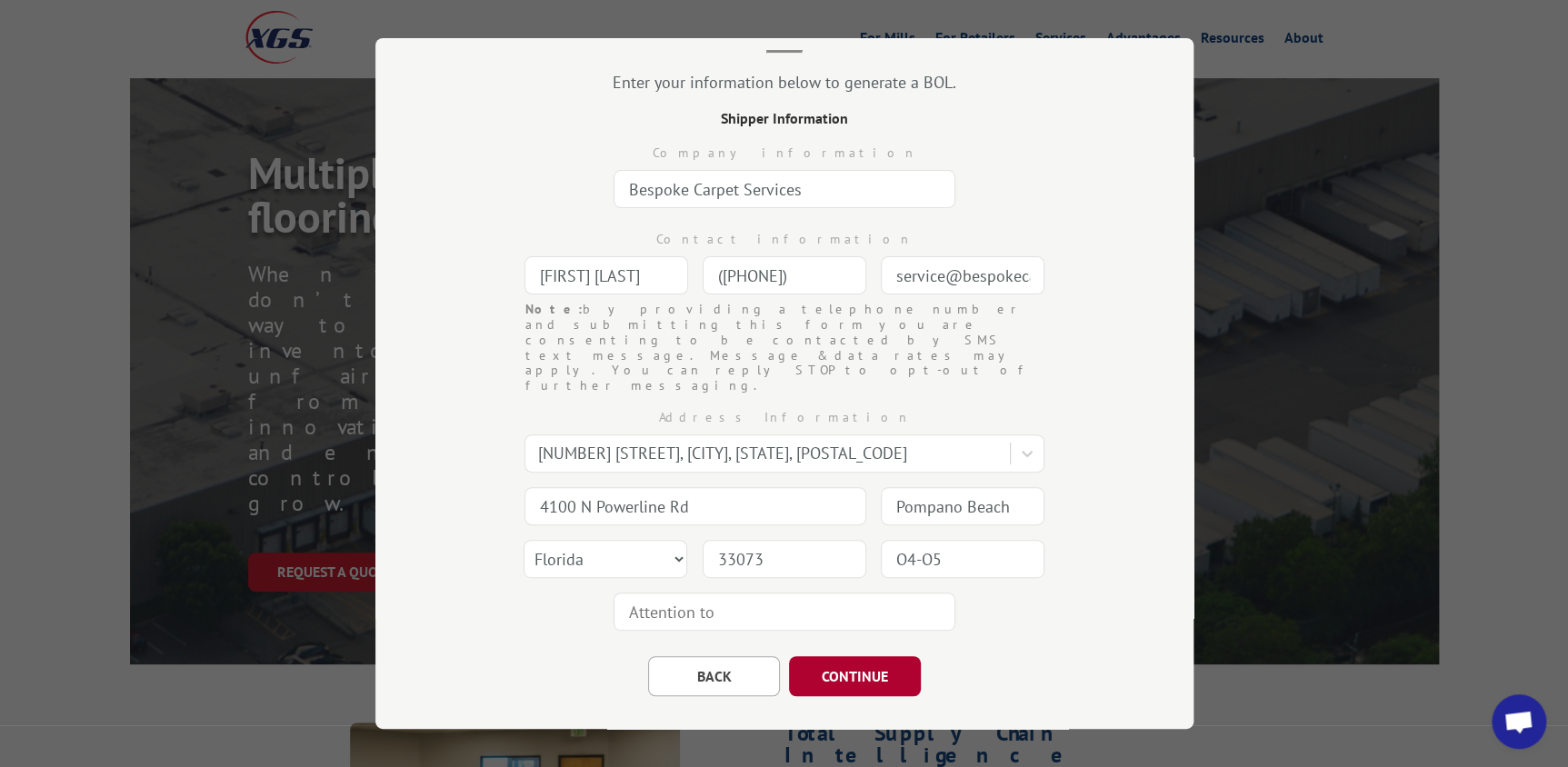 click on "CONTINUE" at bounding box center (854, 676) 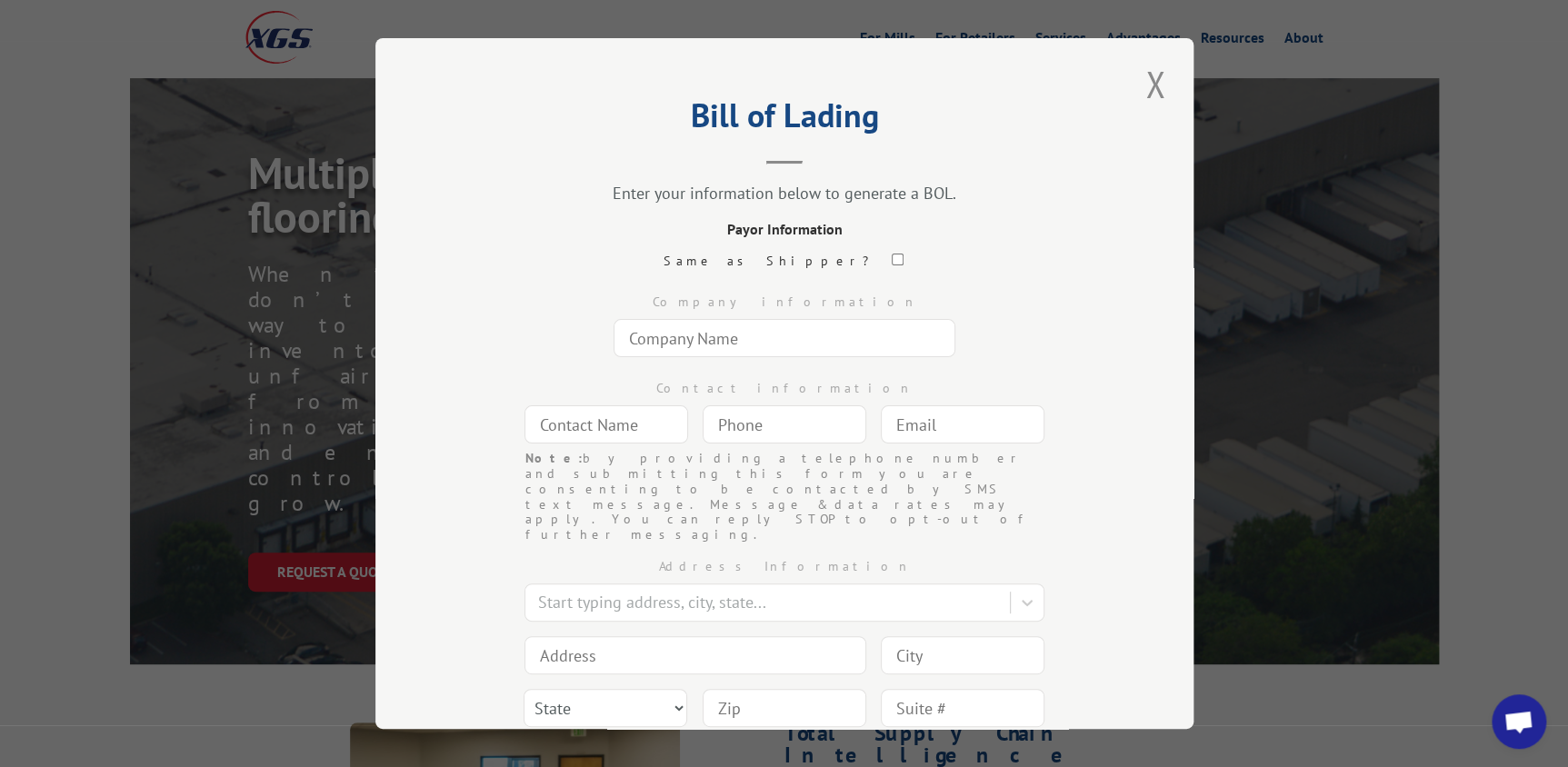 scroll, scrollTop: 0, scrollLeft: 0, axis: both 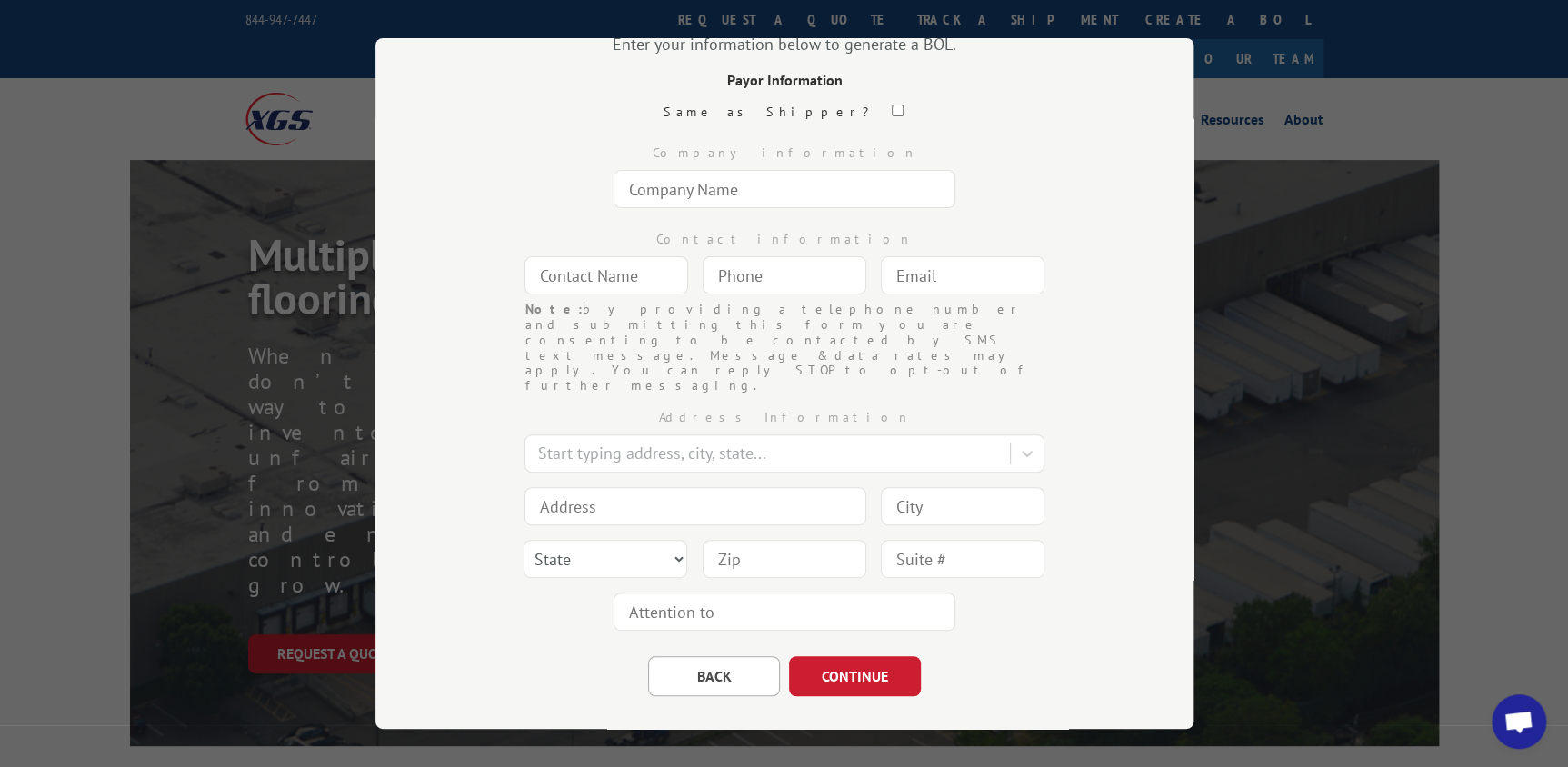 click at bounding box center (784, 189) 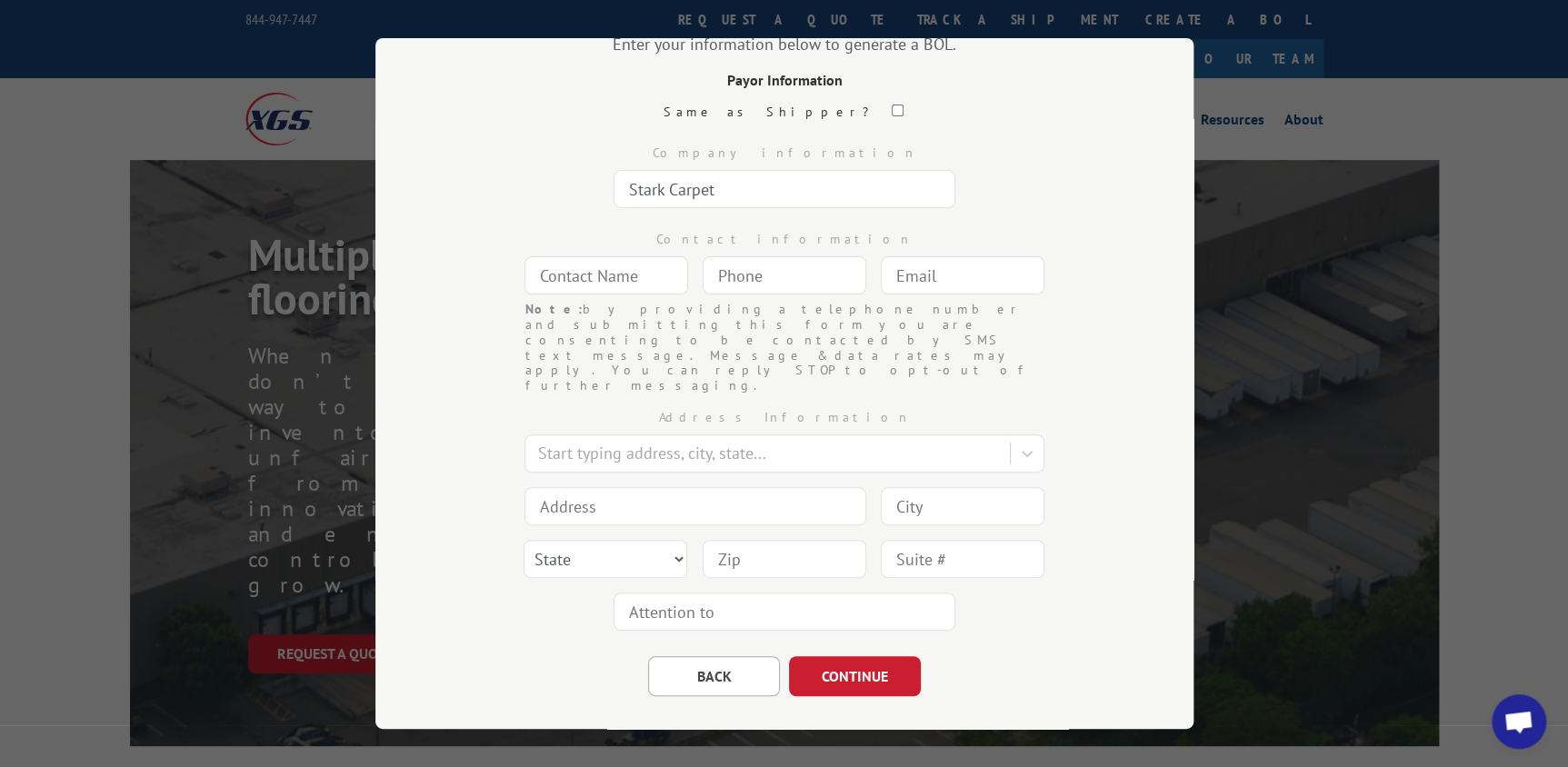 type on "Stark Carpet" 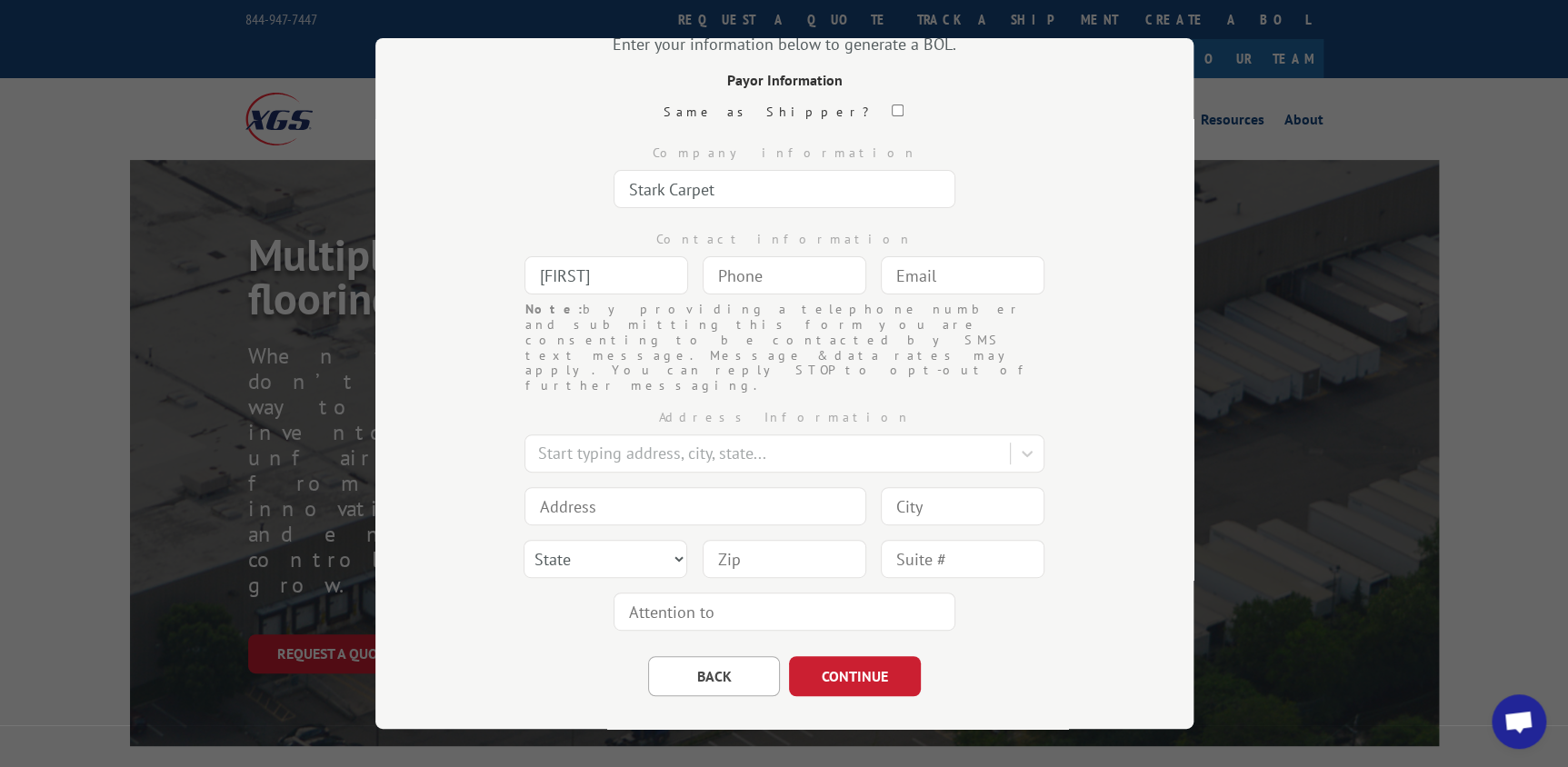 type on "[FIRST]" 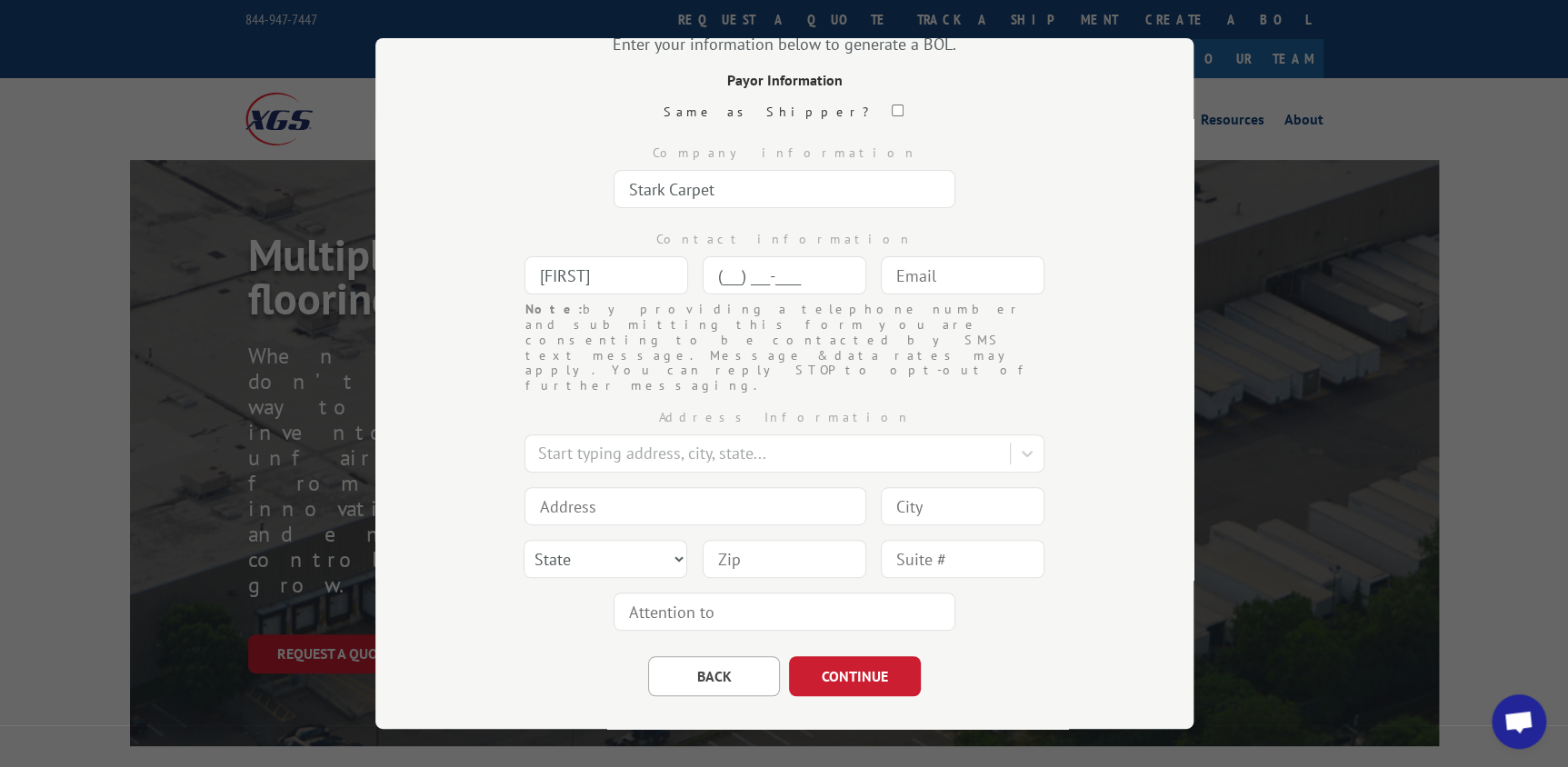 type 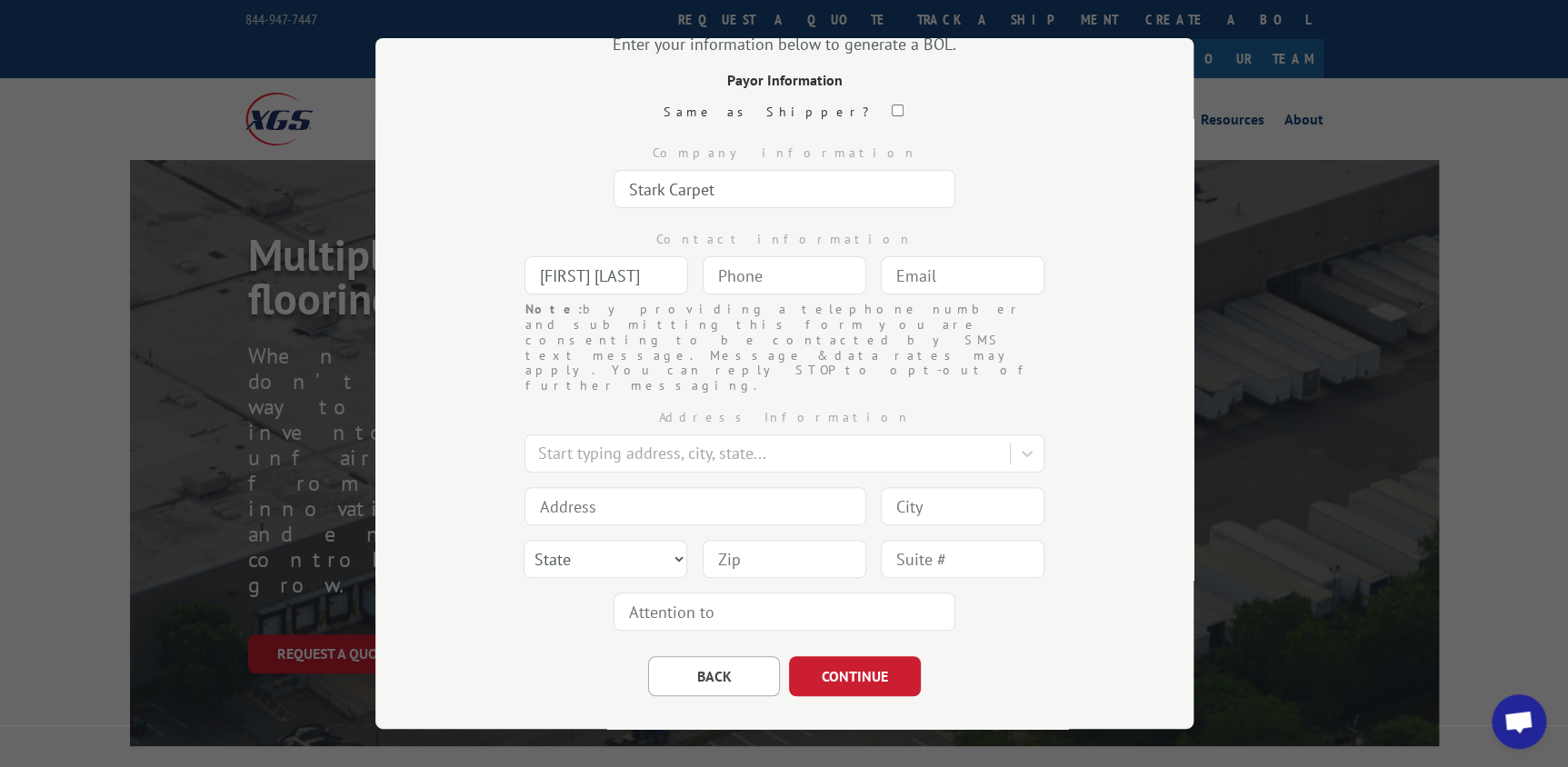 type on "[FIRST] [LAST]" 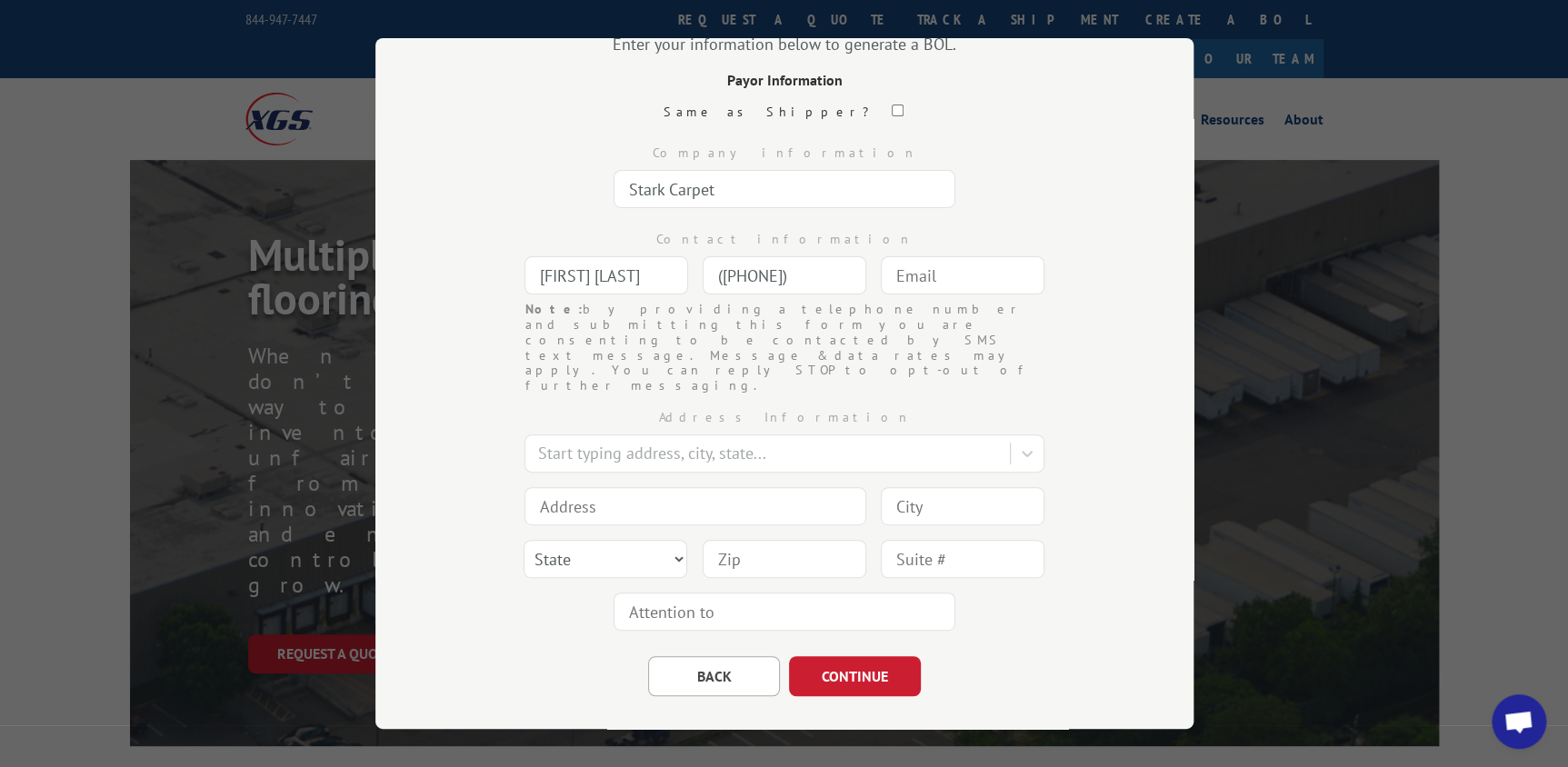 type on "([PHONE])" 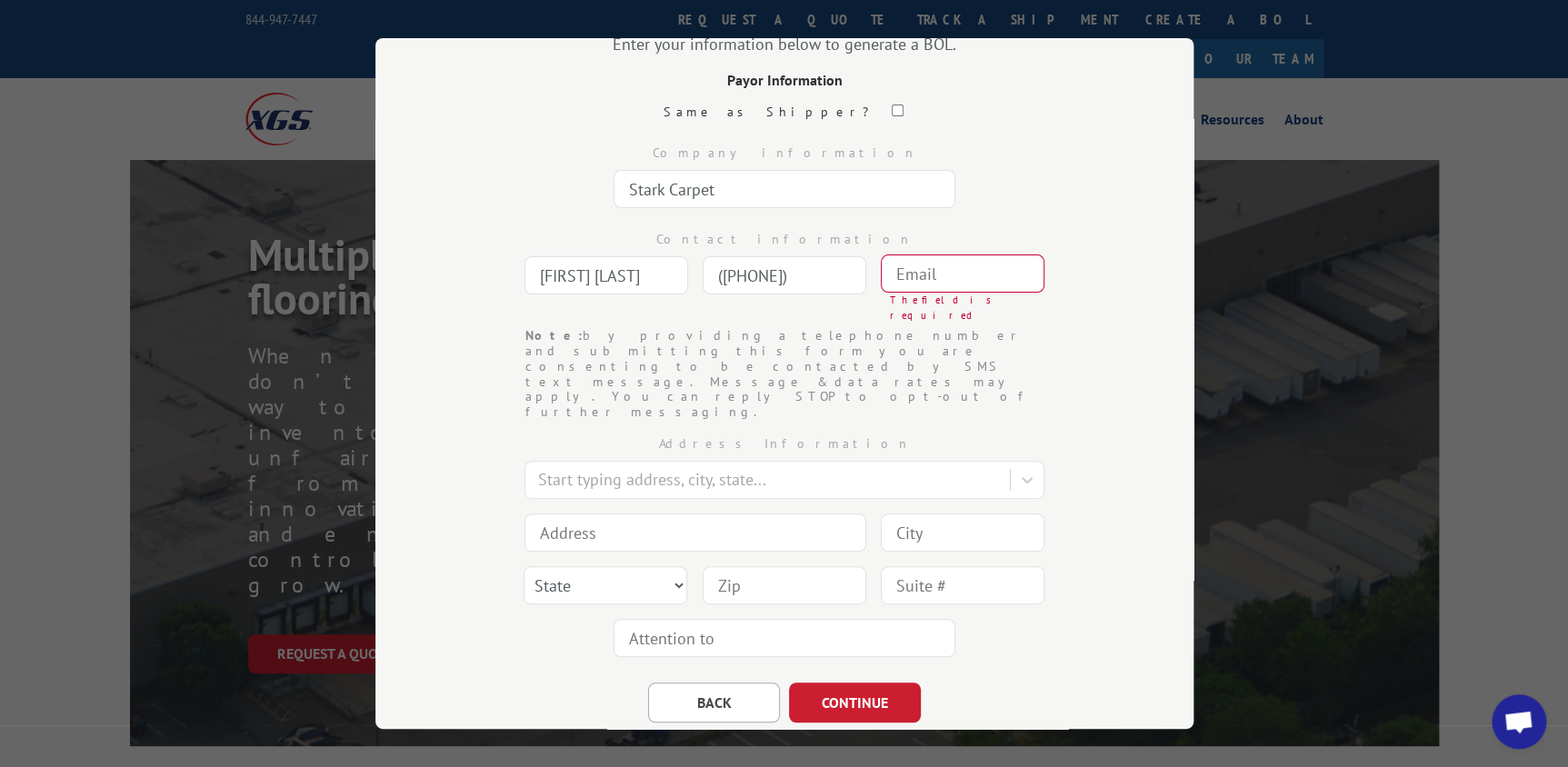 drag, startPoint x: 648, startPoint y: 274, endPoint x: 477, endPoint y: 272, distance: 171.0117 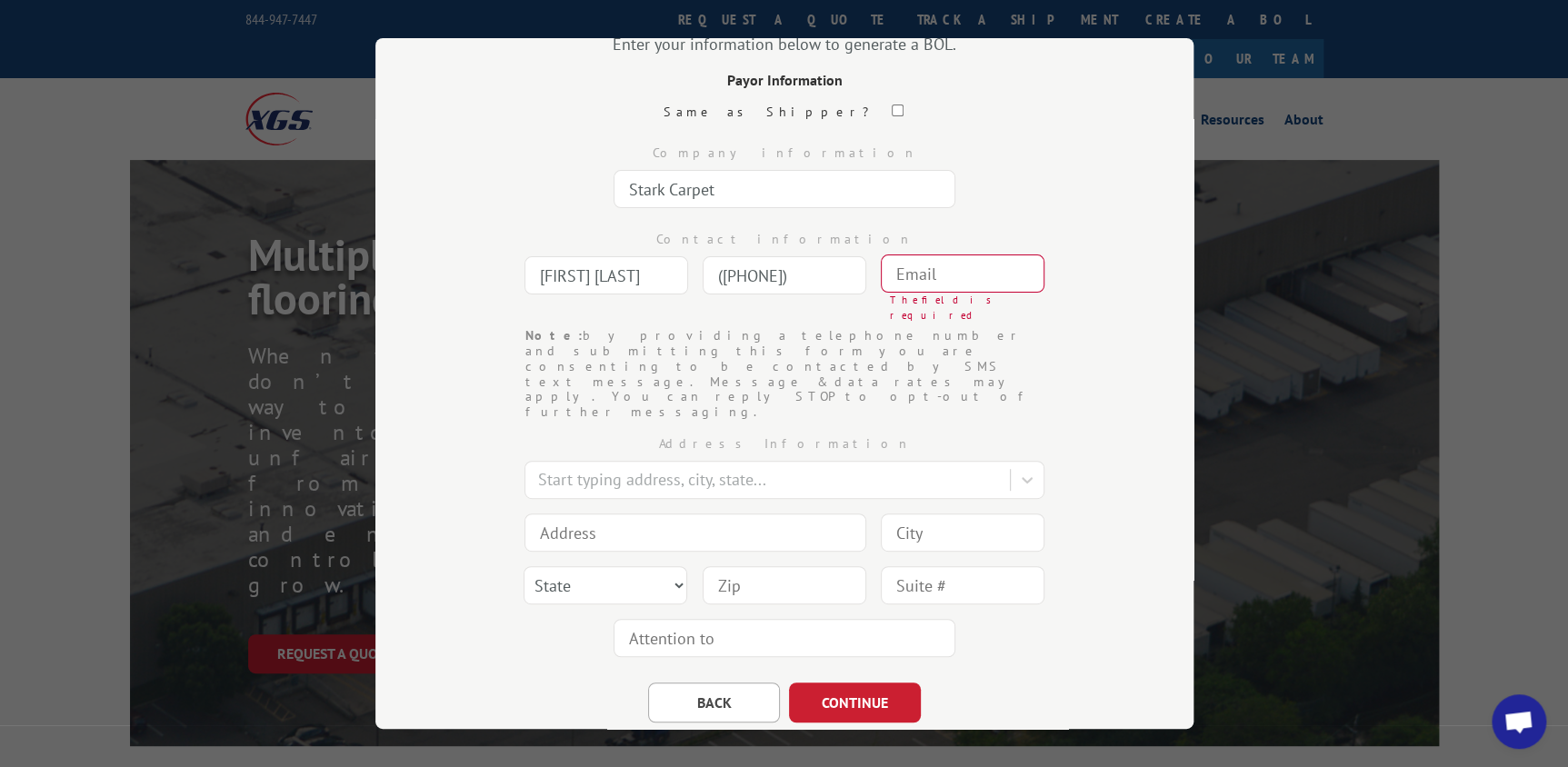 type on "[FIRST] [LAST]" 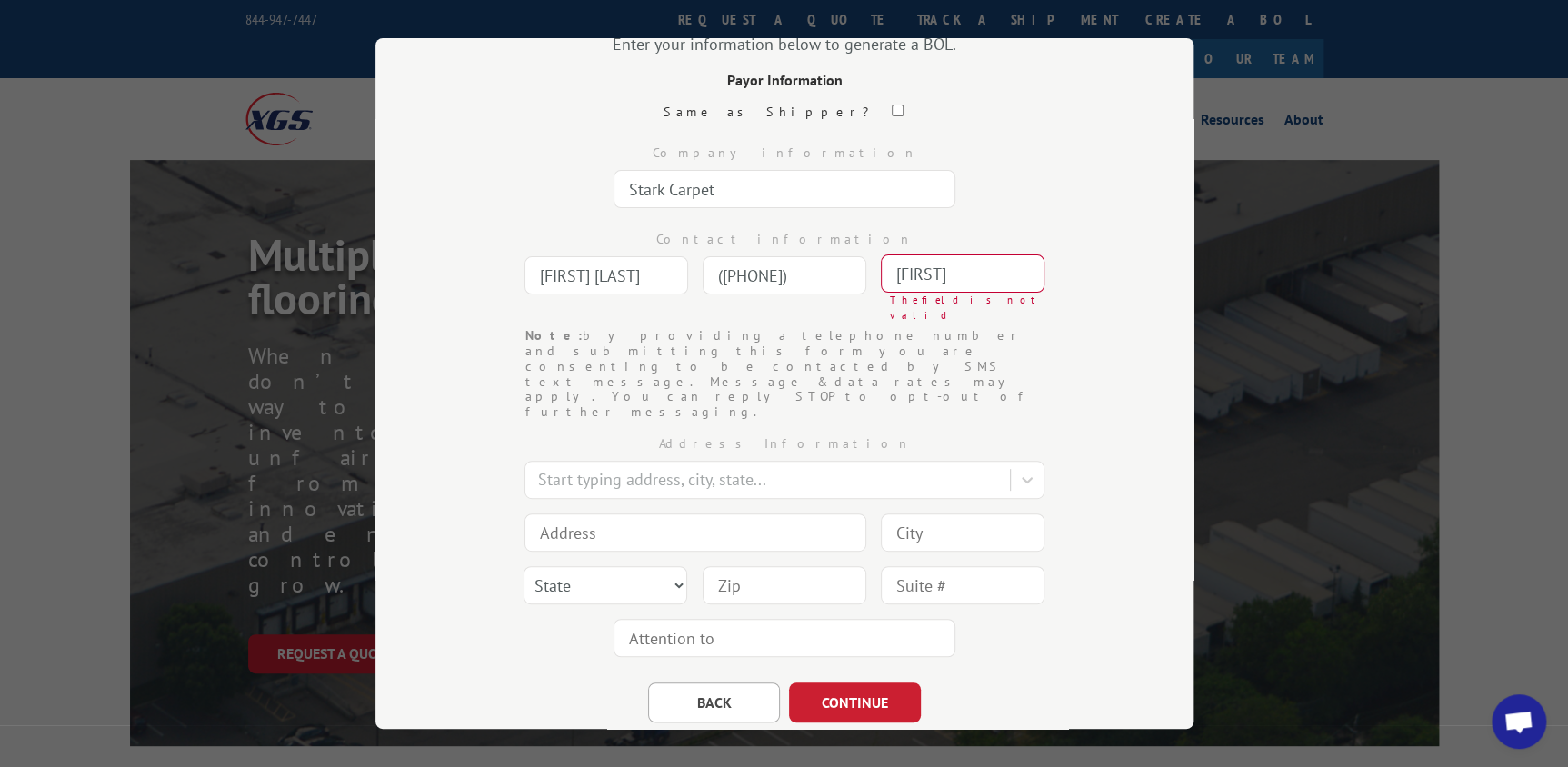 type on "[EMAIL]" 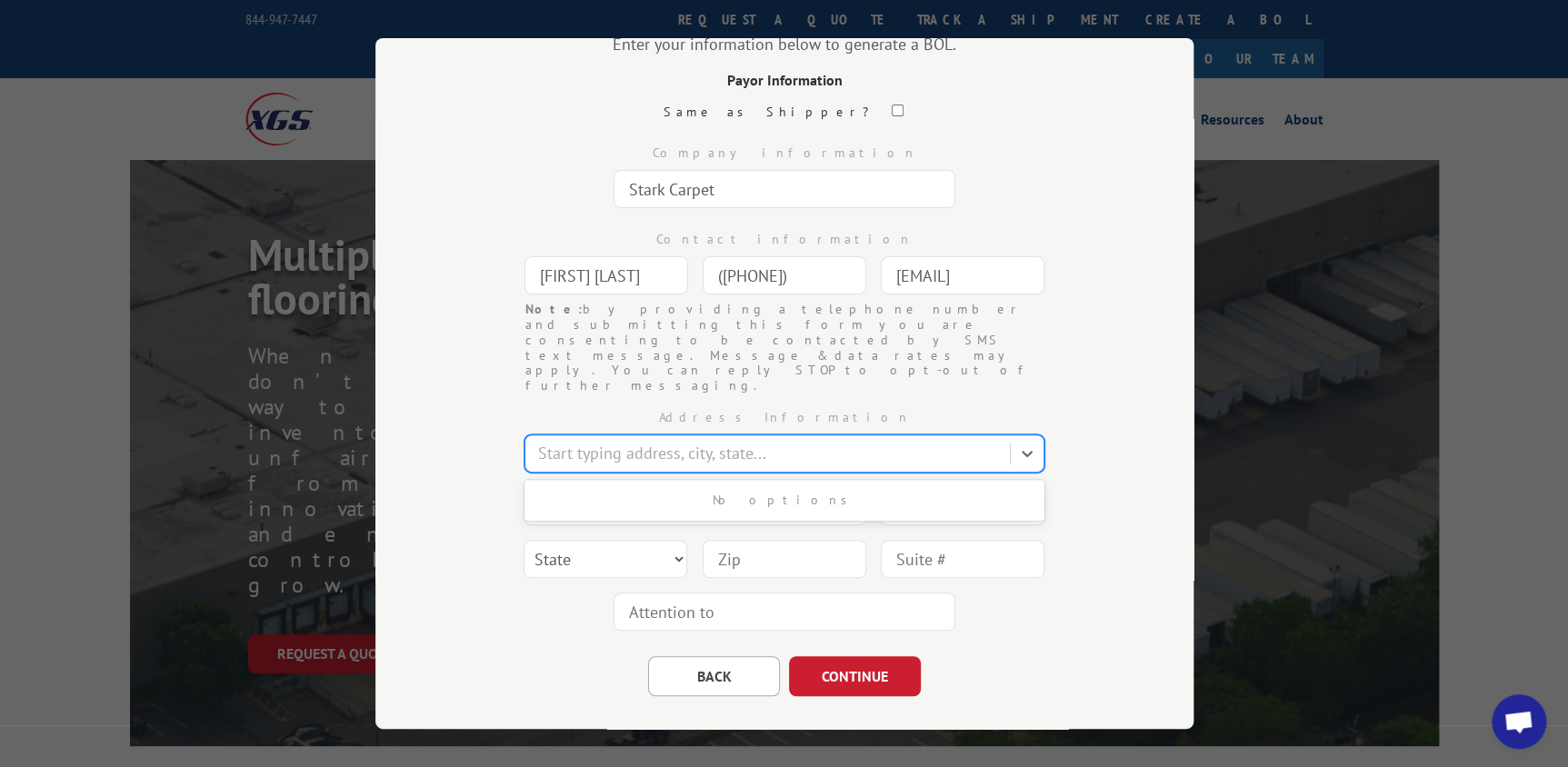 click at bounding box center (769, 453) 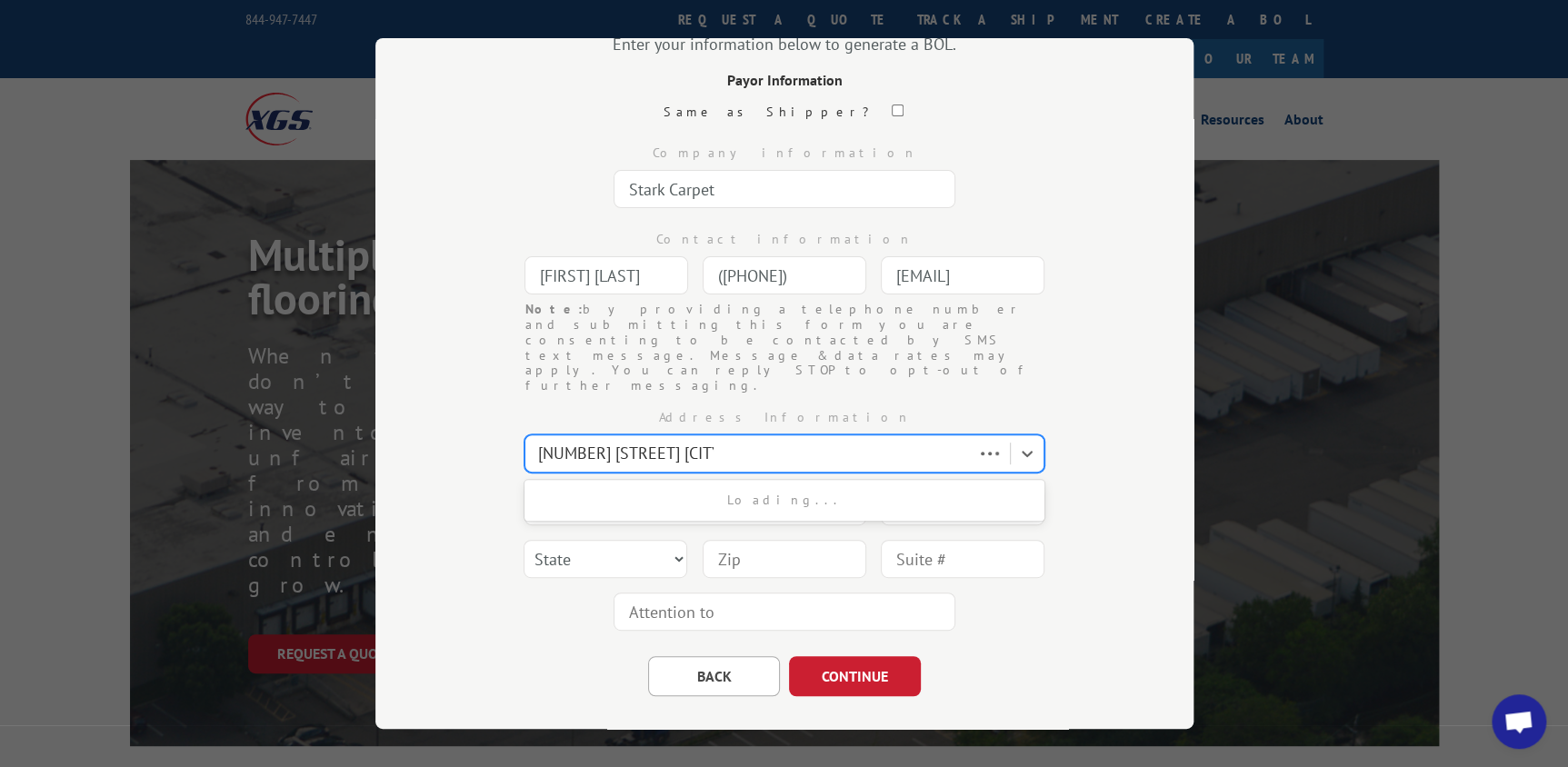 type on "[NUMBER] [STREET] [CITY]" 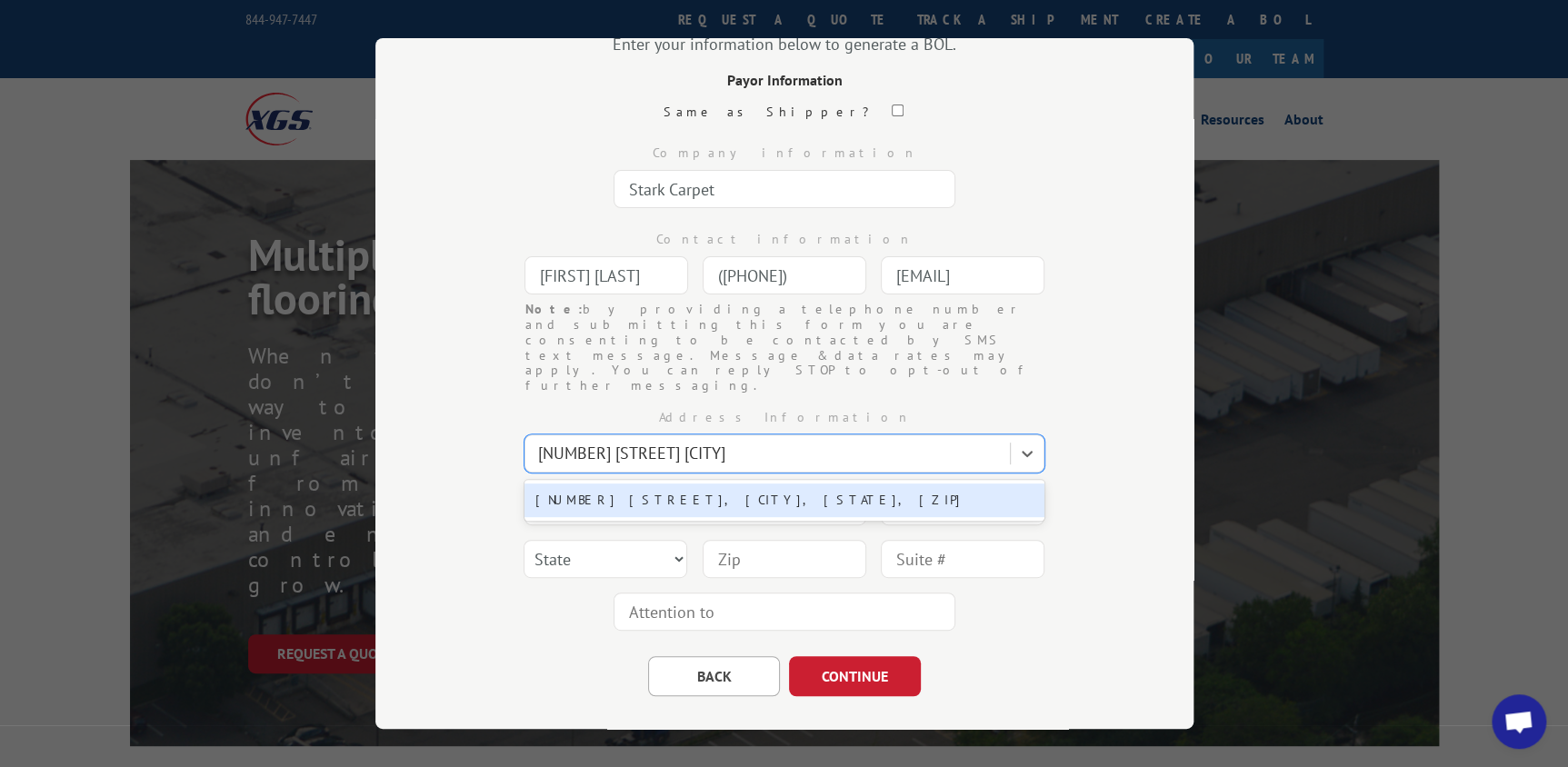 click on "[NUMBER] [STREET], [CITY], [STATE], [ZIP]" at bounding box center (784, 500) 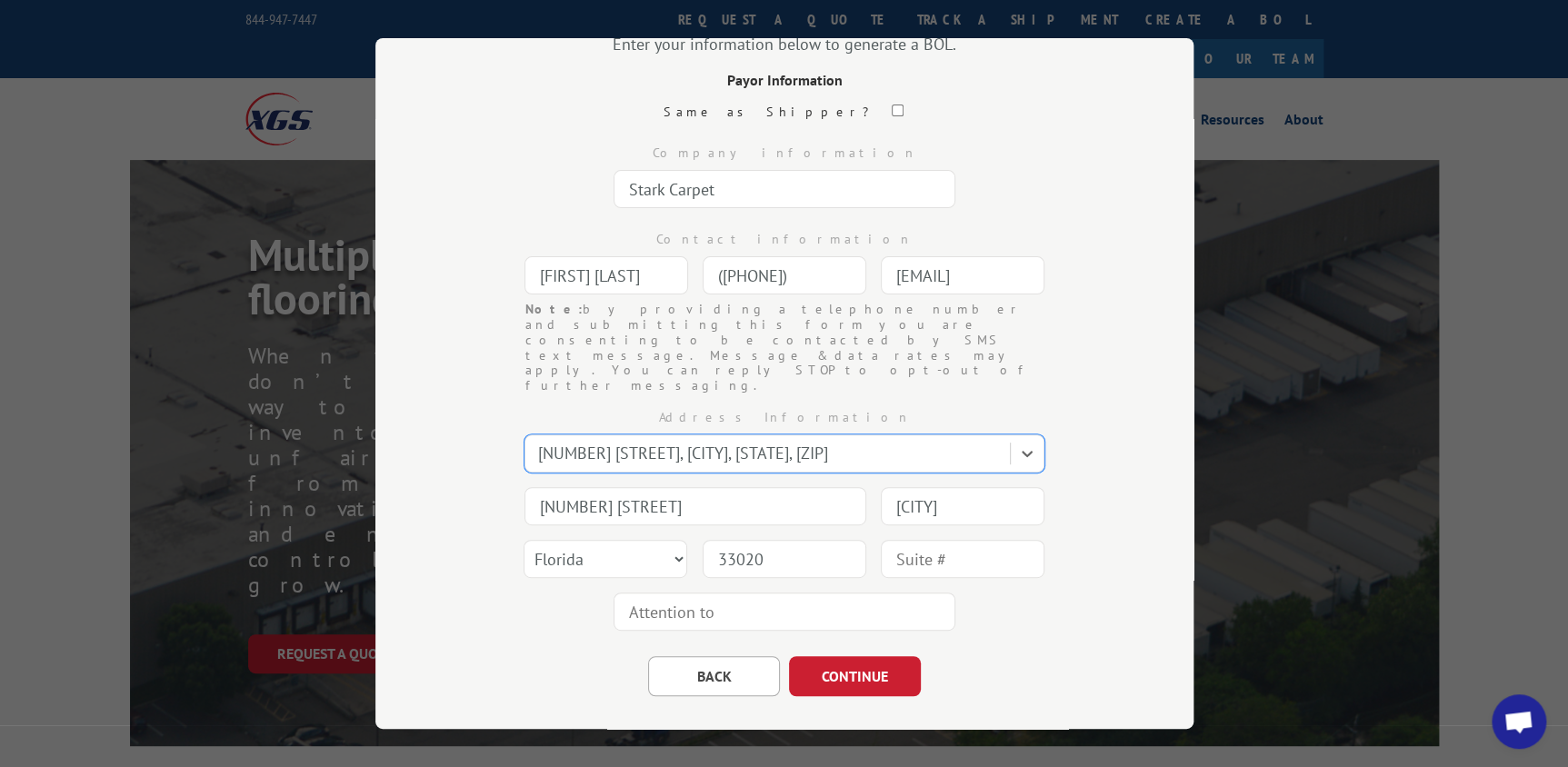 click on "Address Information option [NUMBER] [STREET], [CITY], [STATE], [POSTAL_CODE], selected. Select is focused ,type to refine list, press Down to open the menu, [NUMBER] [STREET], [CITY], [STATE], [POSTAL_CODE] [NUMBER] [STREET] [CITY] State Alabama Alaska Arizona Arkansas California Colorado Connecticut Delaware District of Columbia Florida Georgia Hawaii Idaho Illinois Indiana Iowa Kansas Kentucky Louisiana Maine Maryland Massachusetts Michigan Minnesota Mississippi Missouri Montana North Carolina North Dakota Nebraska New Hampshire New Jersey New Mexico New York Nevada Ohio Oklahoma Oregon Pennsylvania Puerto Rico Rhode Island South Carolina South Dakota Tennessee Texas Utah Vermont Virginia Washington West Virginia Wisconsin Wyoming [POSTAL_CODE]" at bounding box center [784, 515] 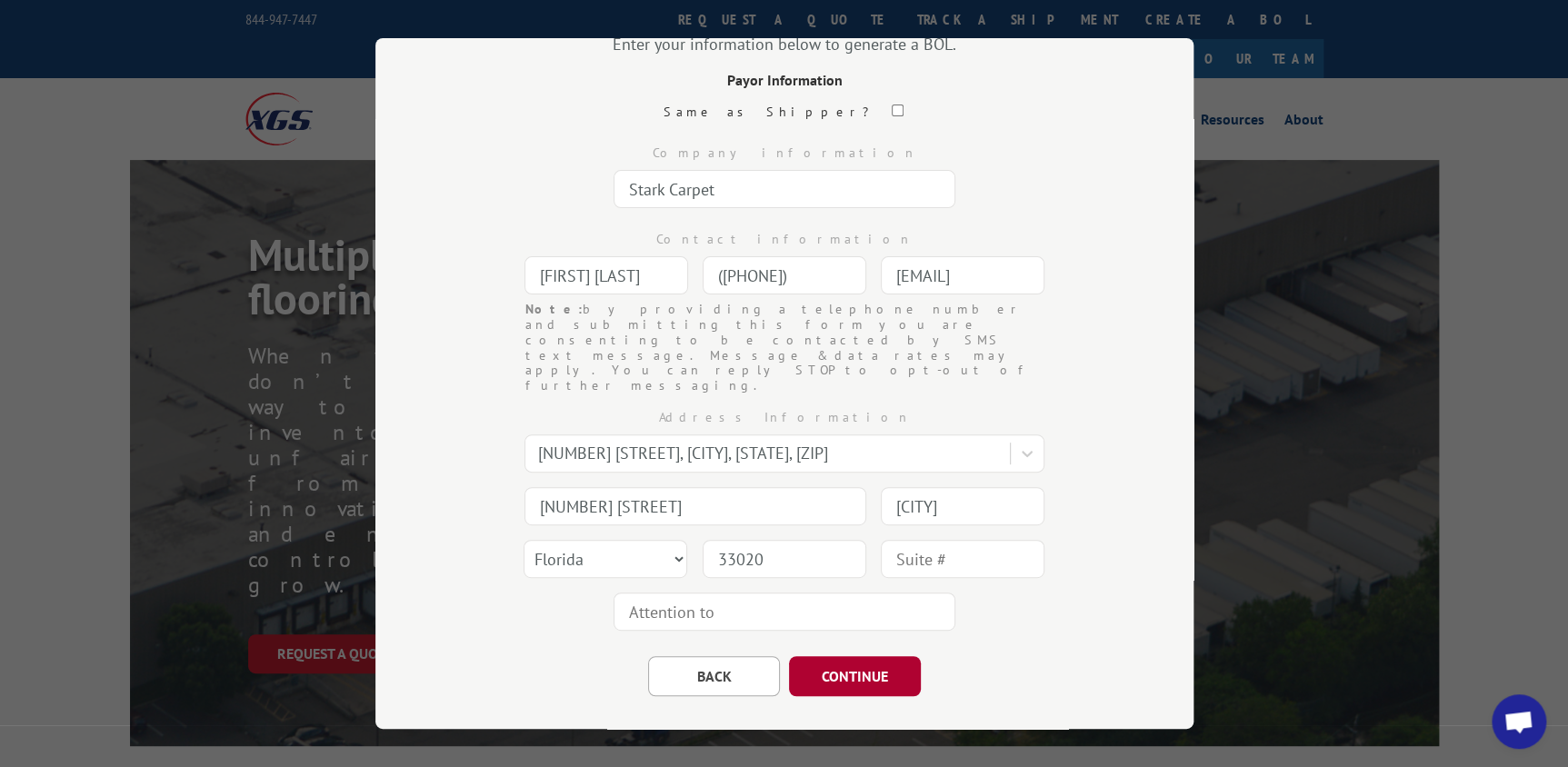 click on "CONTINUE" at bounding box center (854, 676) 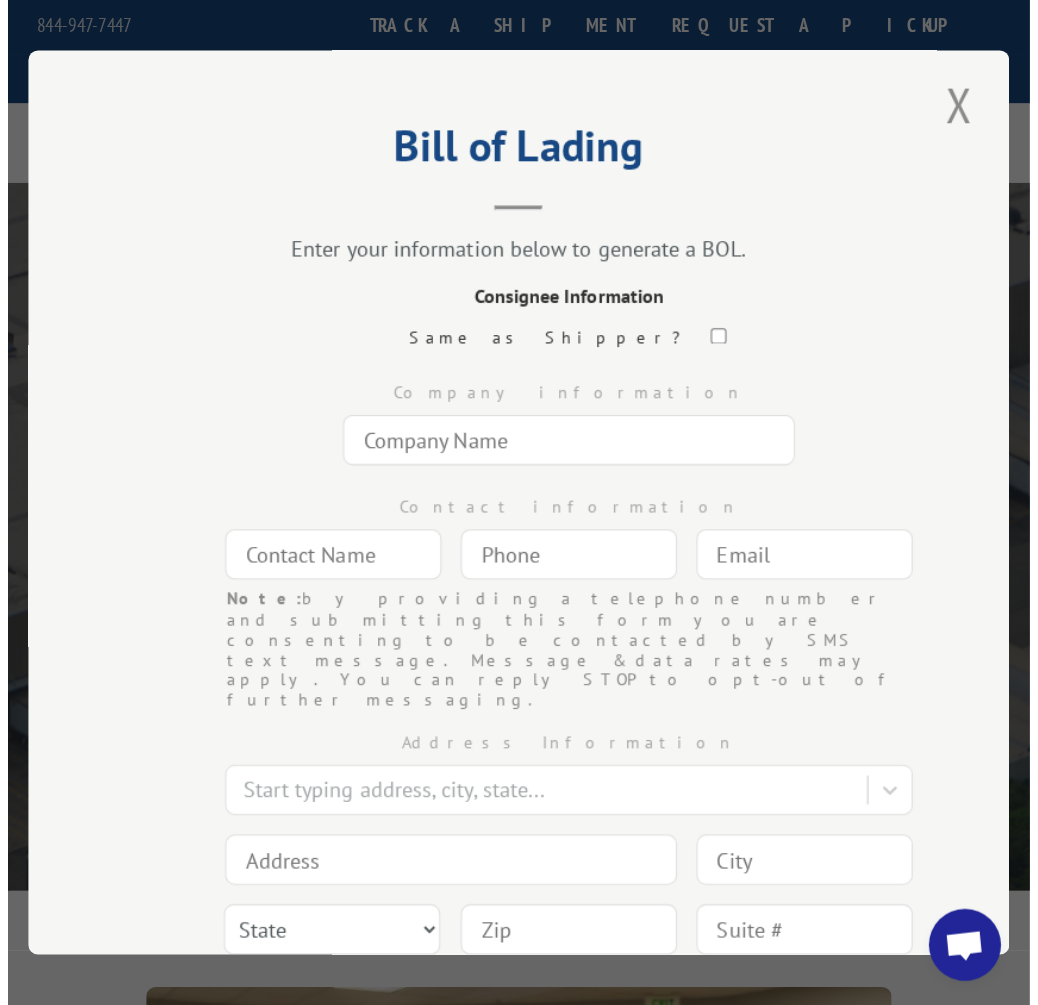 scroll, scrollTop: 0, scrollLeft: 0, axis: both 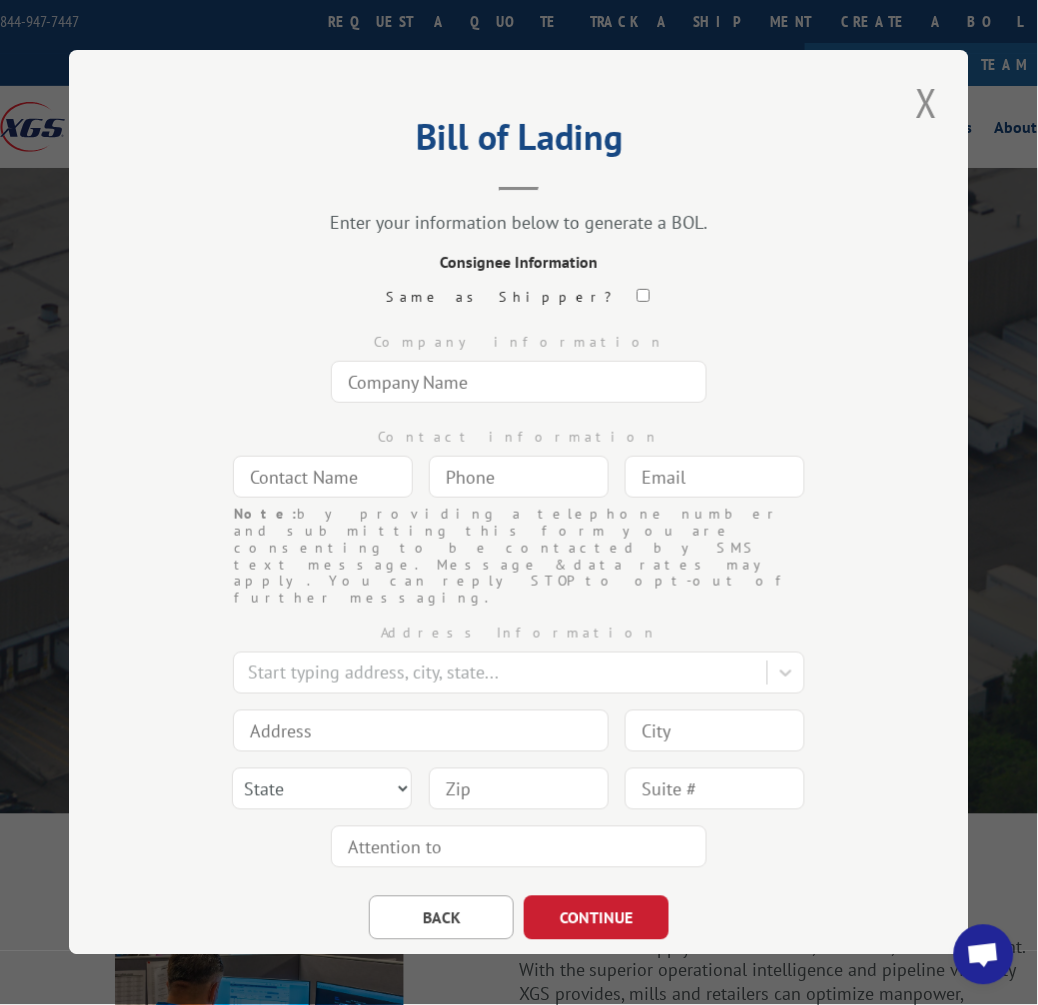 click at bounding box center [519, 382] 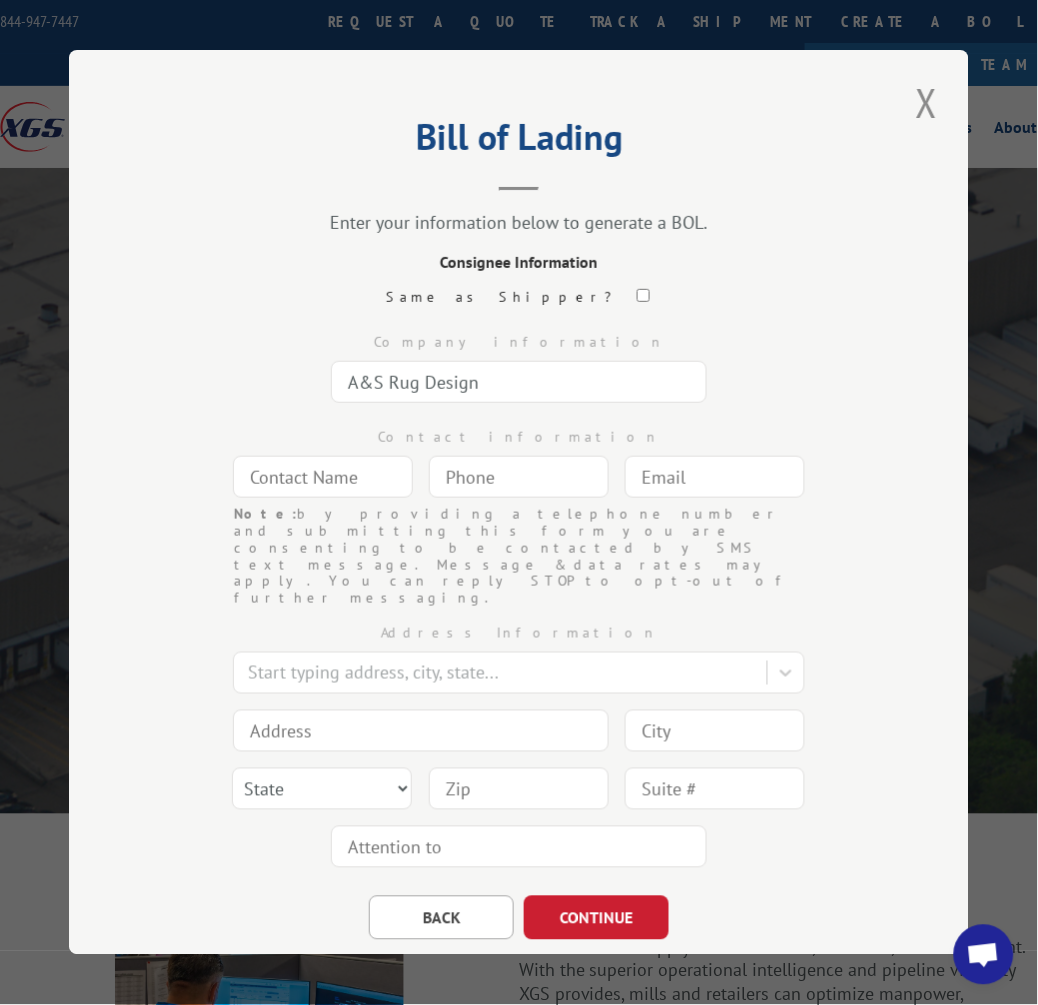 type on "A&S Rug Design" 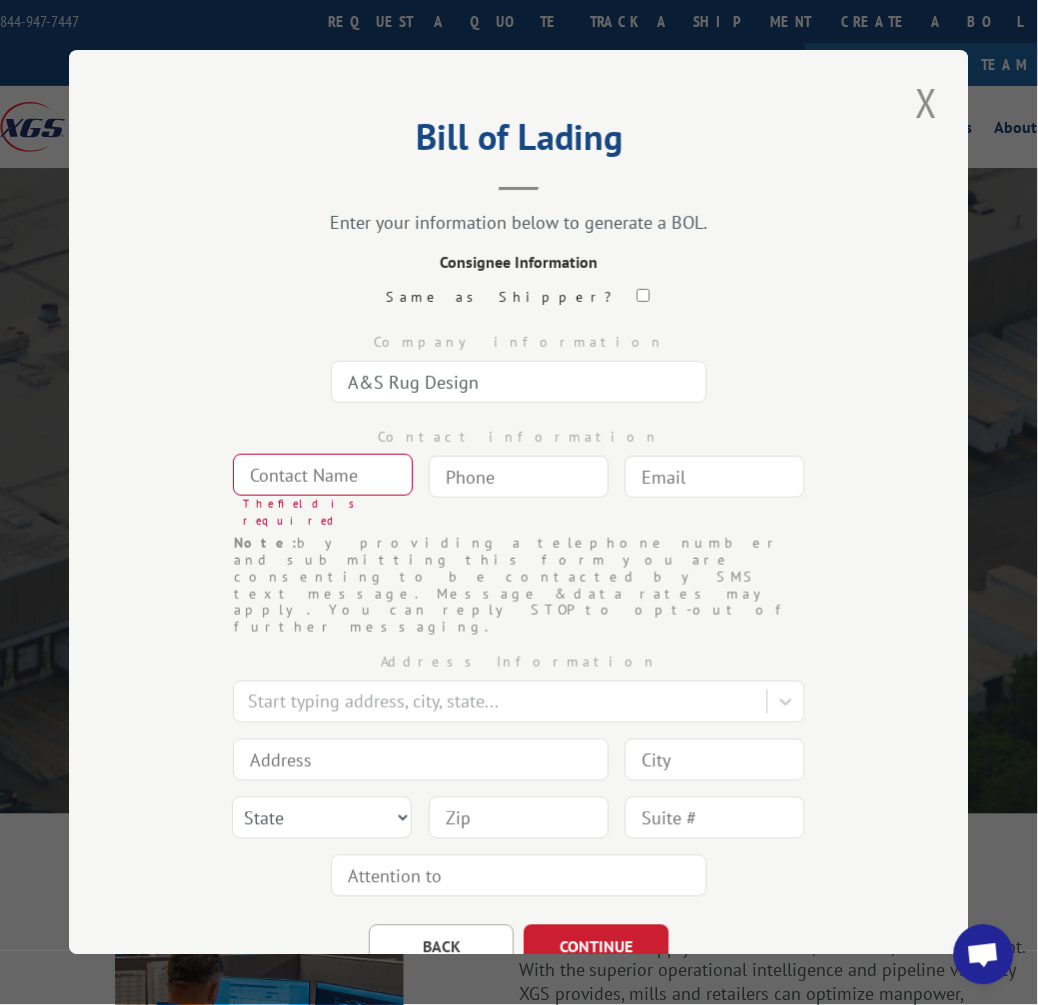 click at bounding box center [323, 475] 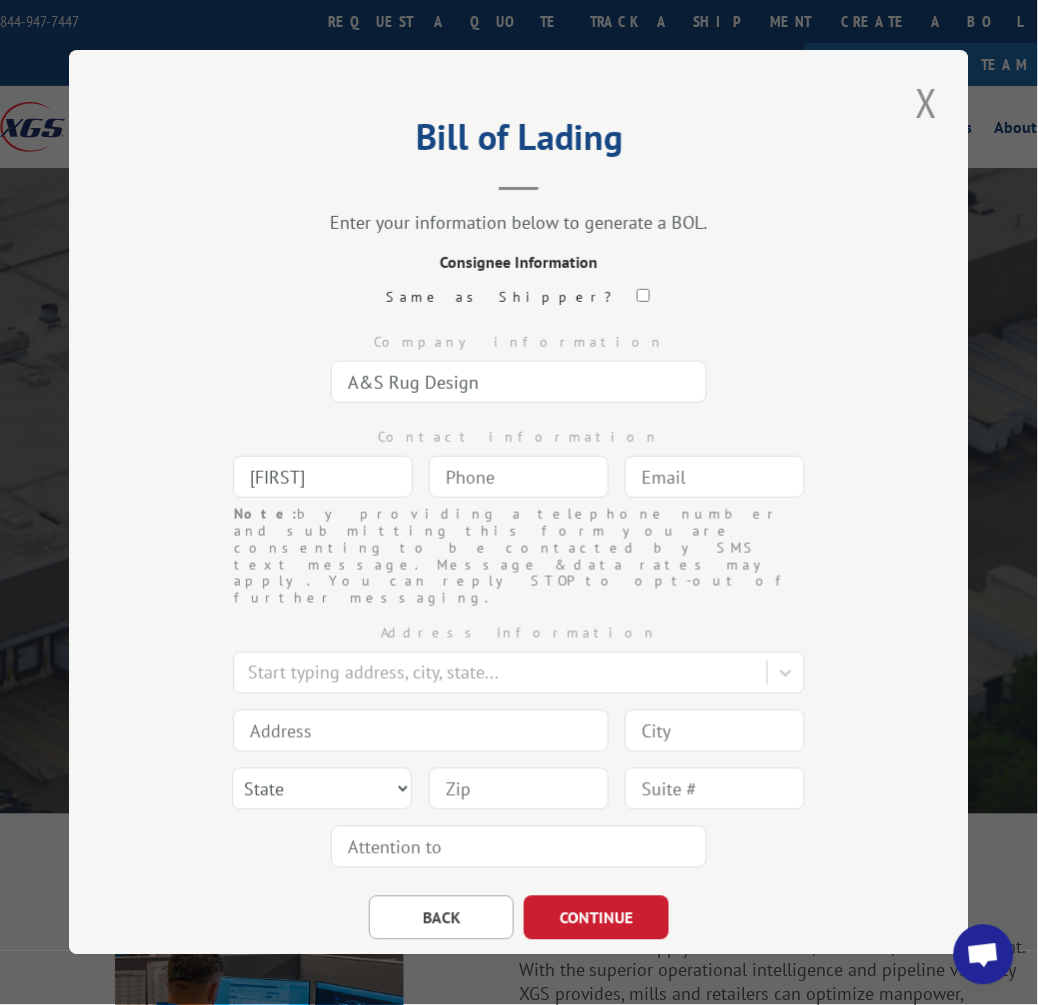 type on "[FIRST]" 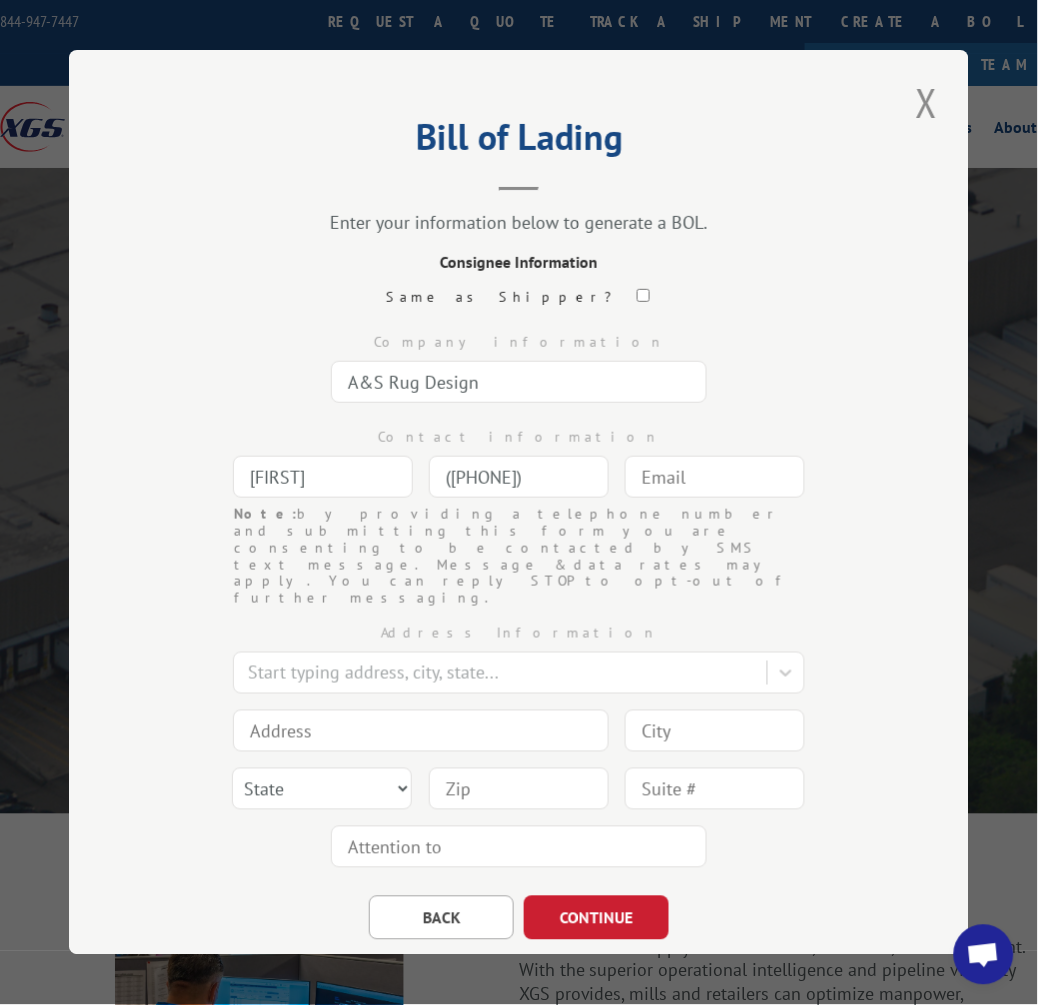 type on "([PHONE])" 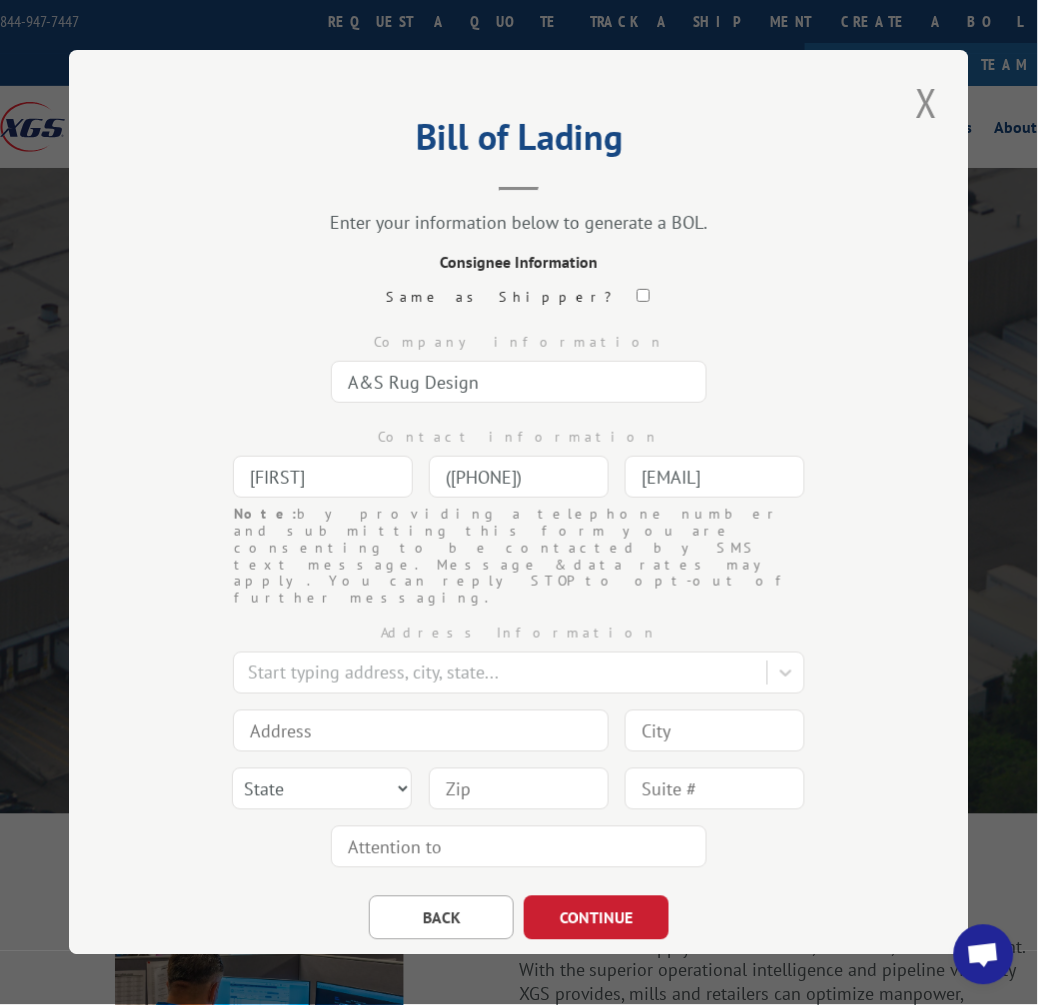 scroll, scrollTop: 0, scrollLeft: 42, axis: horizontal 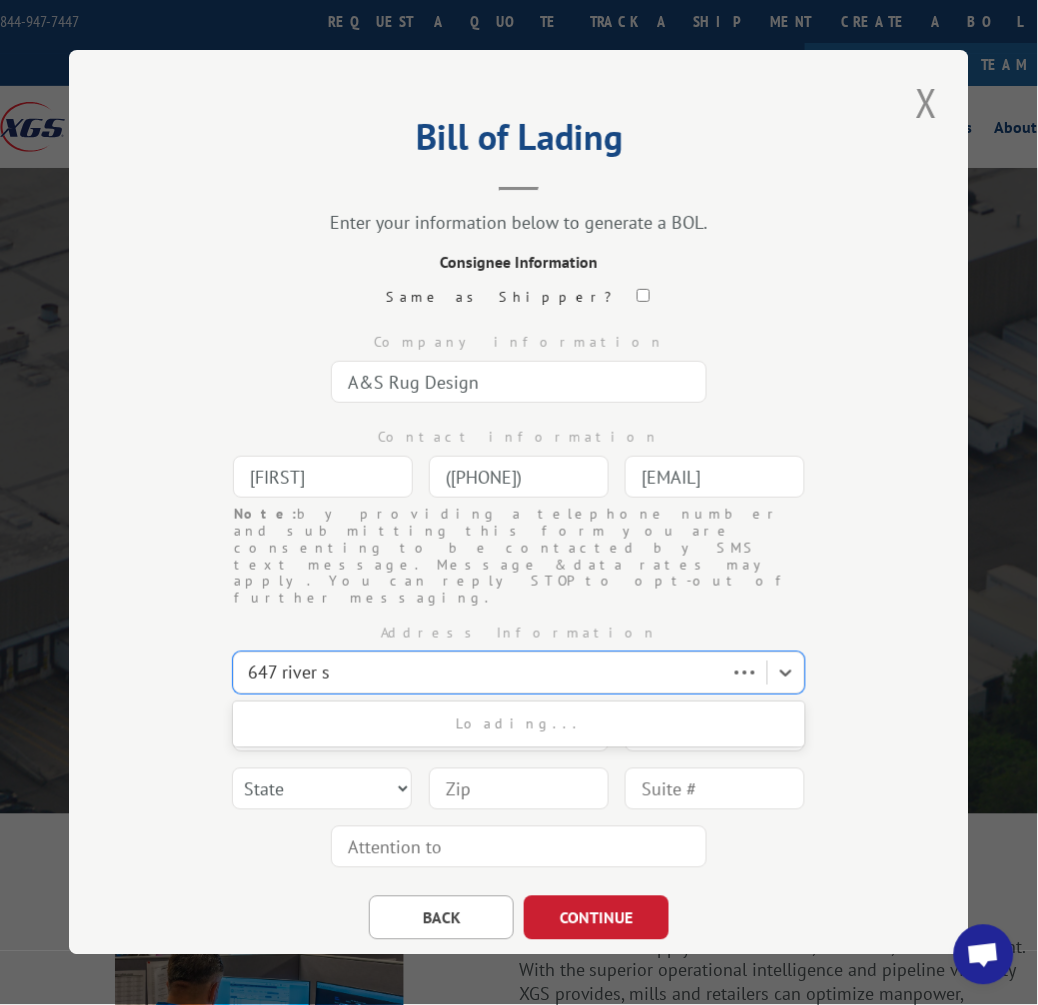 type on "647 river st" 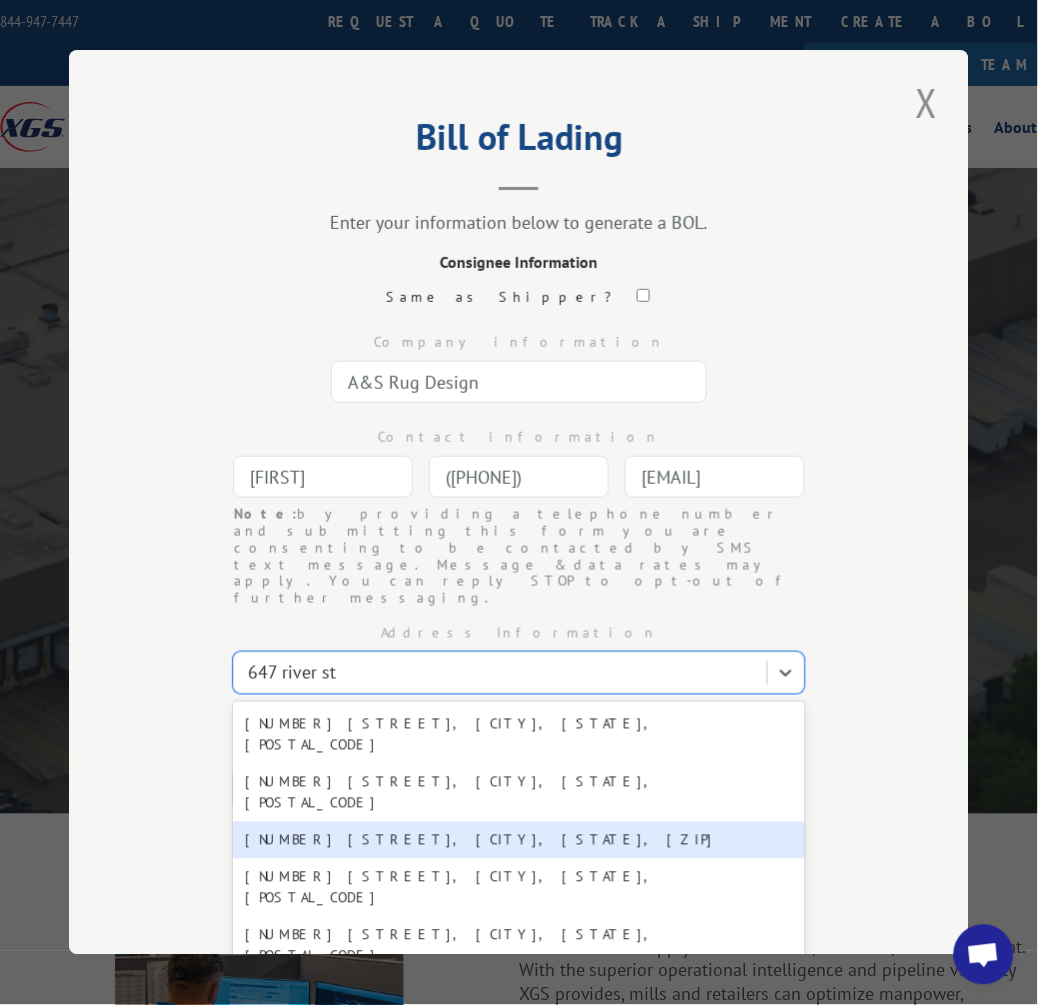 click on "[NUMBER] [STREET], [CITY], [STATE], [ZIP]" at bounding box center (519, 840) 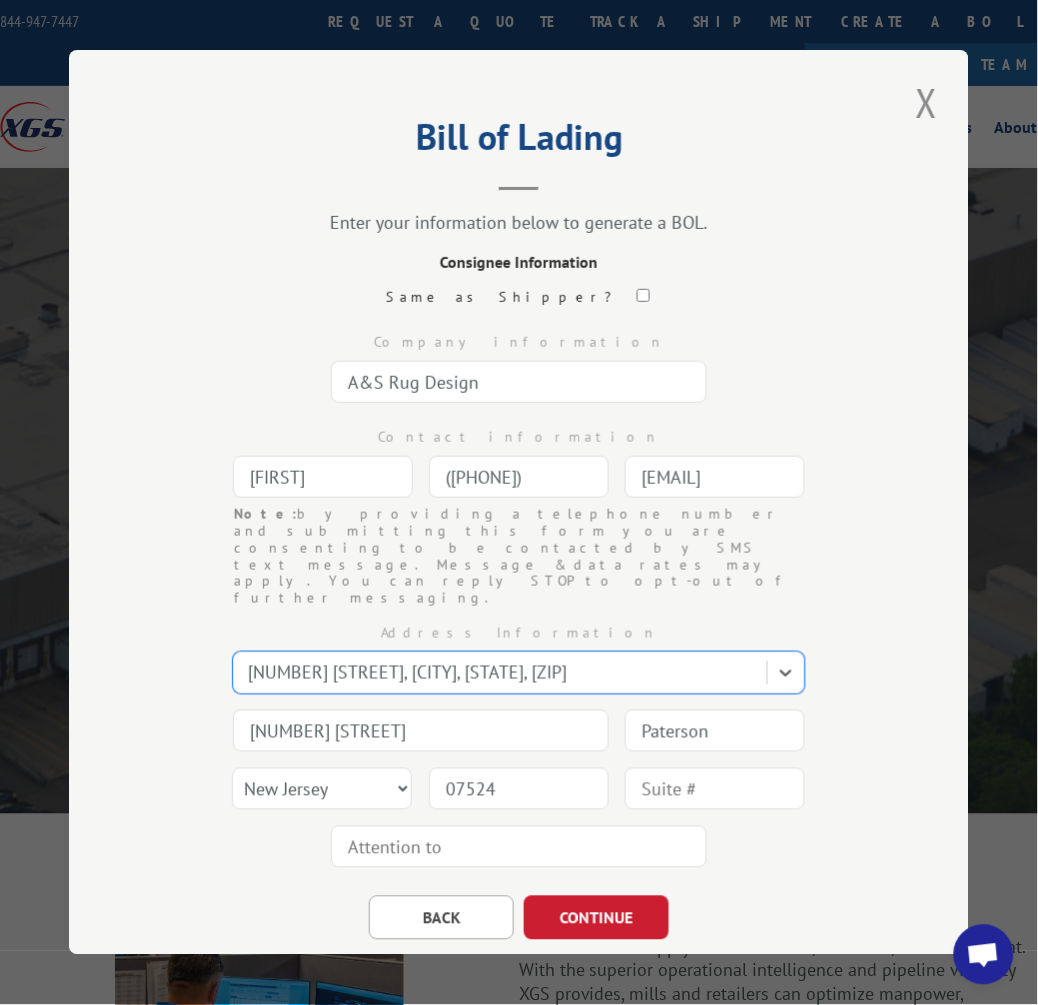 click on "BACK CONTINUE" at bounding box center (519, 908) 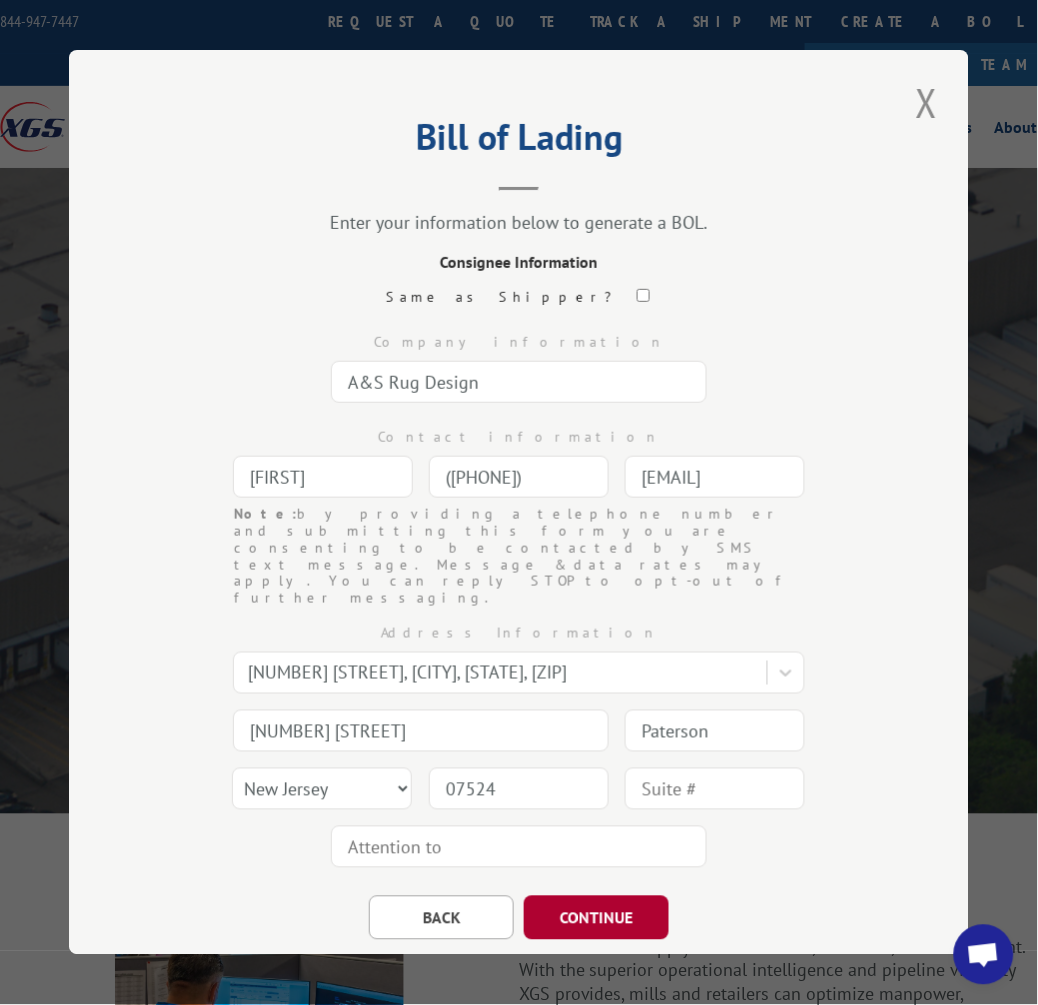 click on "CONTINUE" at bounding box center (596, 918) 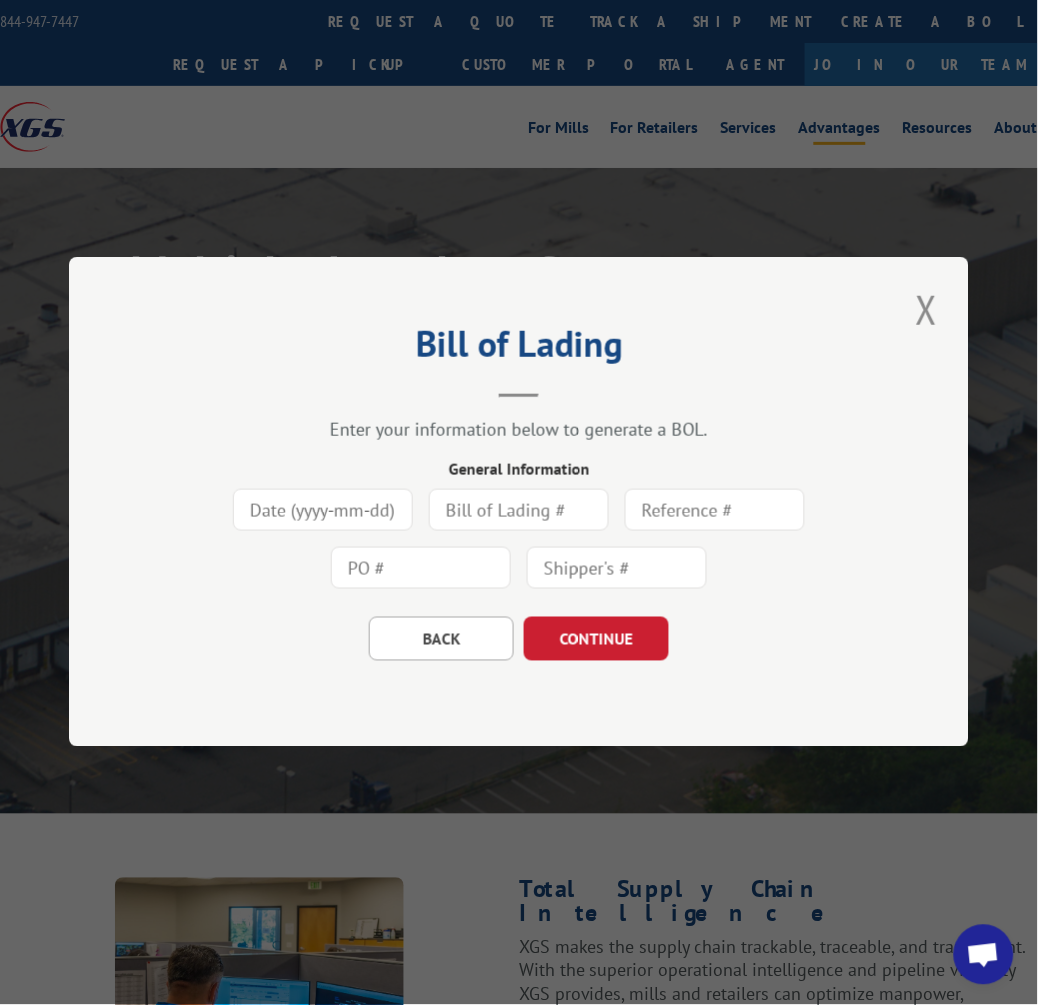 click at bounding box center [323, 511] 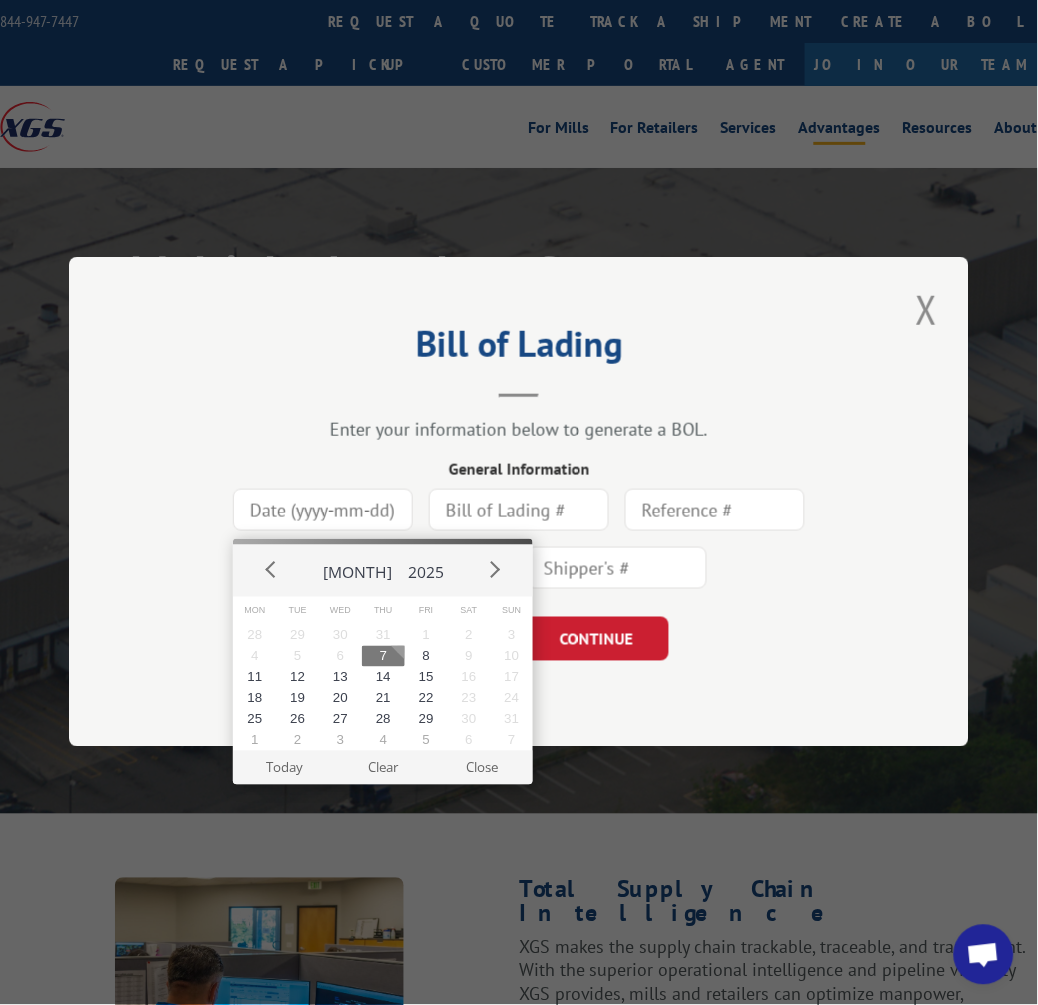 click on "7" at bounding box center [383, 656] 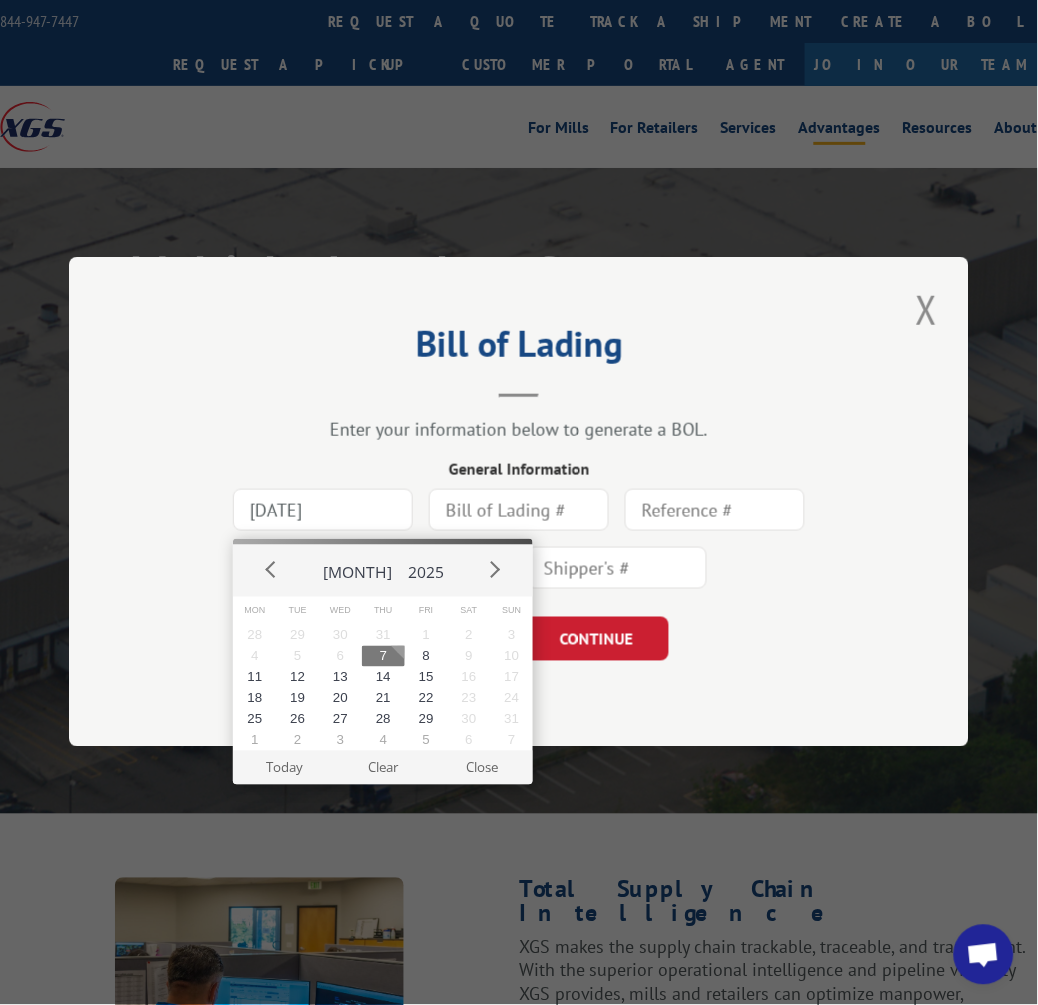 type on "[DATE]" 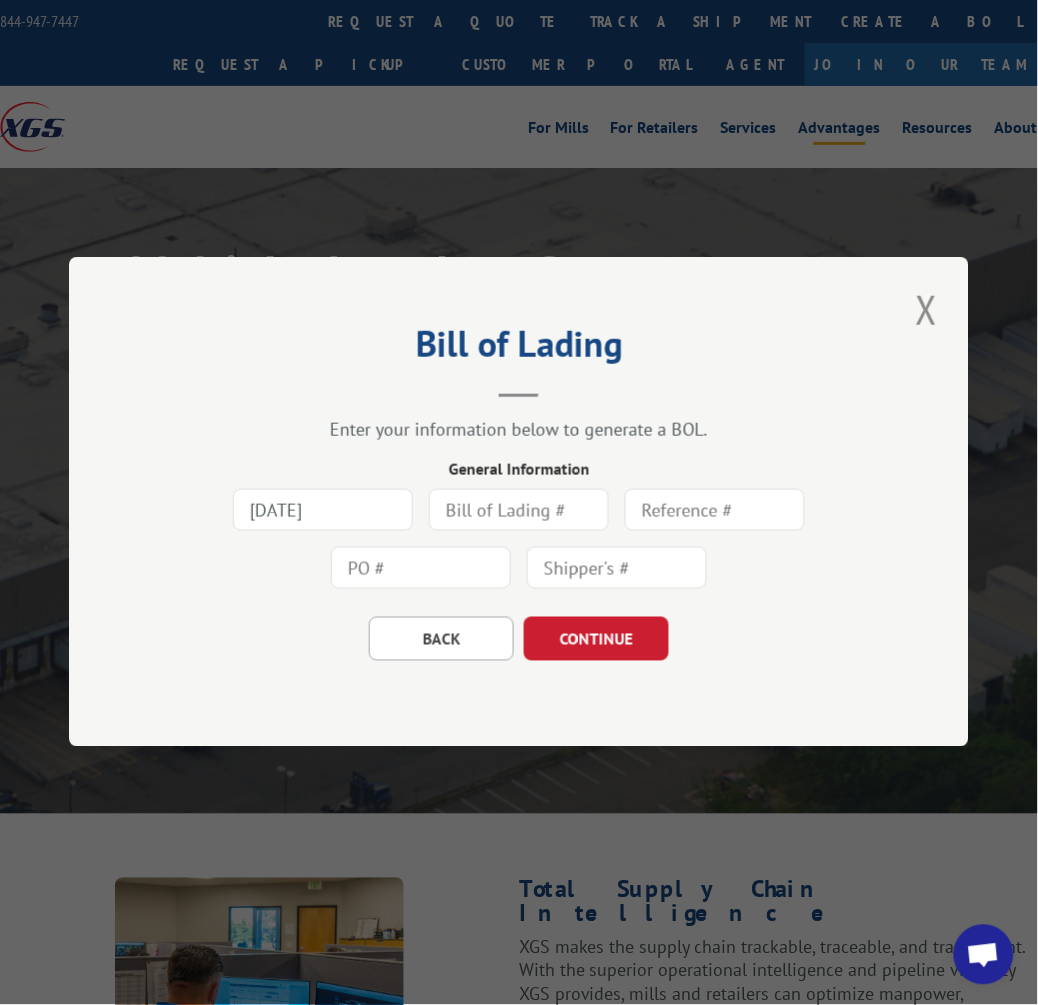 click at bounding box center (519, 511) 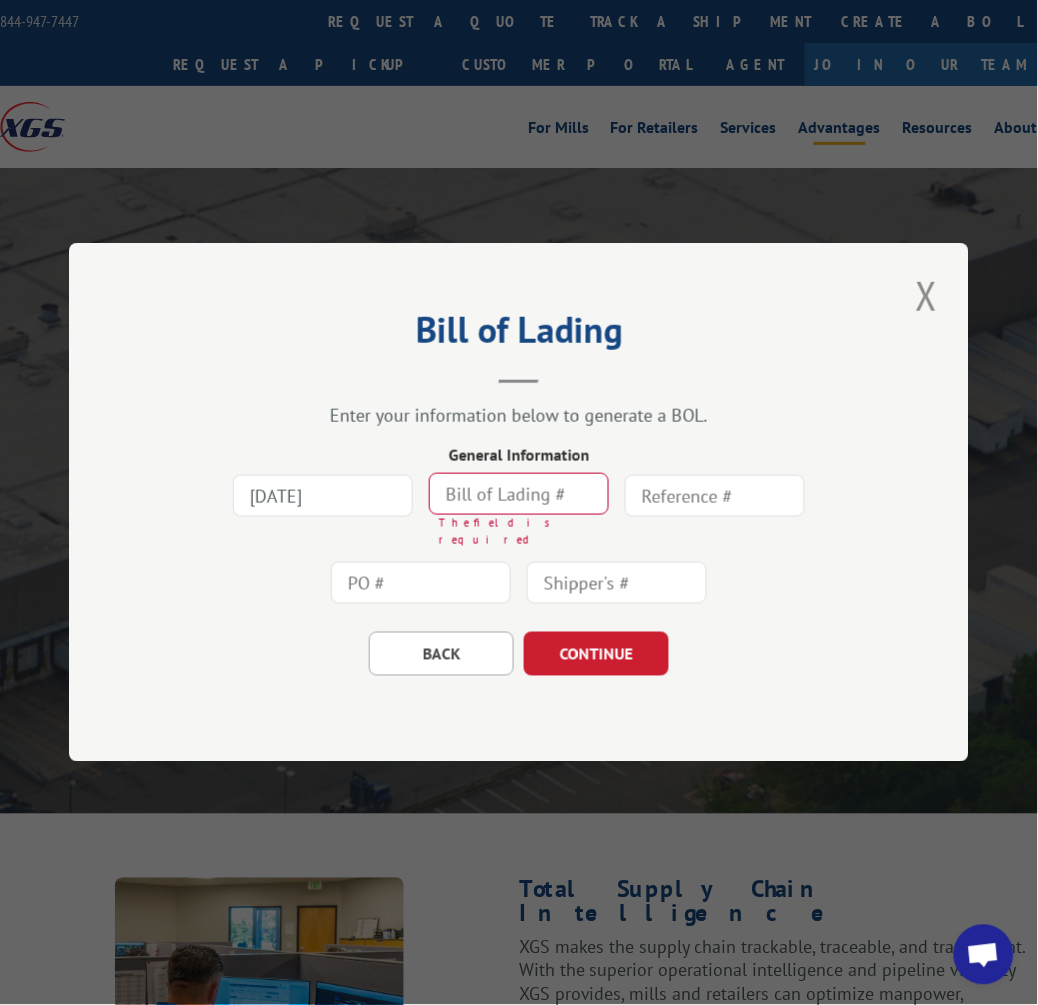 click at bounding box center [519, 494] 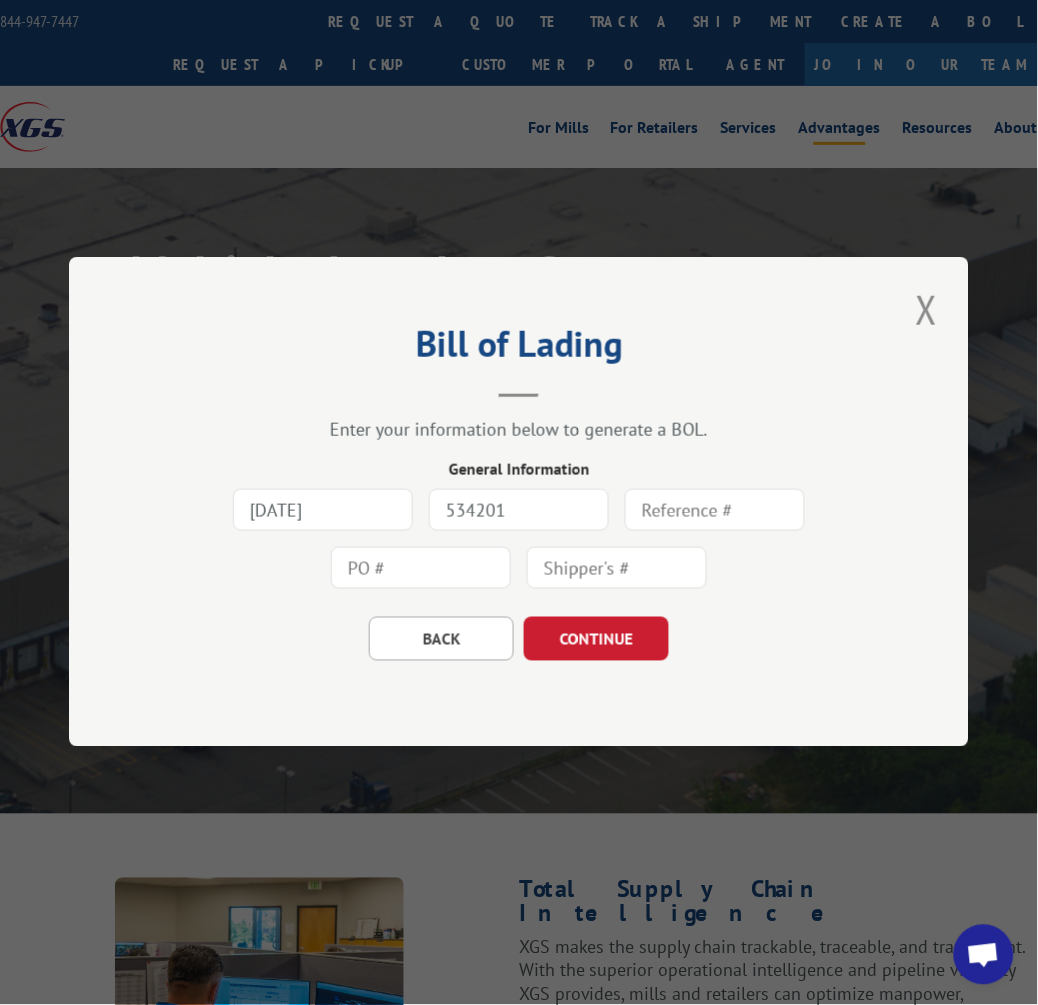 type on "534201" 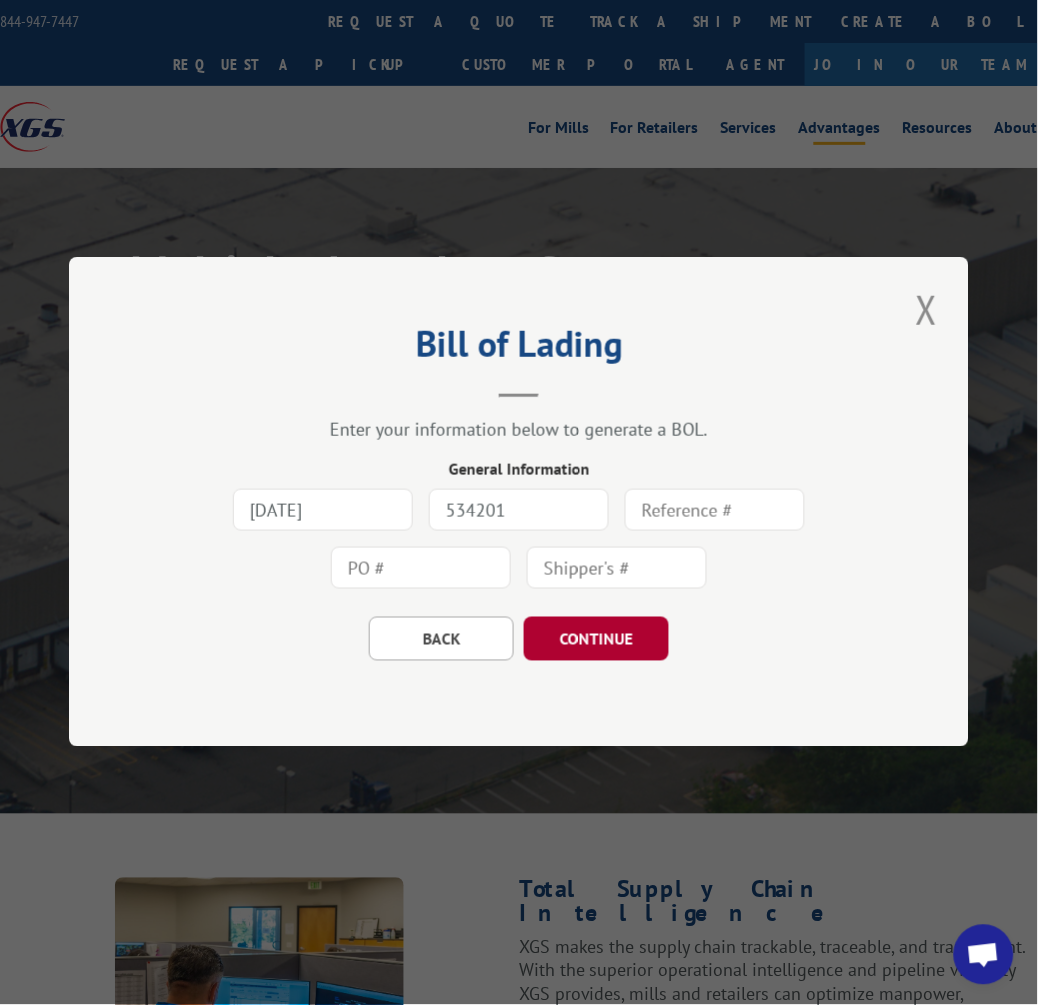 click on "CONTINUE" at bounding box center [596, 640] 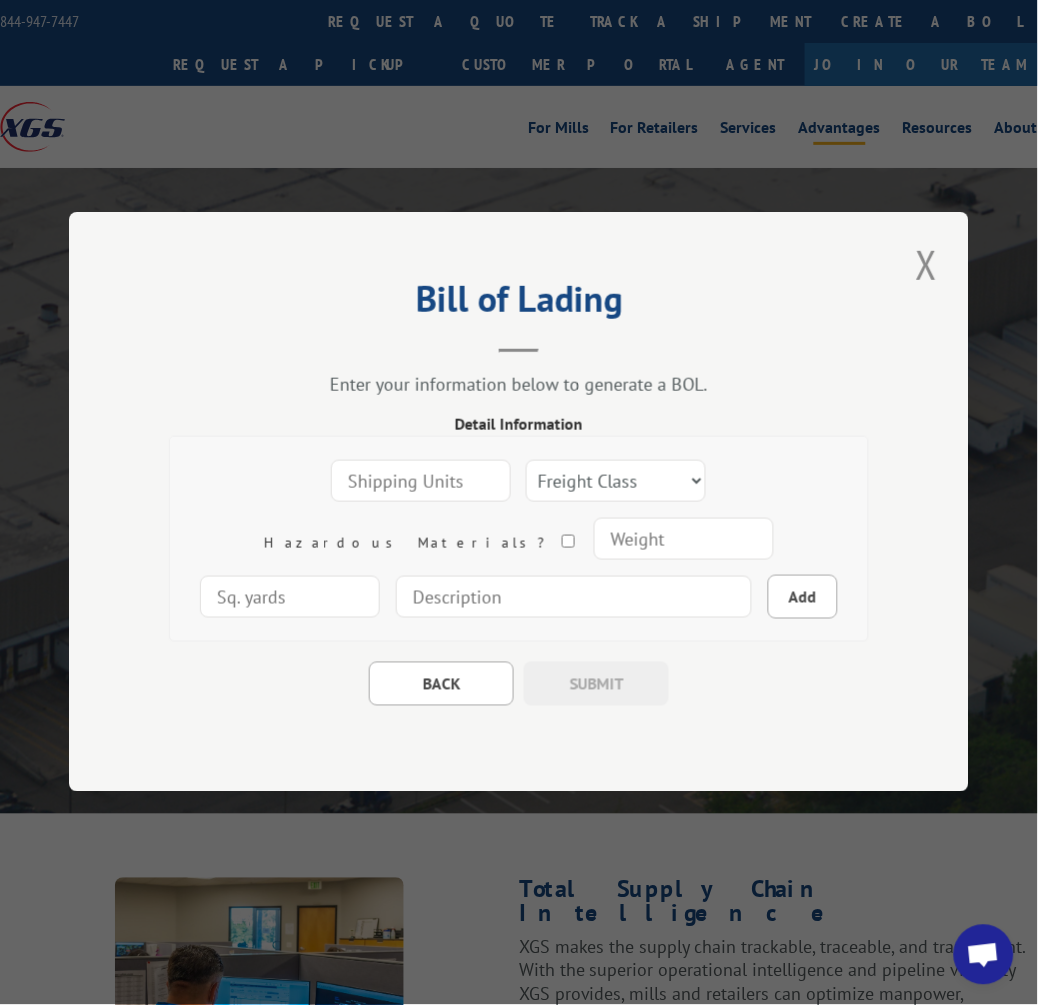 click at bounding box center [421, 482] 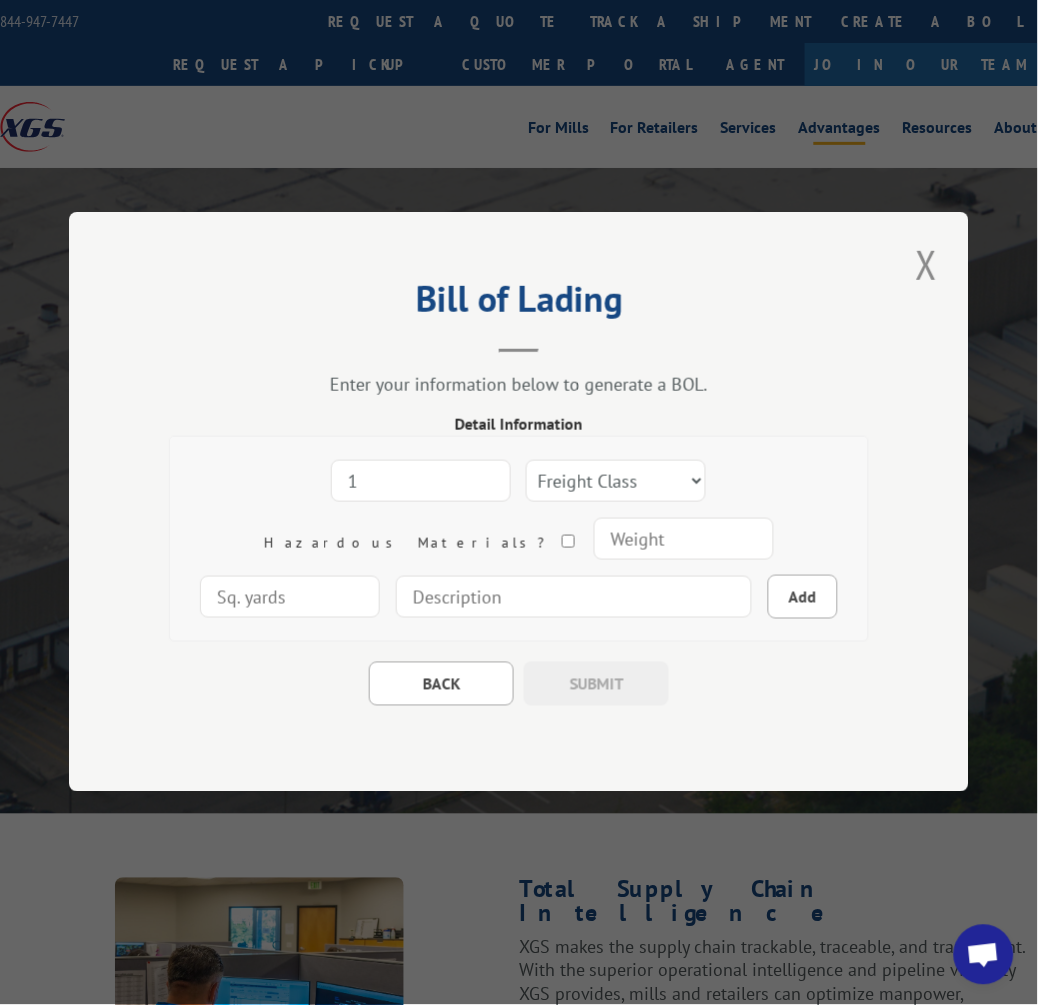 click on "1" at bounding box center (421, 482) 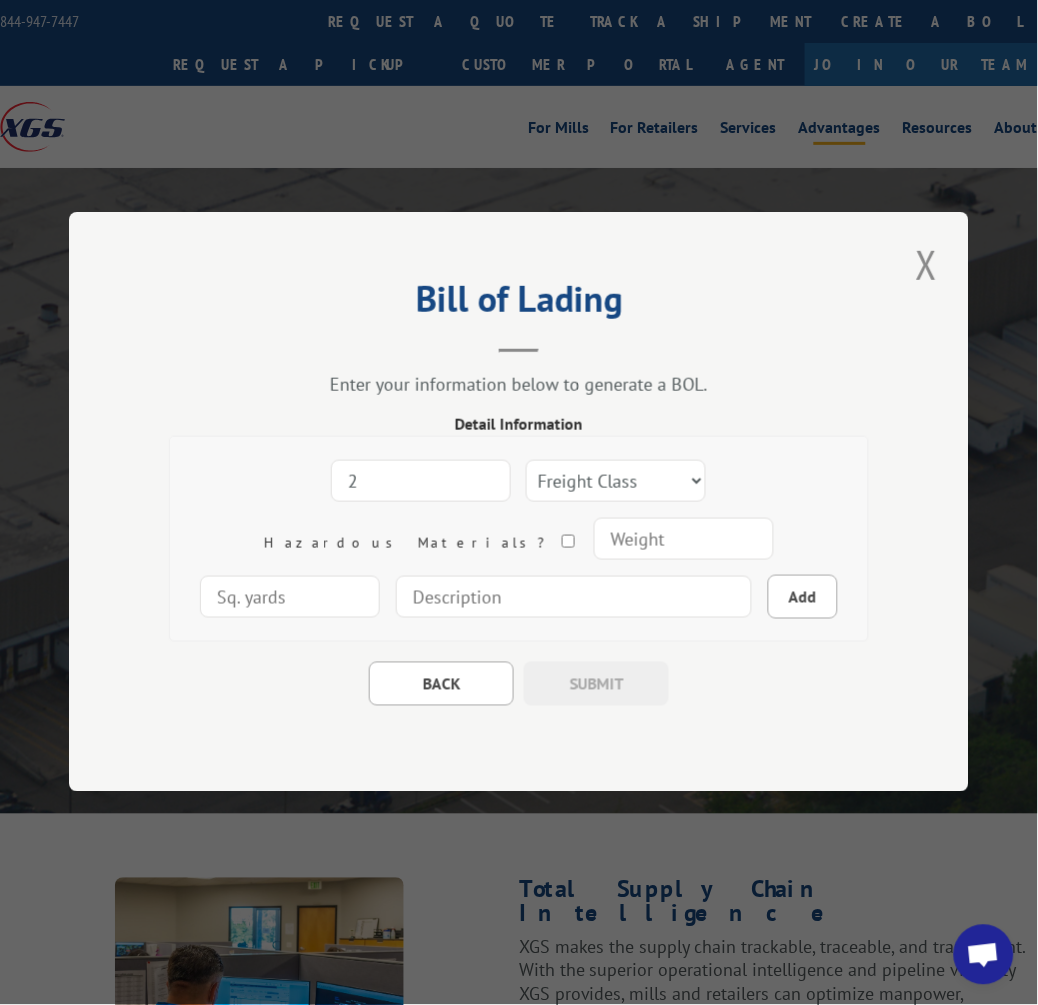 click on "2" at bounding box center (421, 482) 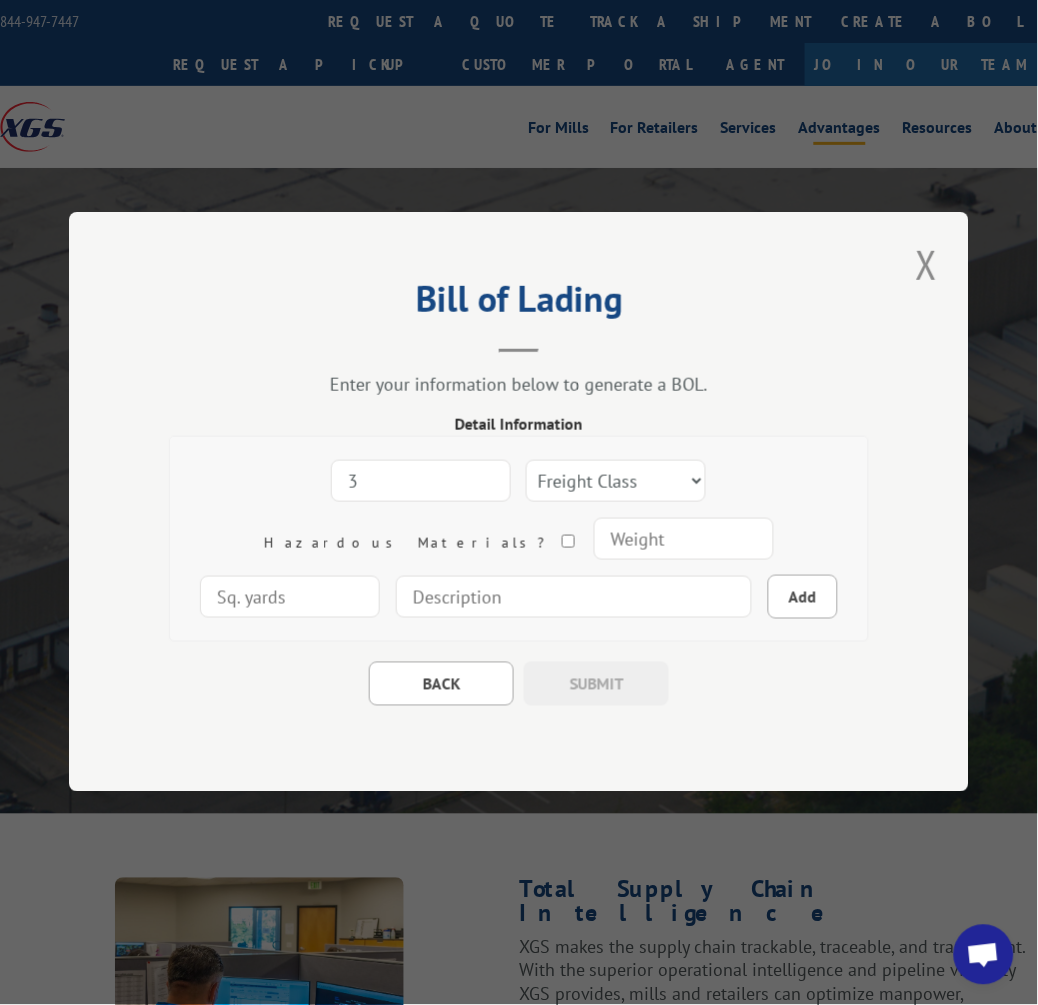 type on "3" 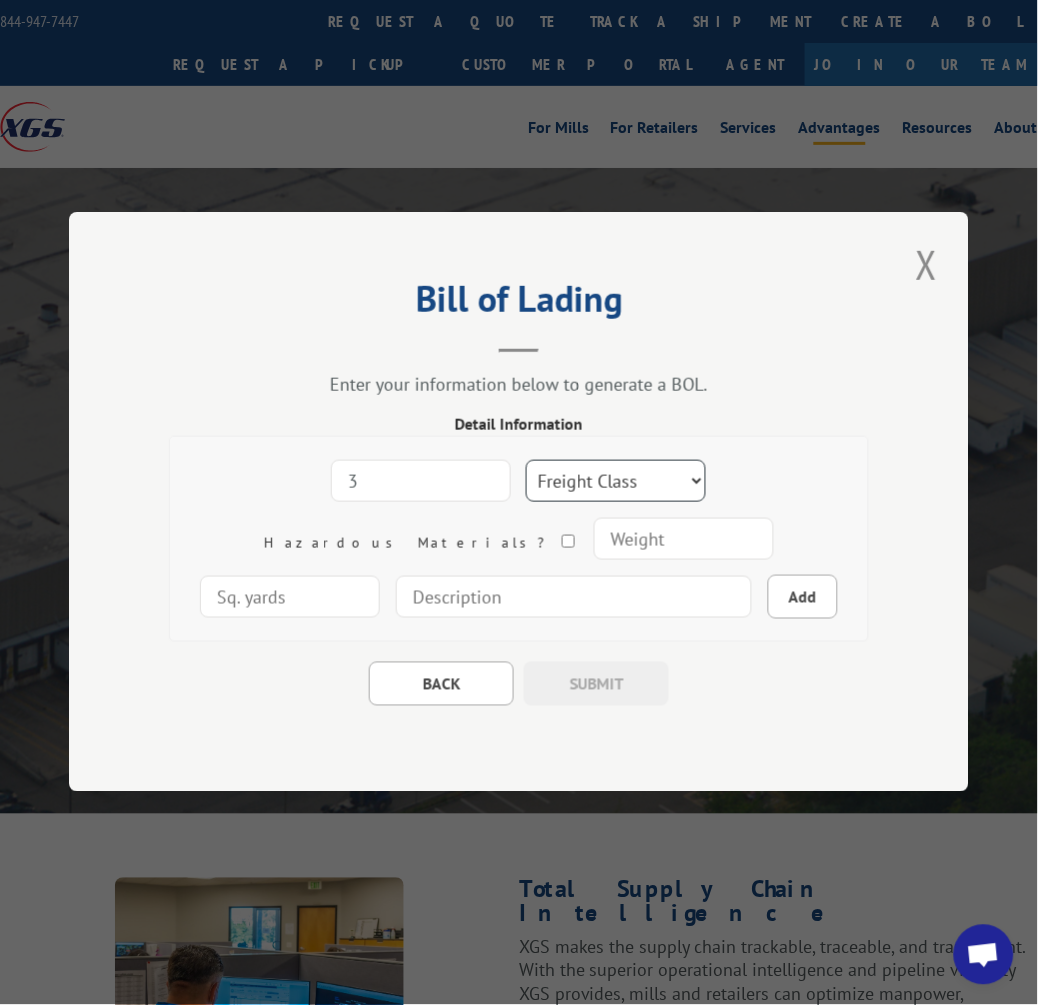 click on "Freight Class 50 55 60 65 70 77 85 92 100 110 125 150 175 200 250 300 400 500 Carpet Carpet Tile" at bounding box center (616, 482) 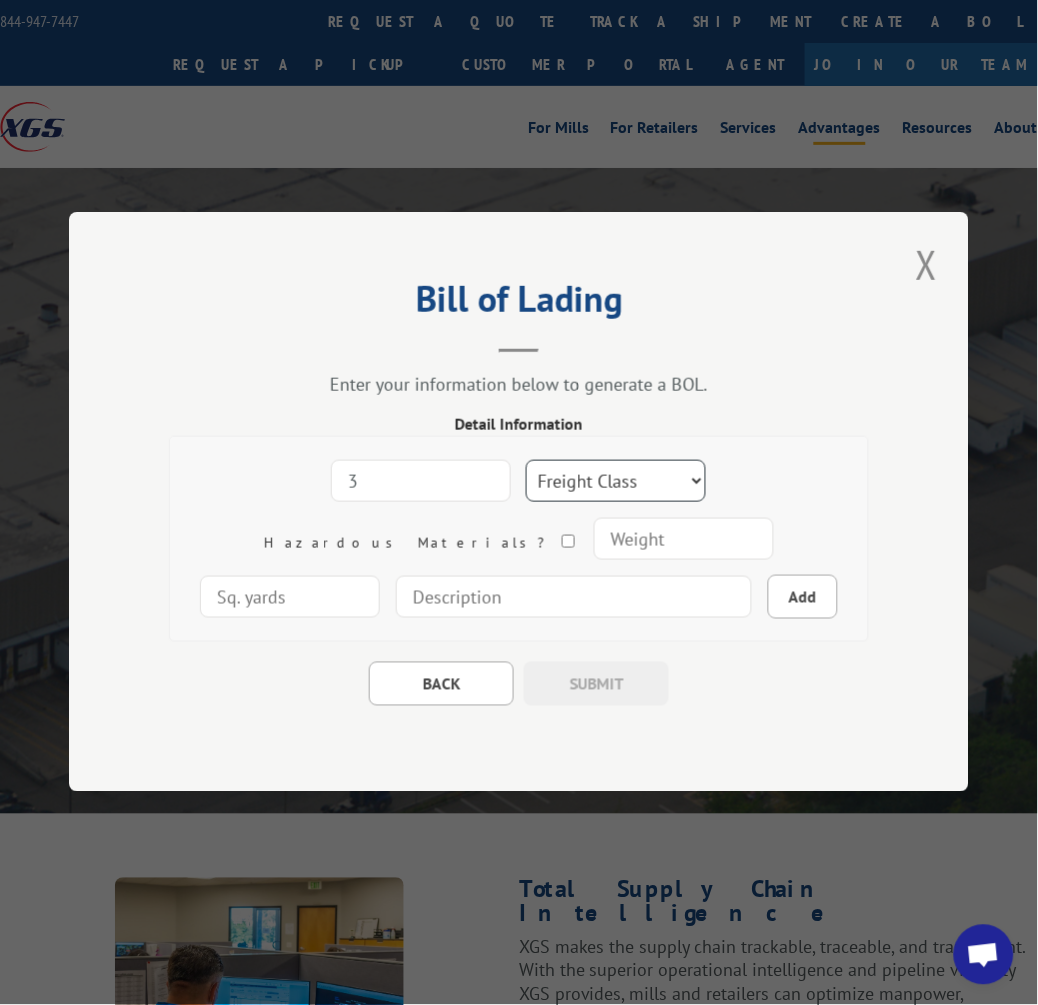 select on "100" 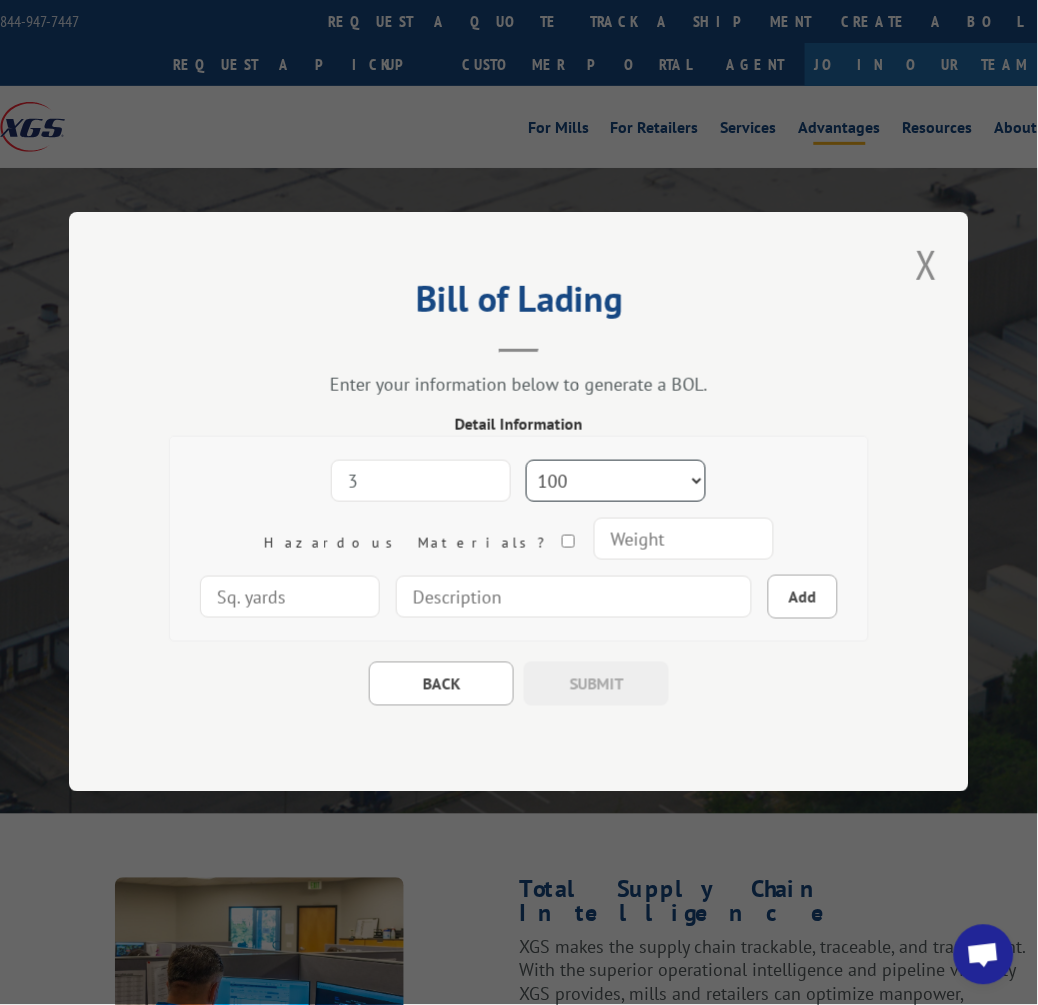 click on "Freight Class 50 55 60 65 70 77 85 92 100 110 125 150 175 200 250 300 400 500 Carpet Carpet Tile" at bounding box center (616, 482) 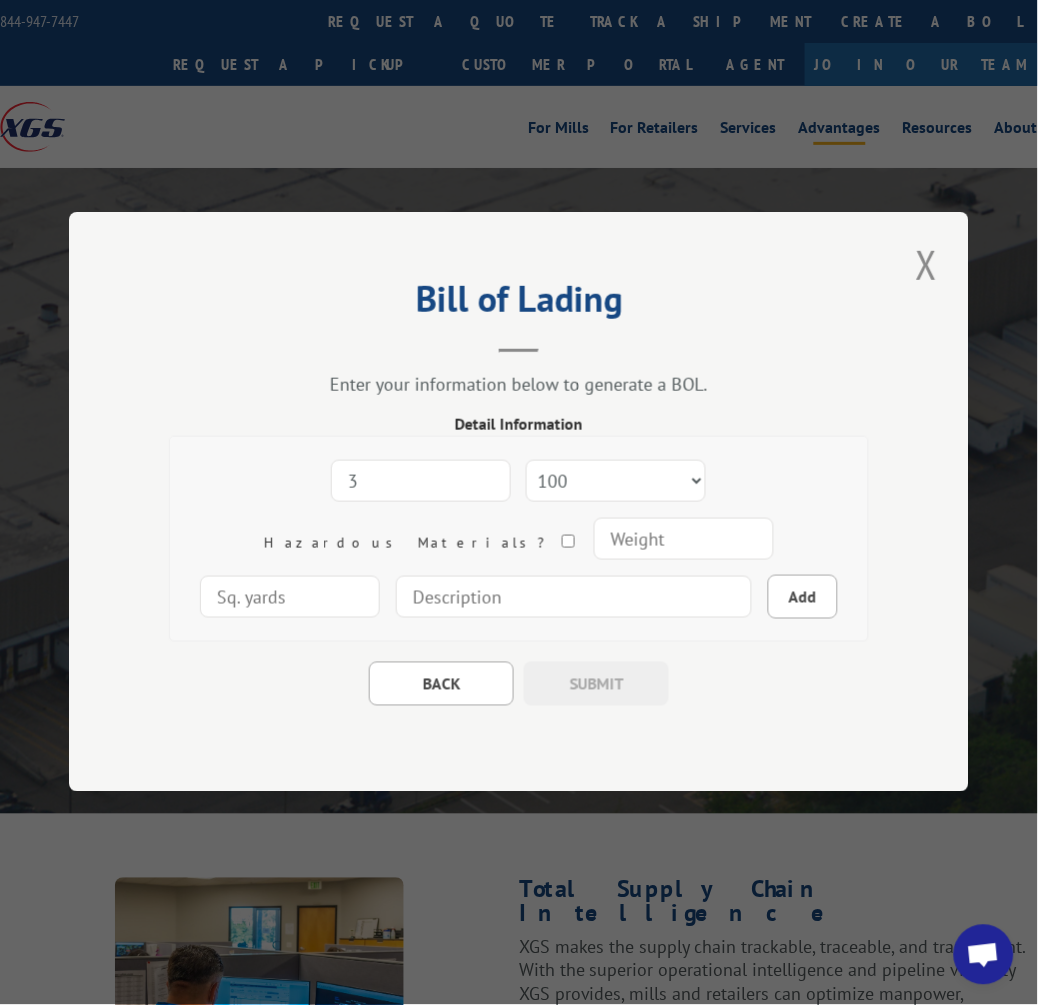 click at bounding box center (684, 540) 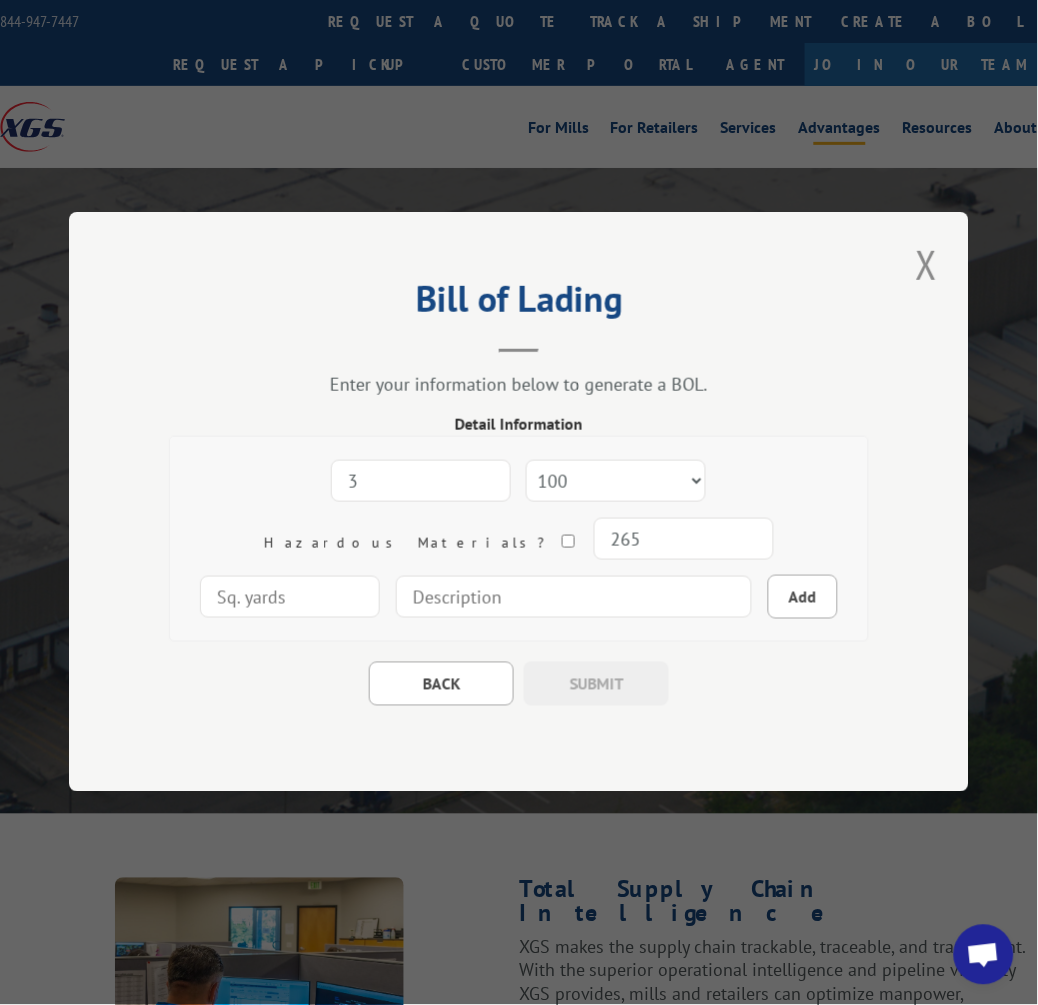 type on "265" 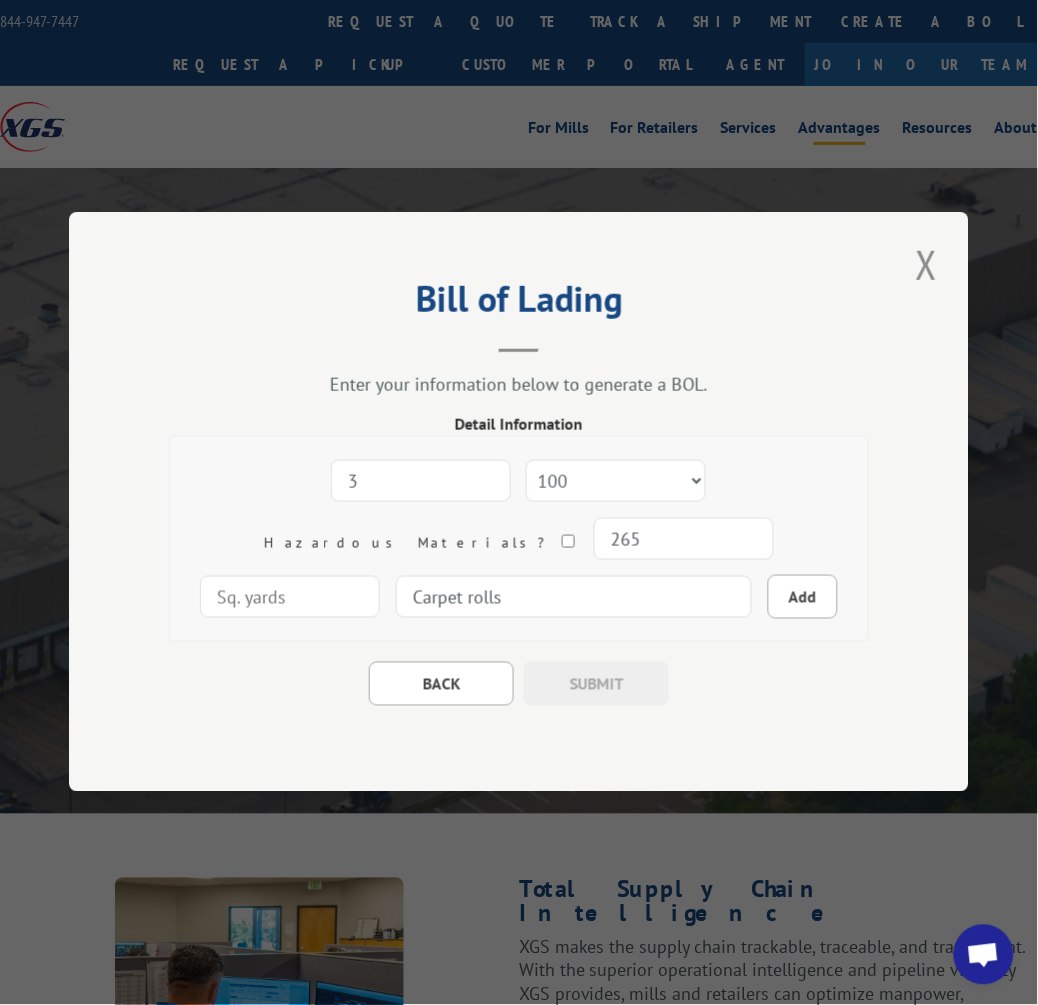 type on "Carpet rolls" 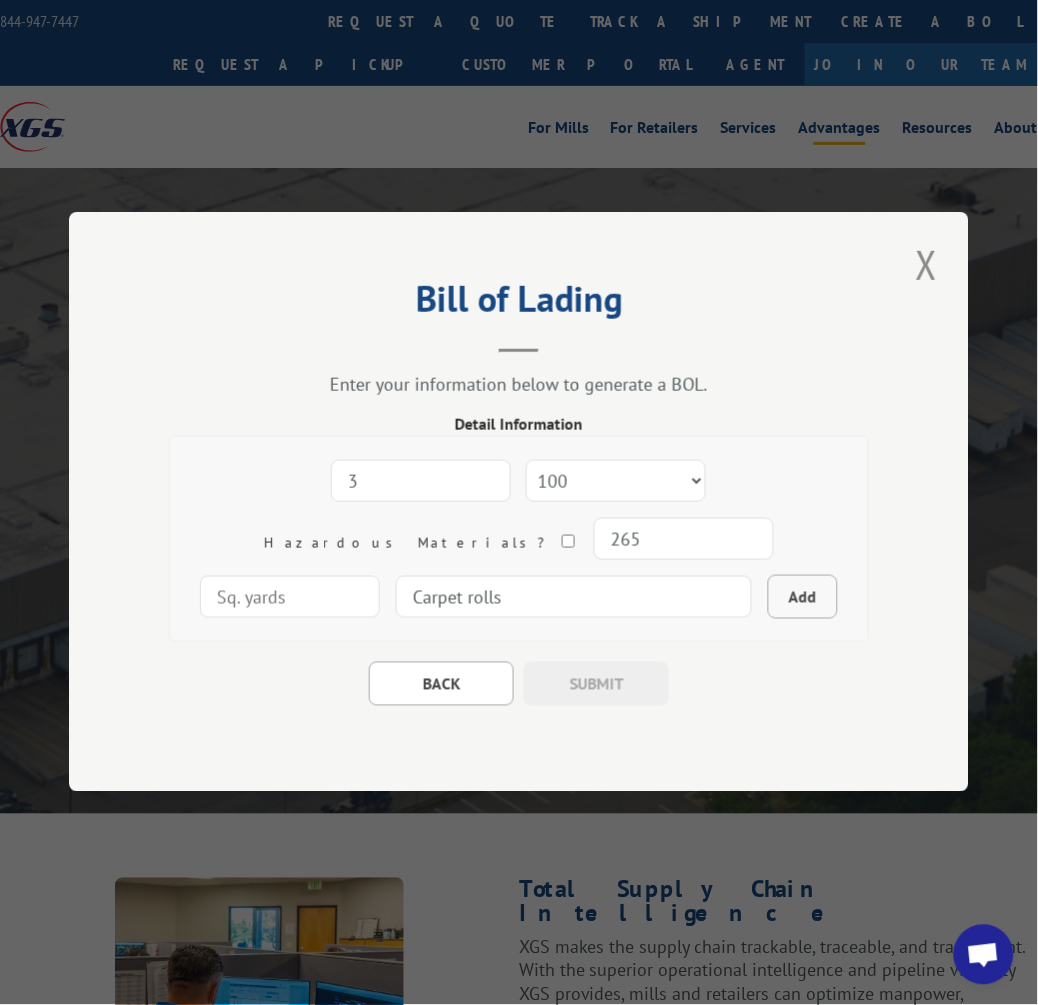 click on "Add" at bounding box center [803, 598] 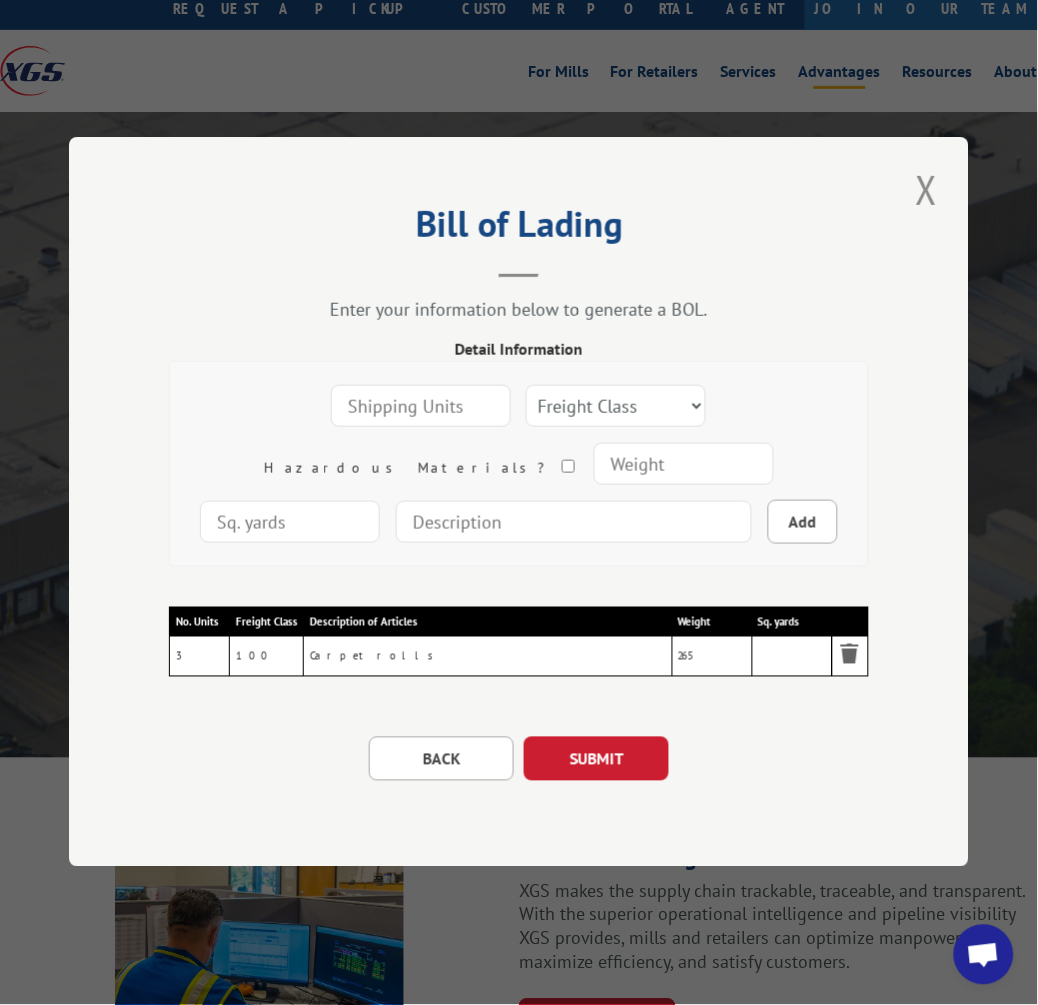 scroll, scrollTop: 111, scrollLeft: 0, axis: vertical 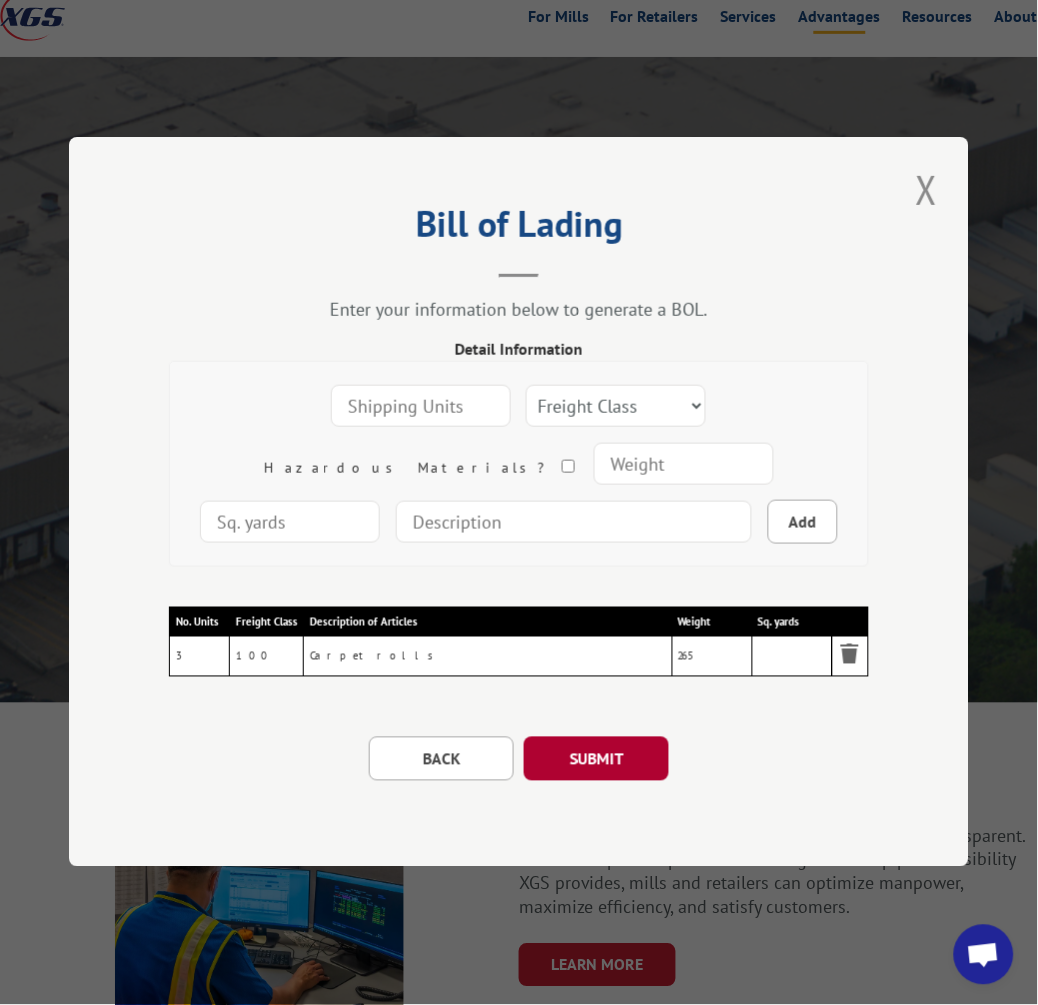 click on "SUBMIT" at bounding box center [596, 760] 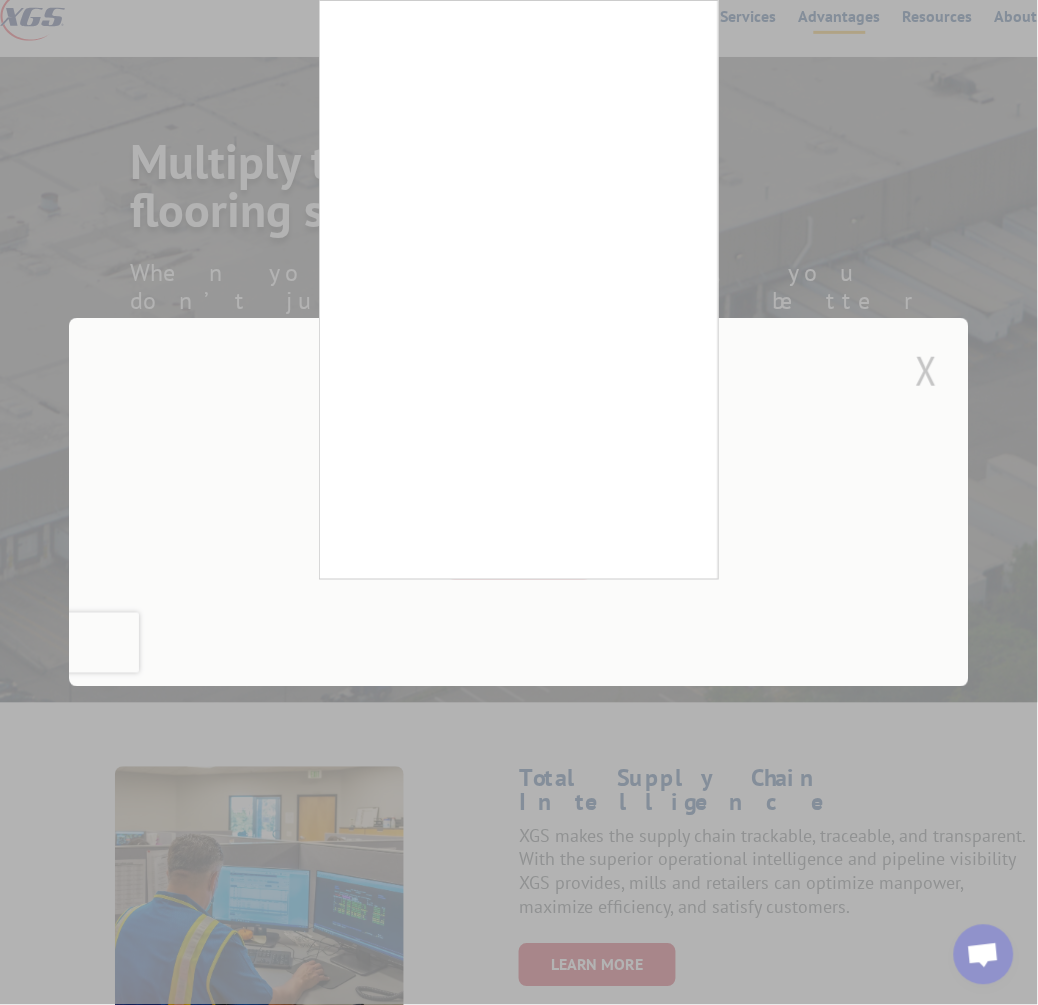 click at bounding box center [519, 502] 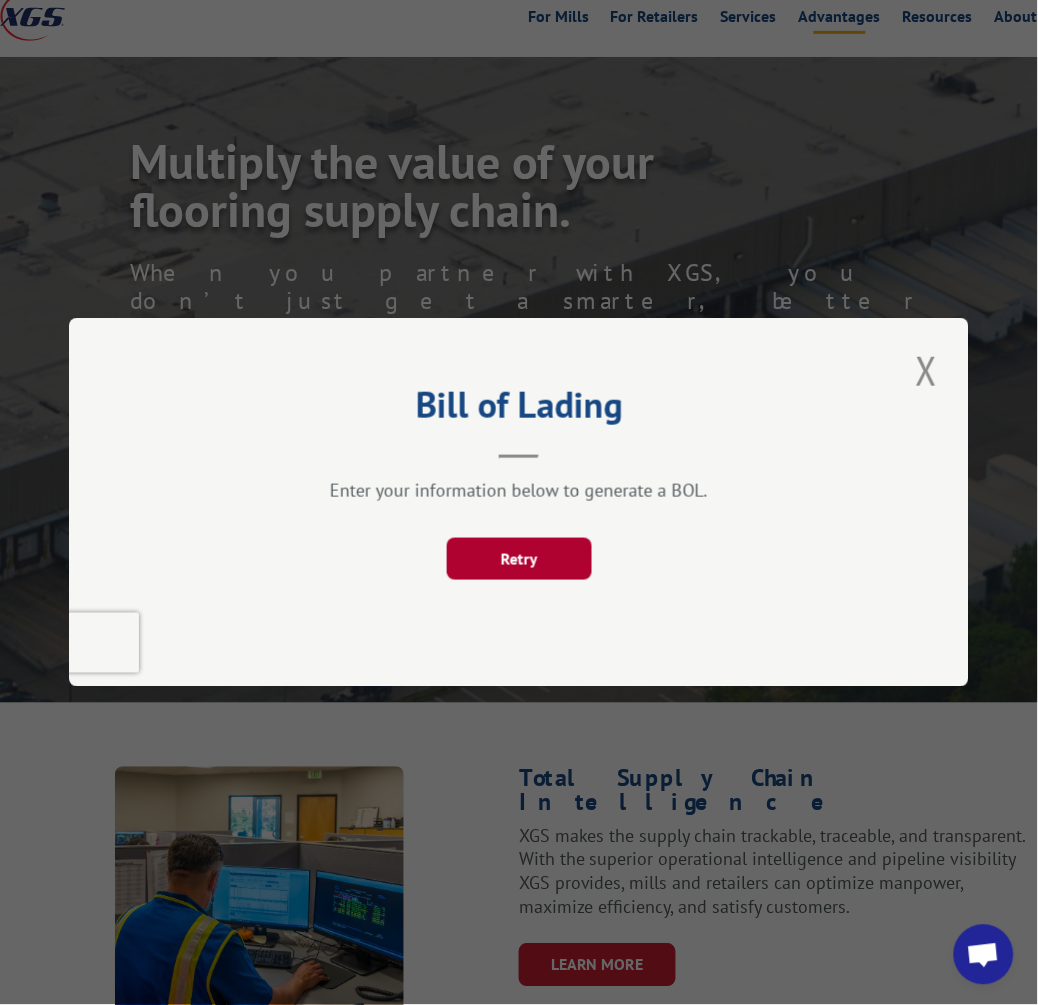 click on "Retry" at bounding box center (519, 559) 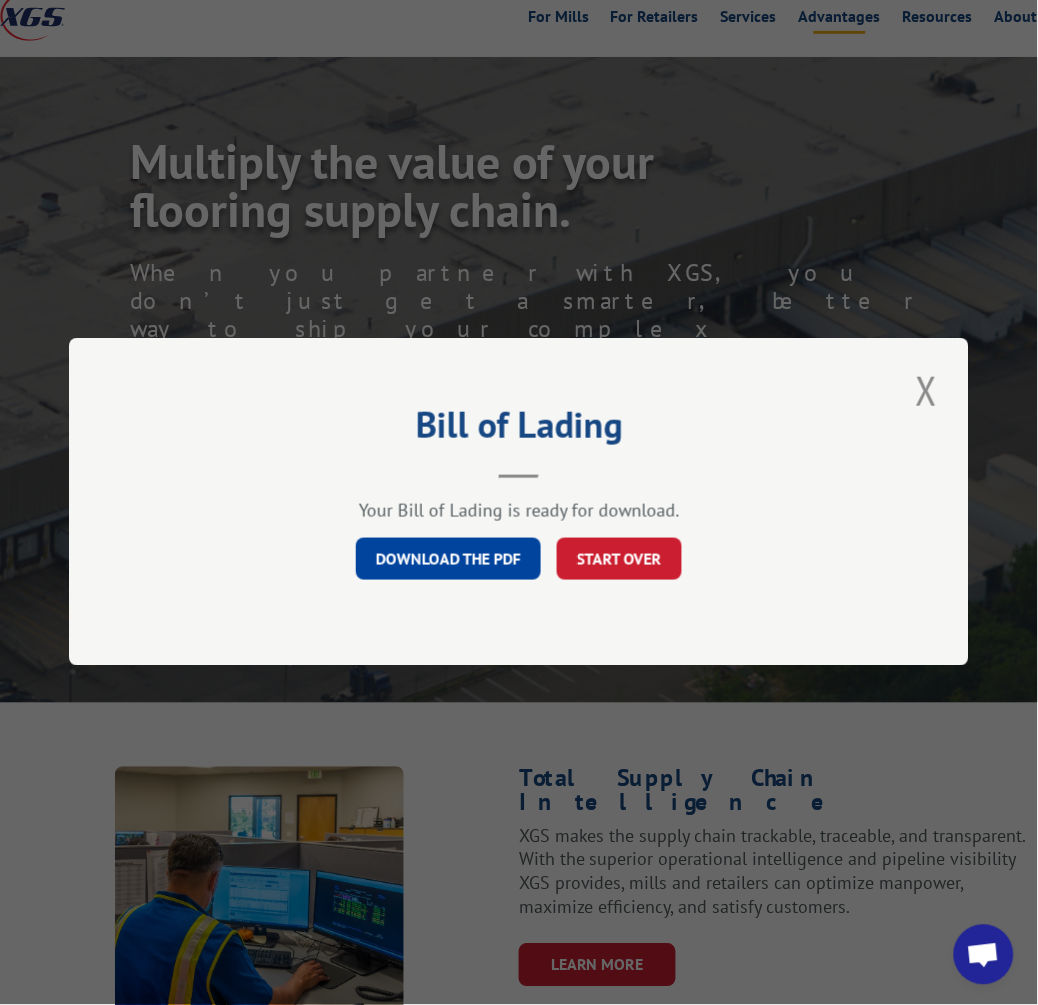 click on "DOWNLOAD THE PDF" at bounding box center [448, 560] 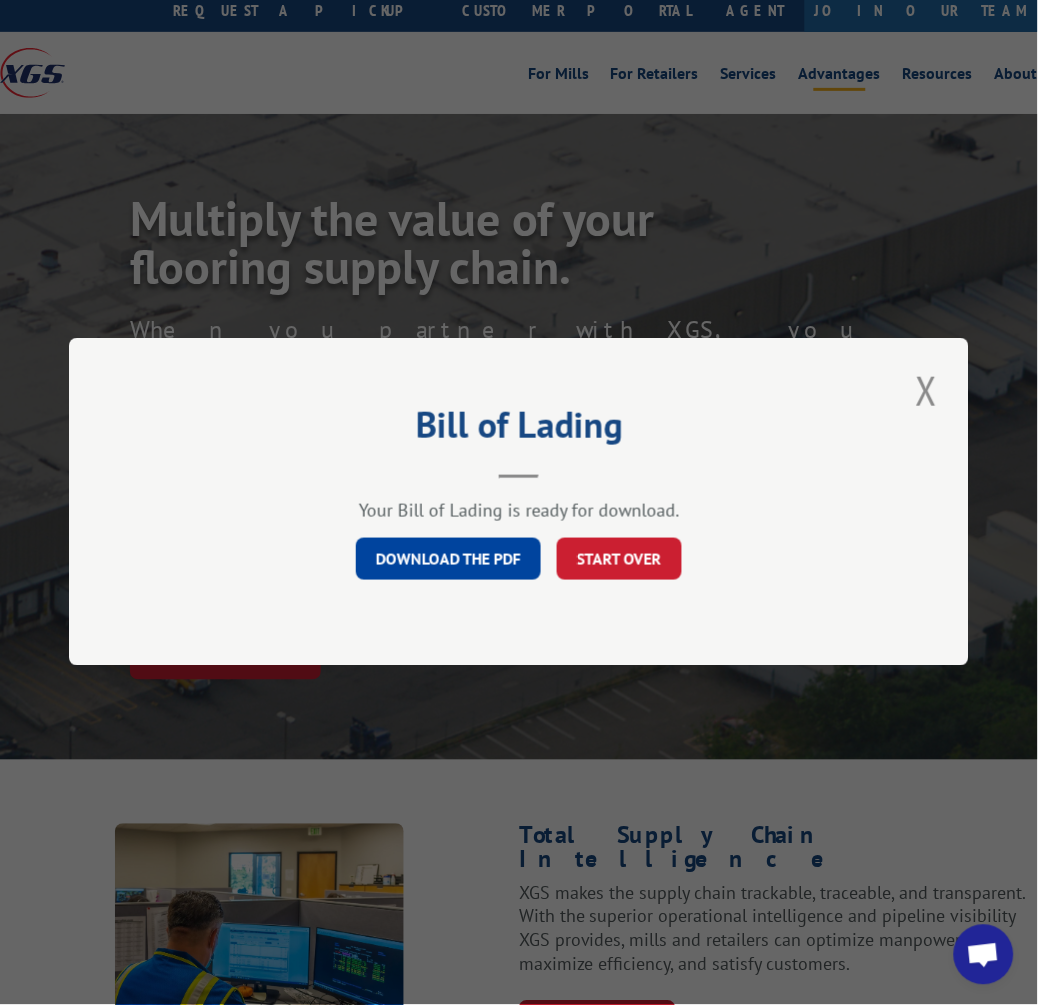 scroll, scrollTop: 0, scrollLeft: 0, axis: both 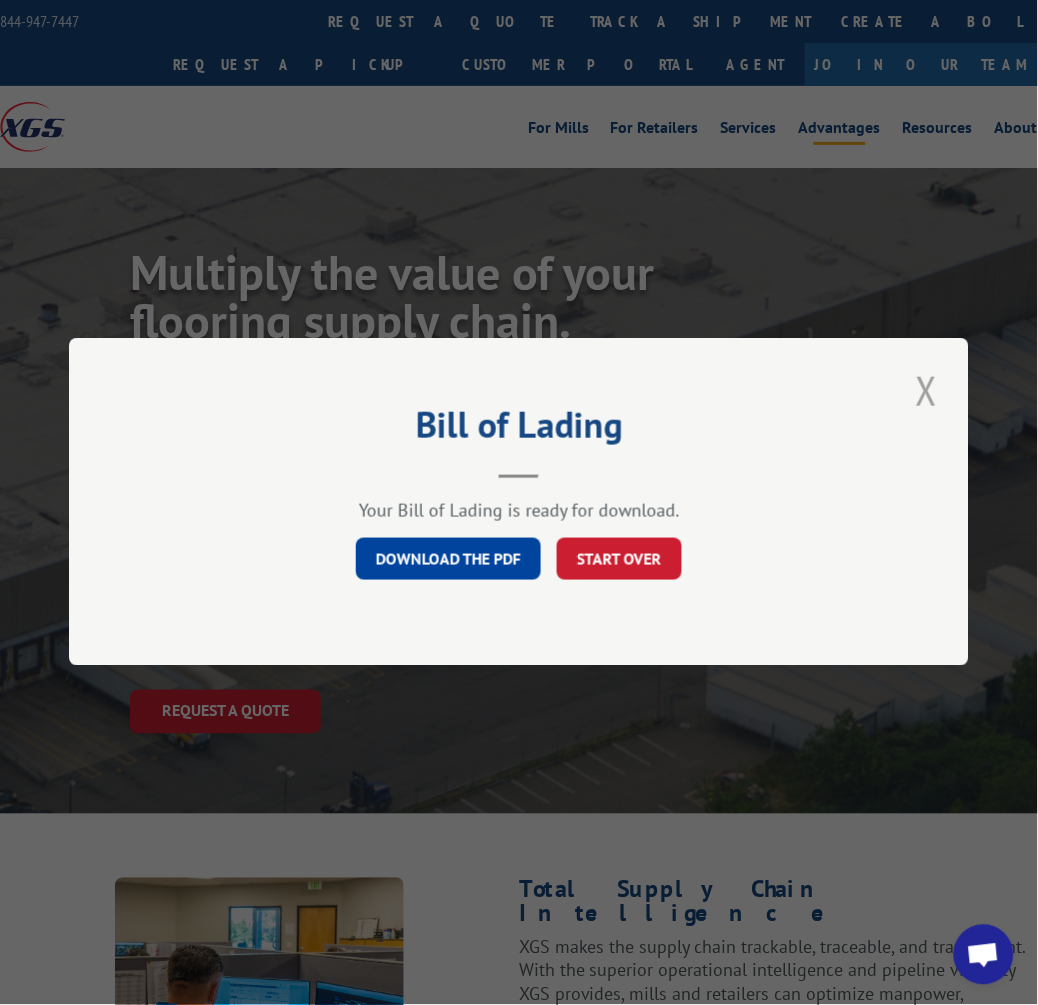 click at bounding box center (927, 390) 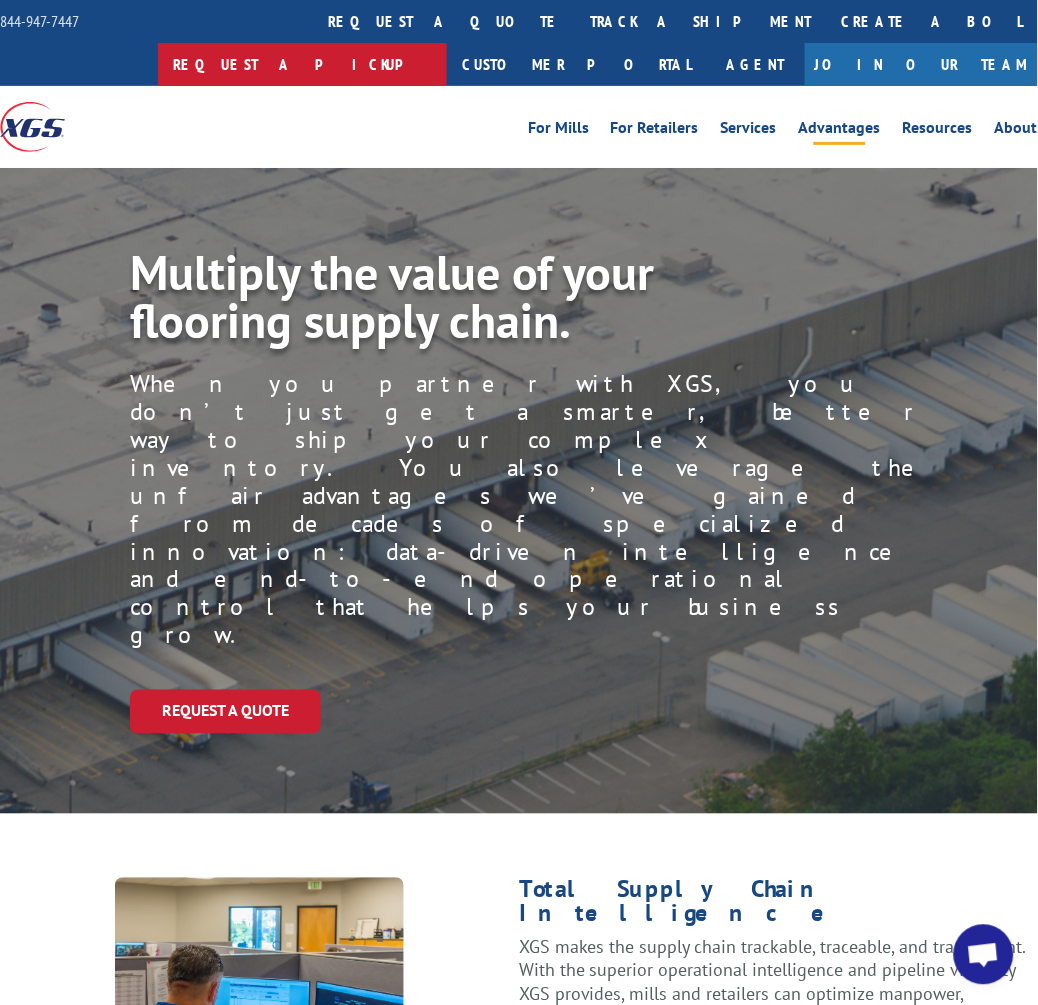 click on "Request a pickup" at bounding box center (302, 64) 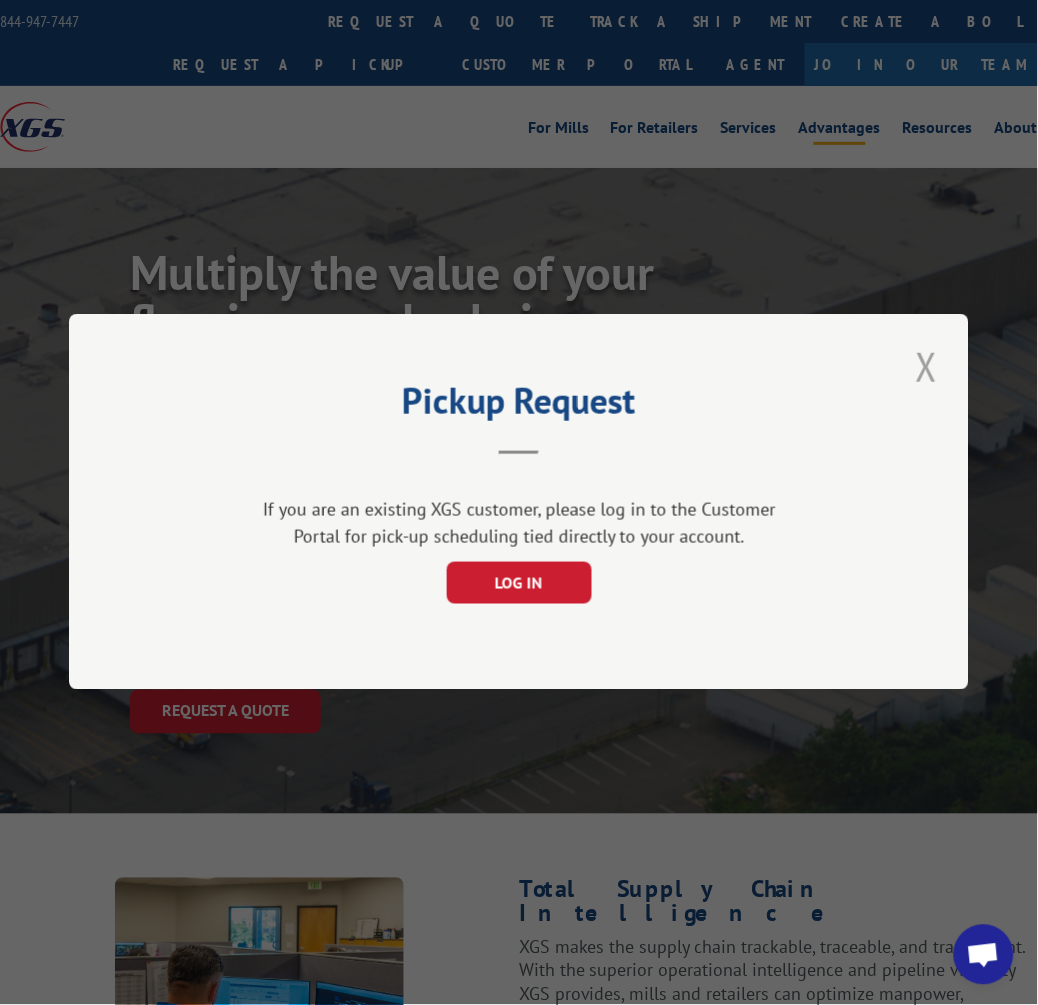 click at bounding box center (927, 366) 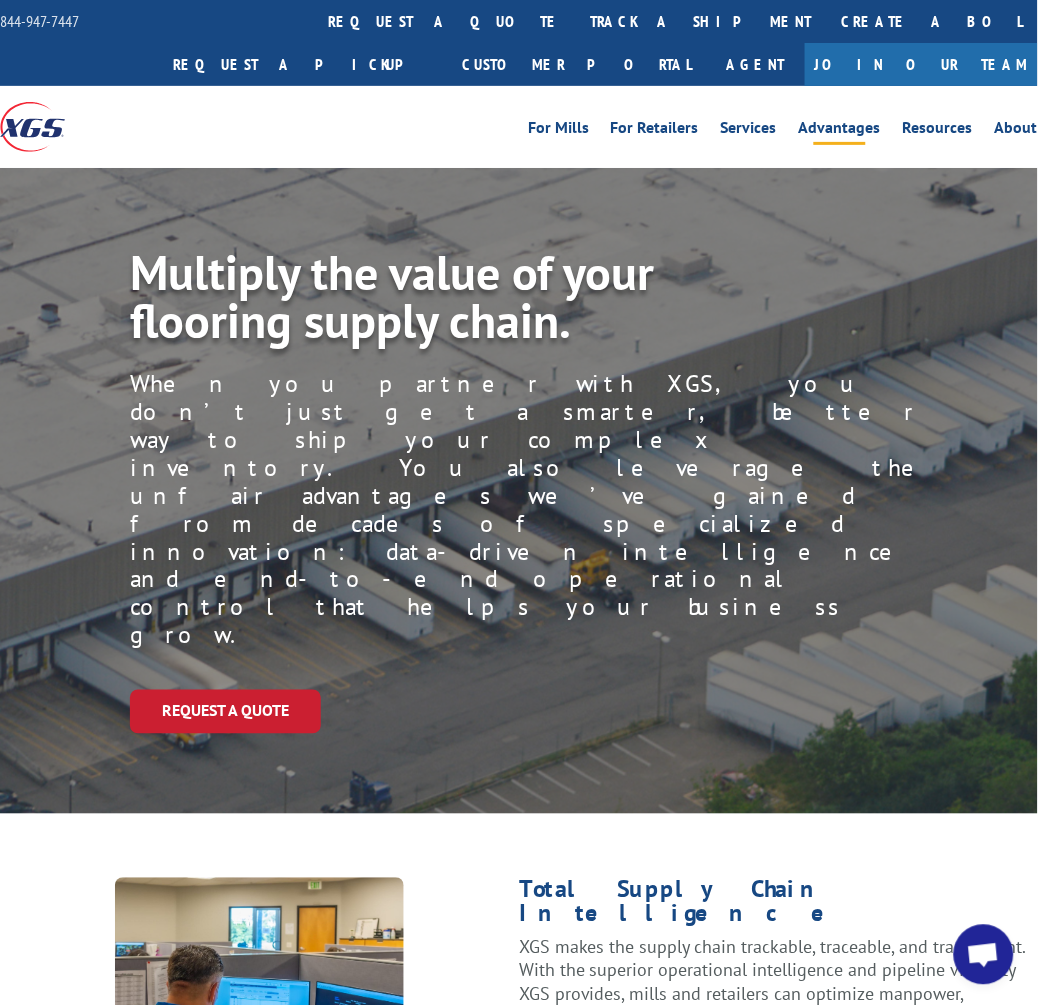 drag, startPoint x: 224, startPoint y: 98, endPoint x: 233, endPoint y: 207, distance: 109.370926 